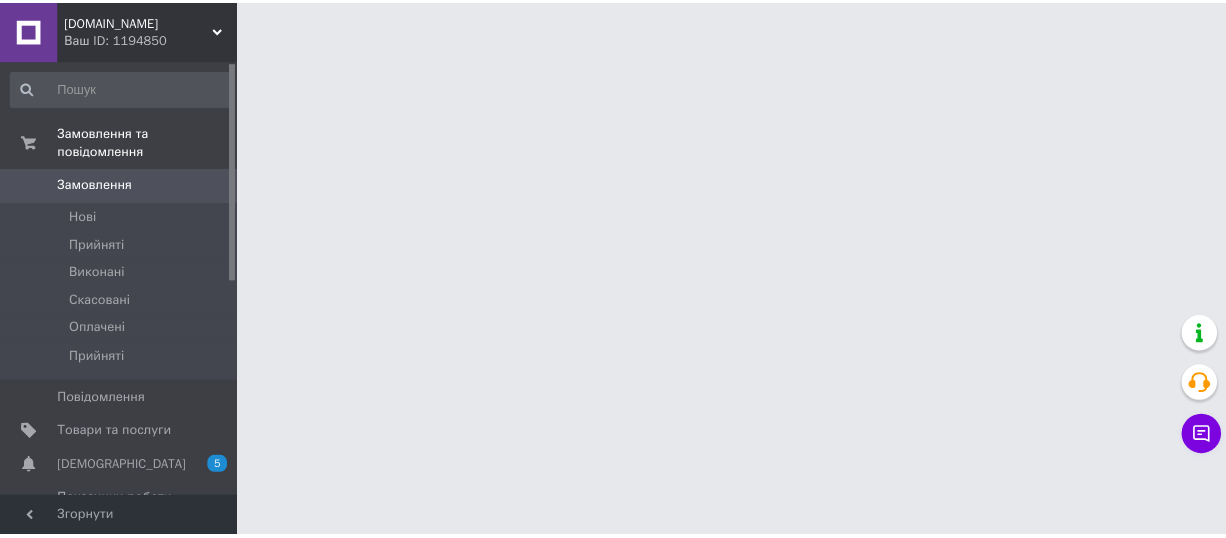 scroll, scrollTop: 0, scrollLeft: 0, axis: both 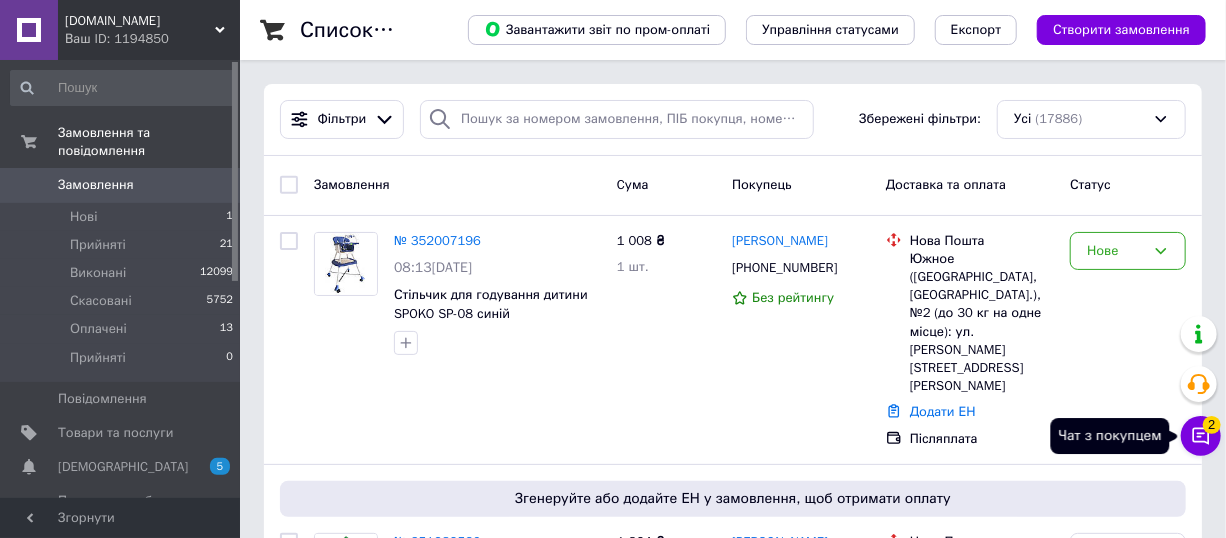 click 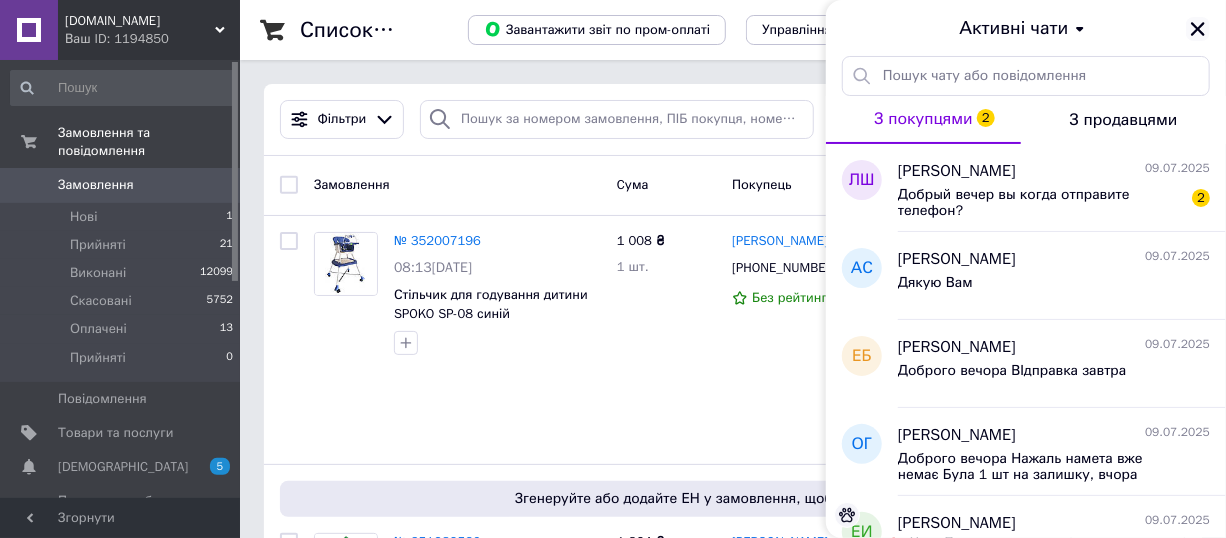 click 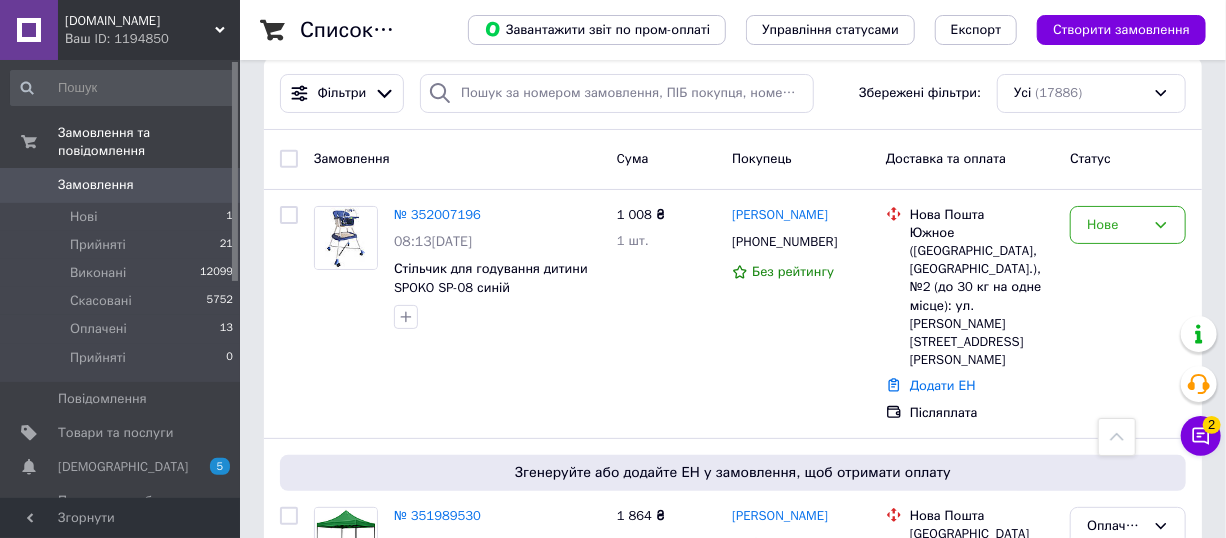 scroll, scrollTop: 0, scrollLeft: 0, axis: both 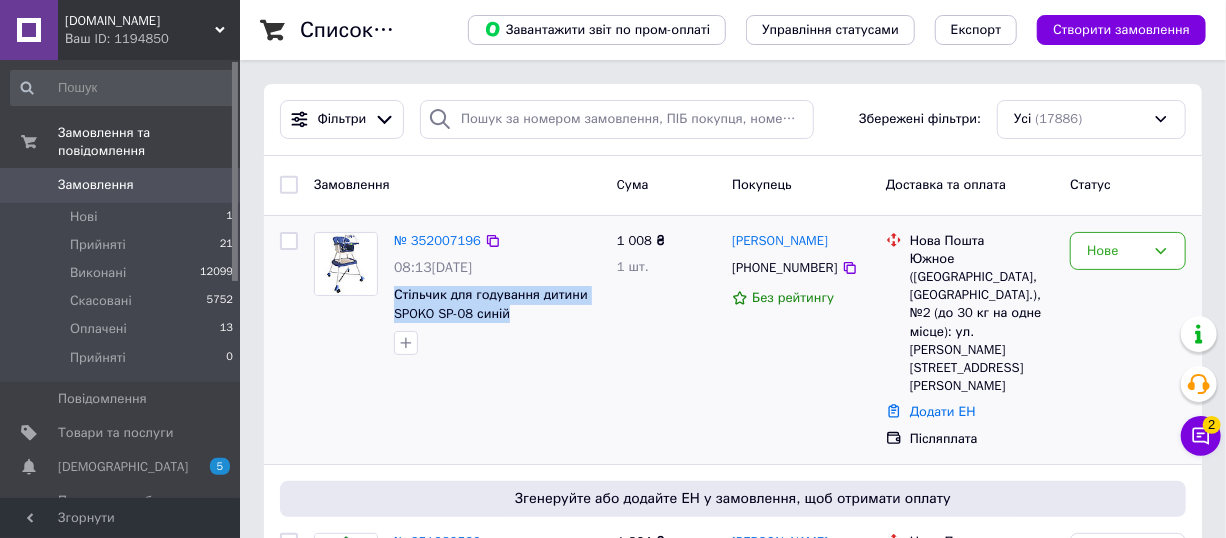 drag, startPoint x: 390, startPoint y: 288, endPoint x: 531, endPoint y: 324, distance: 145.5232 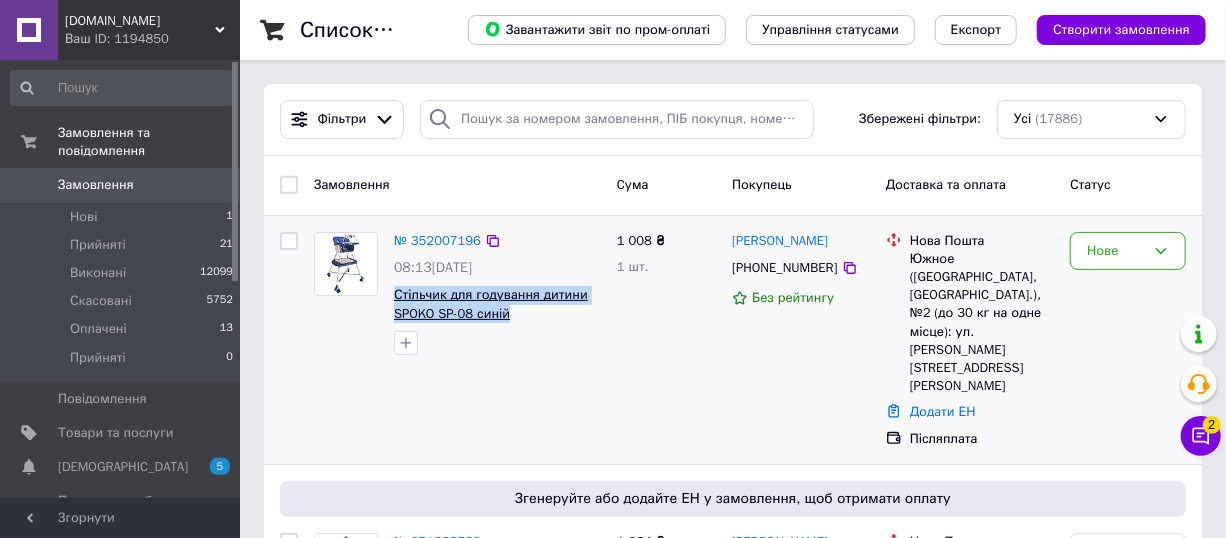 copy on "Стільчик для годування дитини SPOKO SP-08 синій" 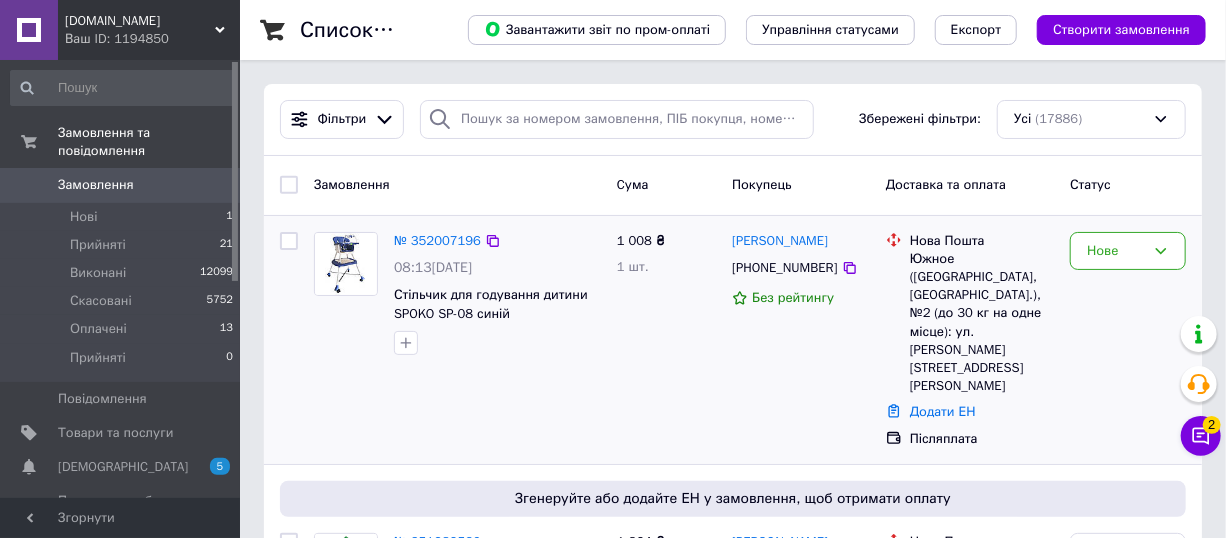 click on "Валентина  Наконечна  +380934465473 Без рейтингу" at bounding box center [801, 340] 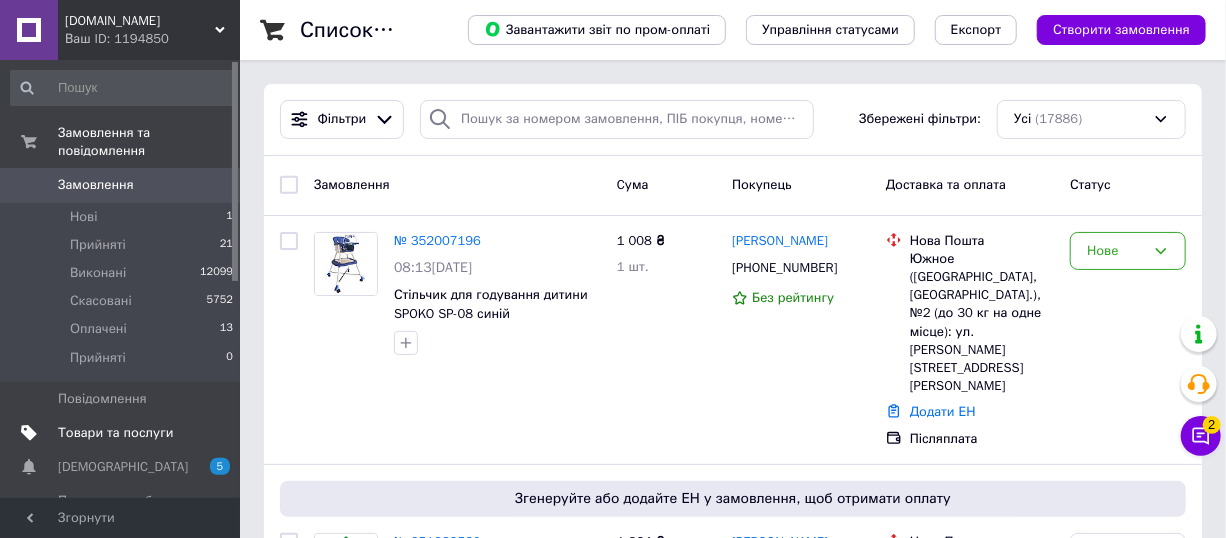 click on "Товари та послуги" at bounding box center (115, 433) 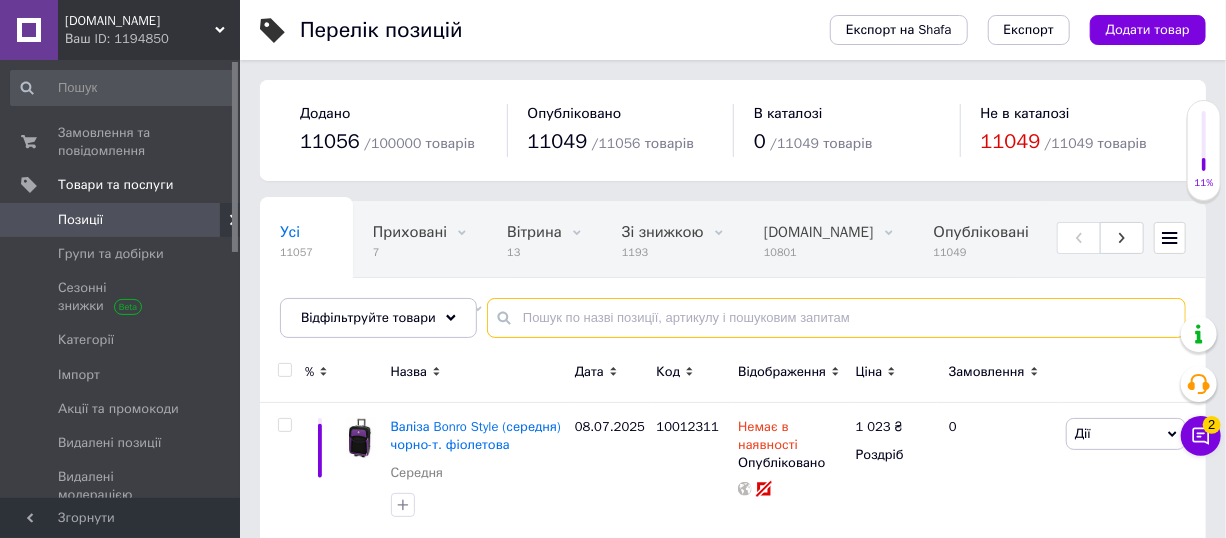 paste on "Стільчик для годування дитини SPOKO SP-08 синій" 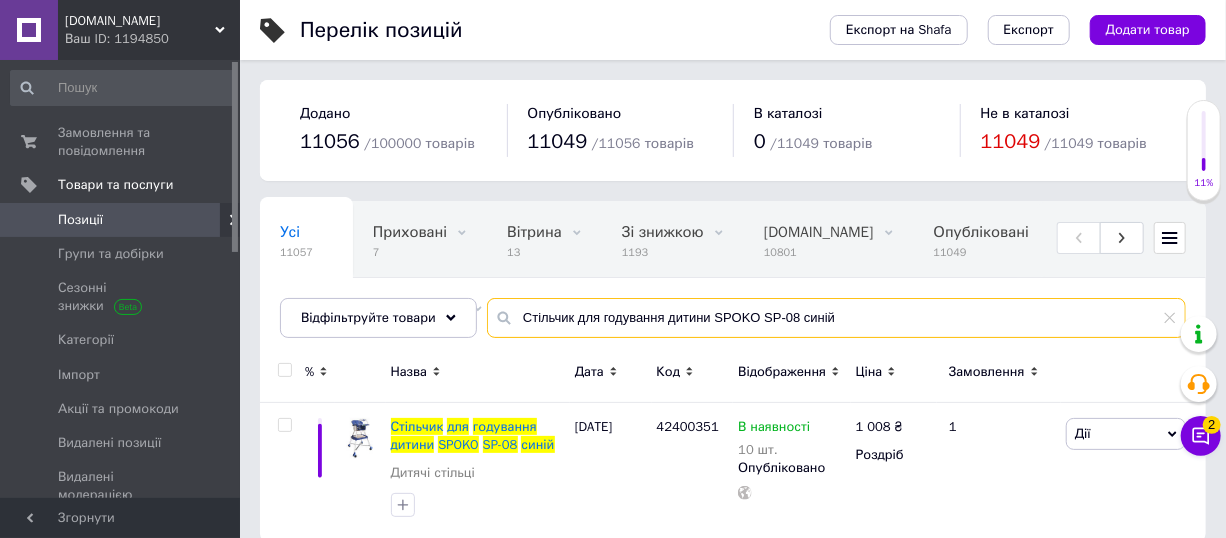 scroll, scrollTop: 0, scrollLeft: 191, axis: horizontal 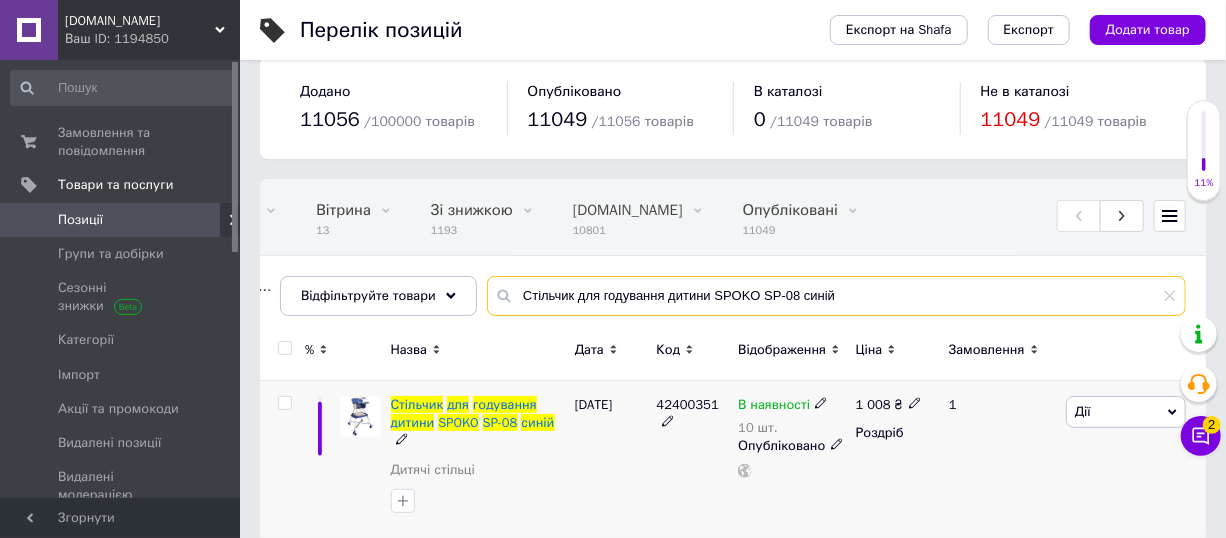 type on "Стільчик для годування дитини SPOKO SP-08 синій" 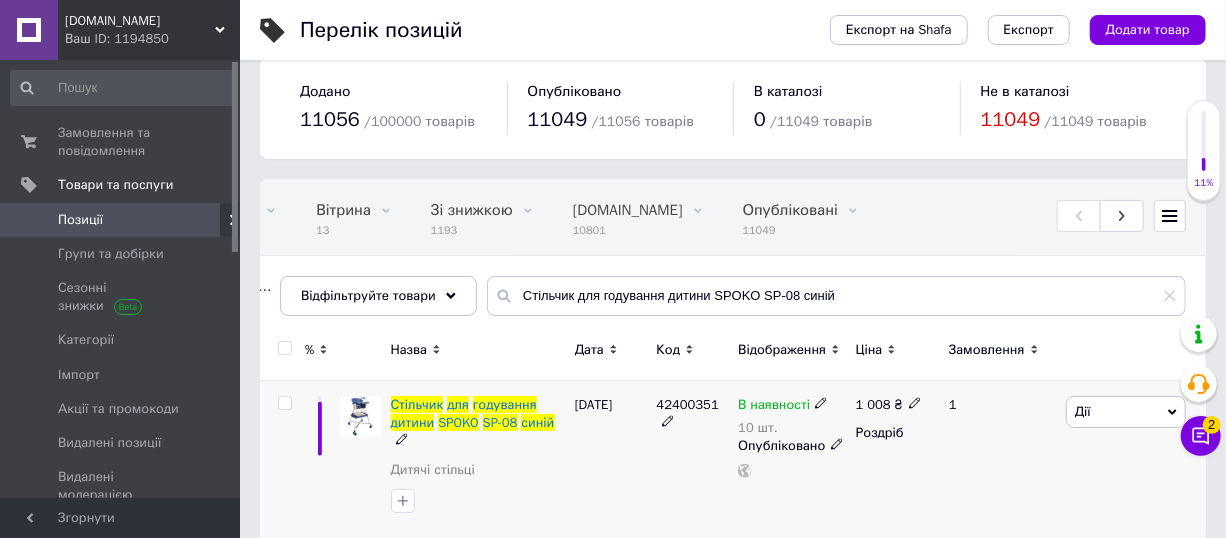 click 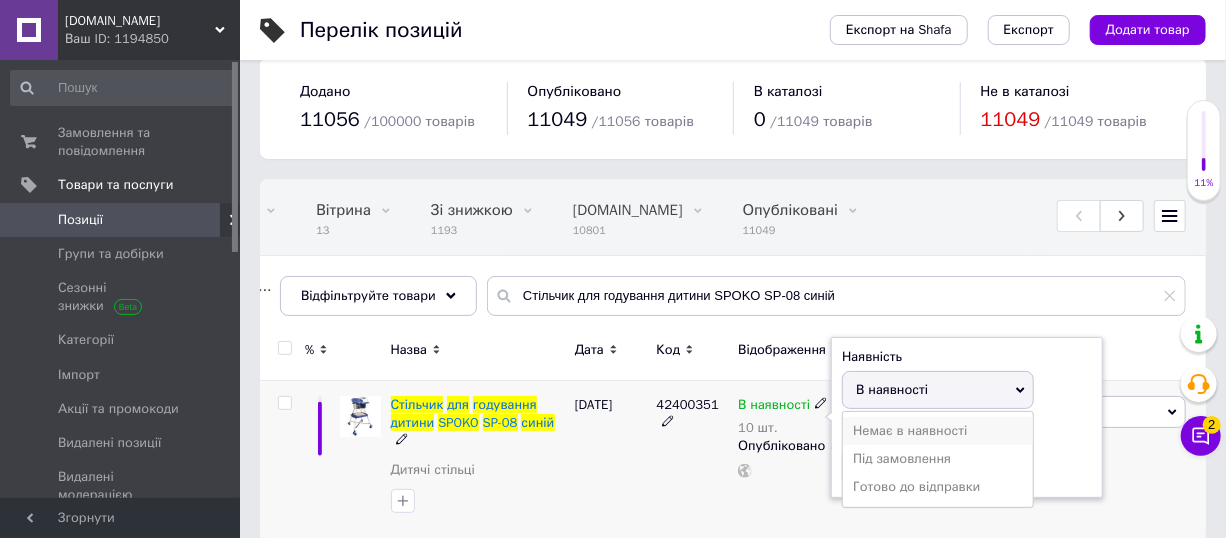 click on "Немає в наявності" at bounding box center [938, 431] 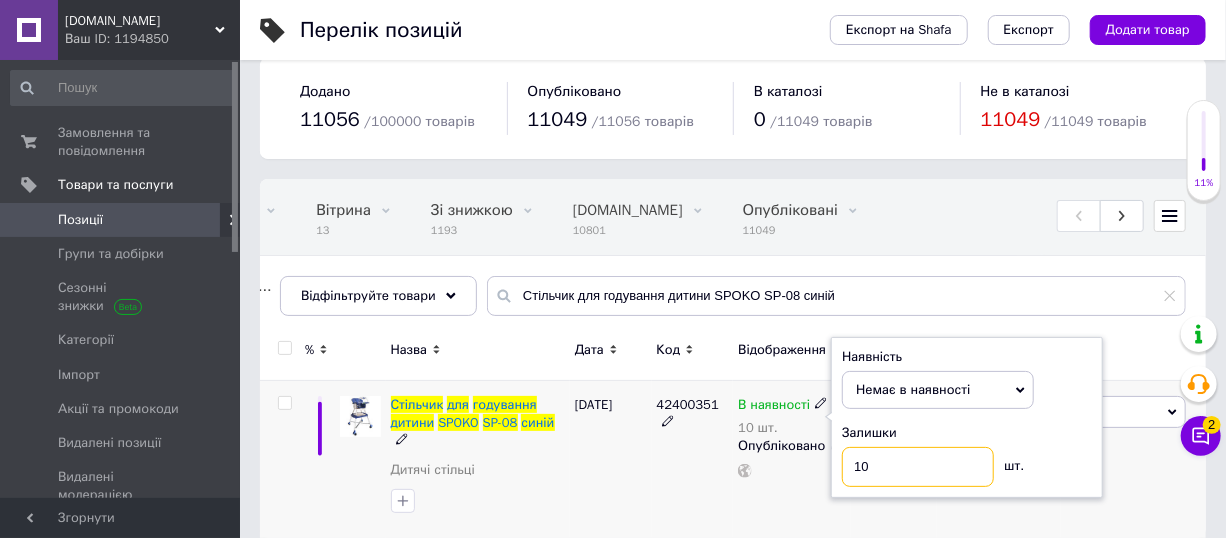 click on "10" at bounding box center [918, 467] 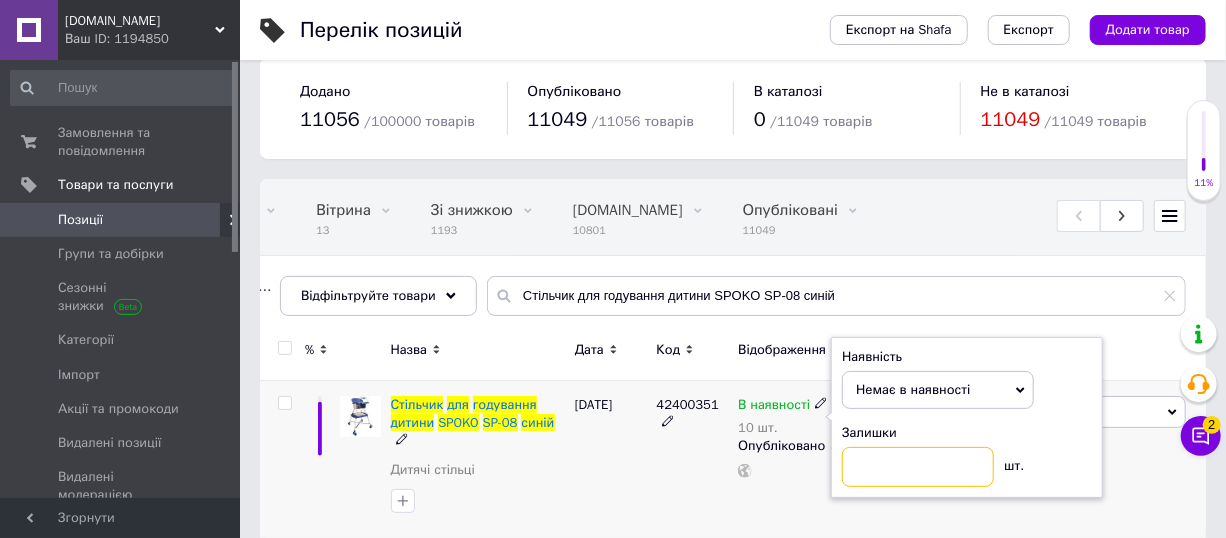 type 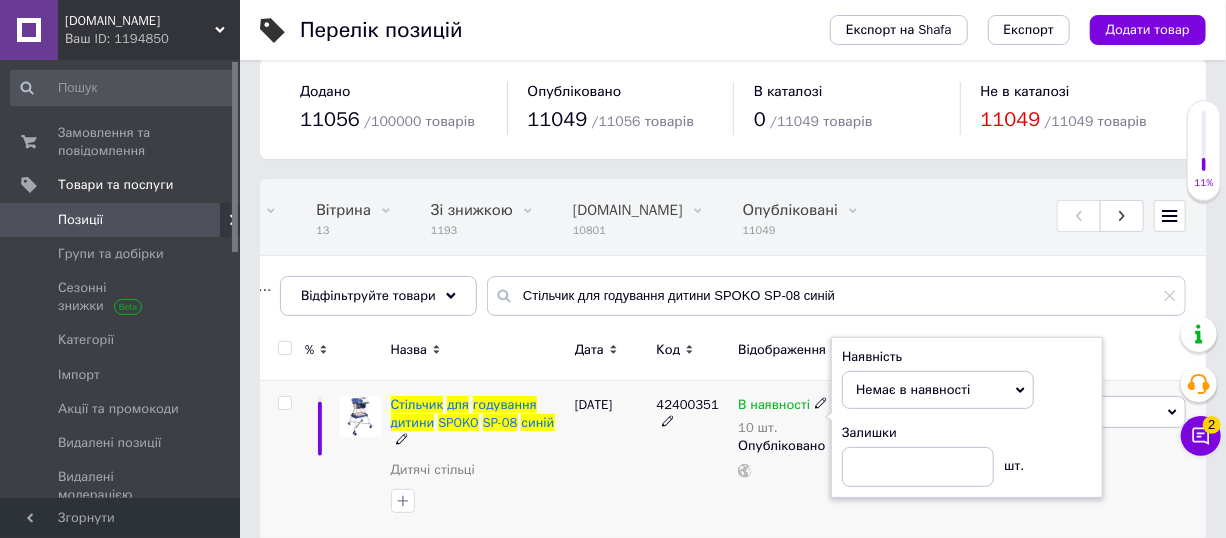 click at bounding box center (478, 501) 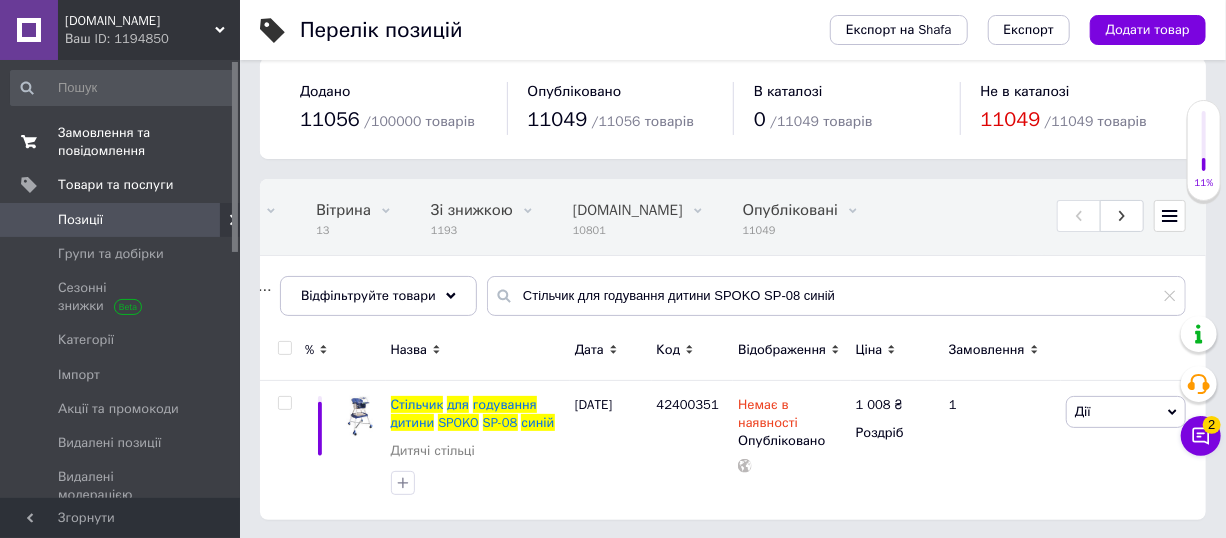 click on "Замовлення та повідомлення" at bounding box center [121, 142] 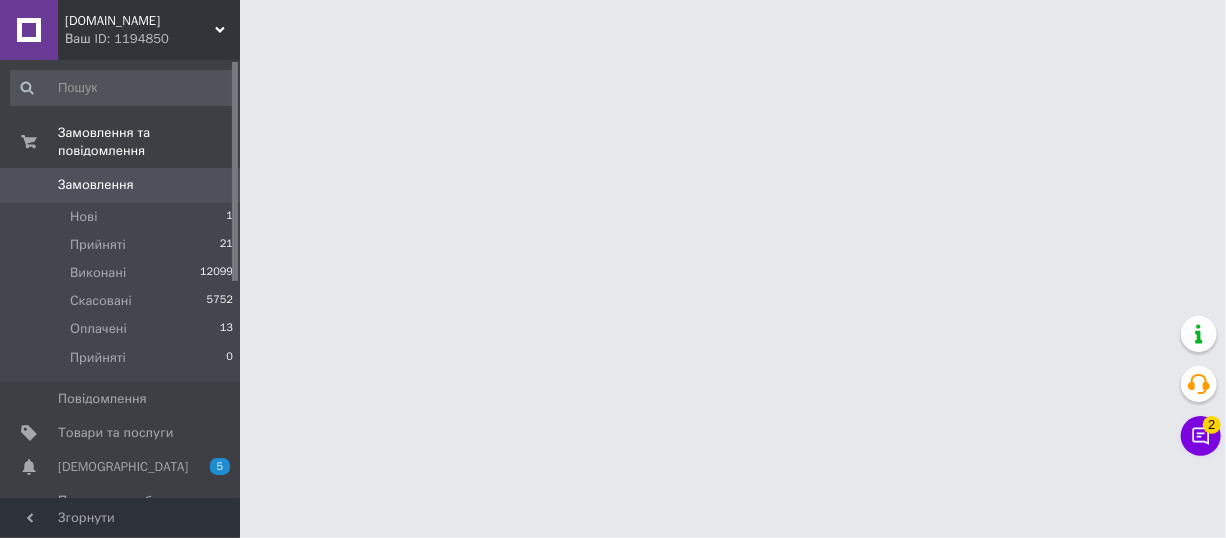 scroll, scrollTop: 0, scrollLeft: 0, axis: both 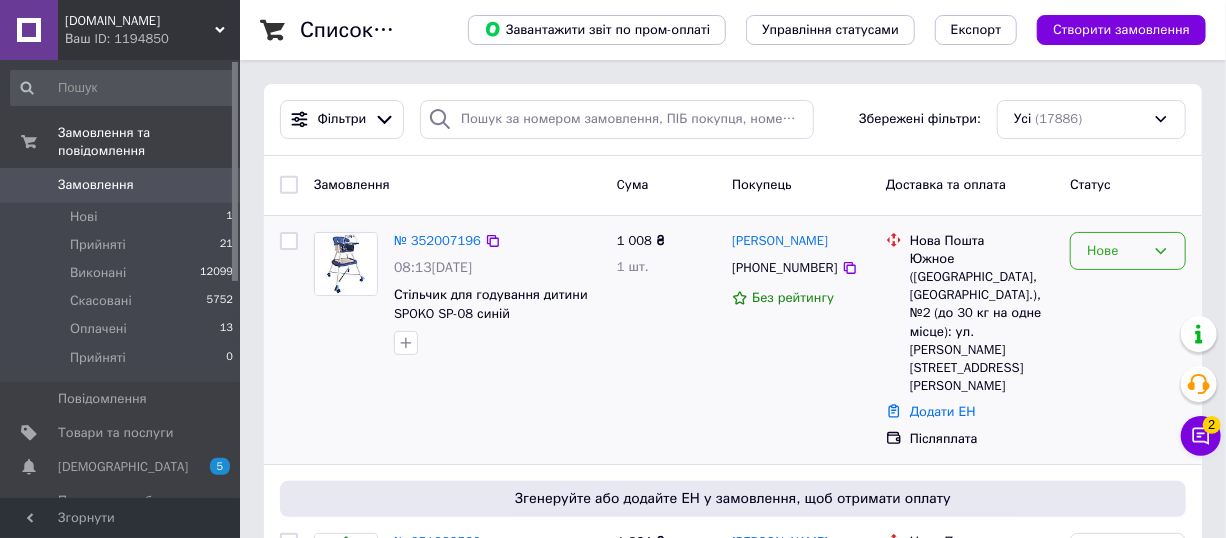 click 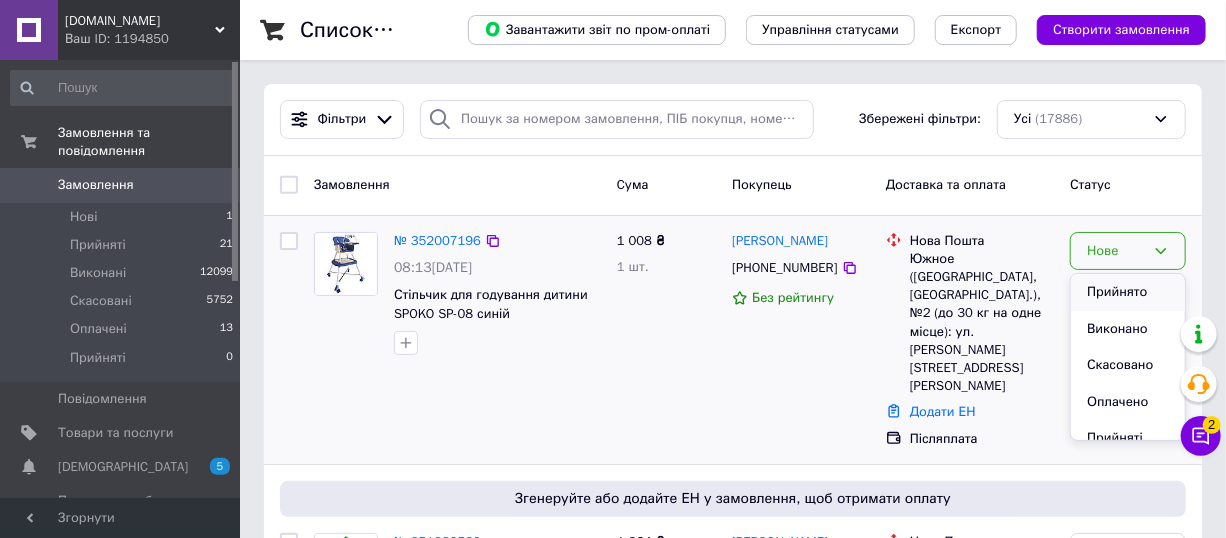 click on "Прийнято" at bounding box center [1128, 292] 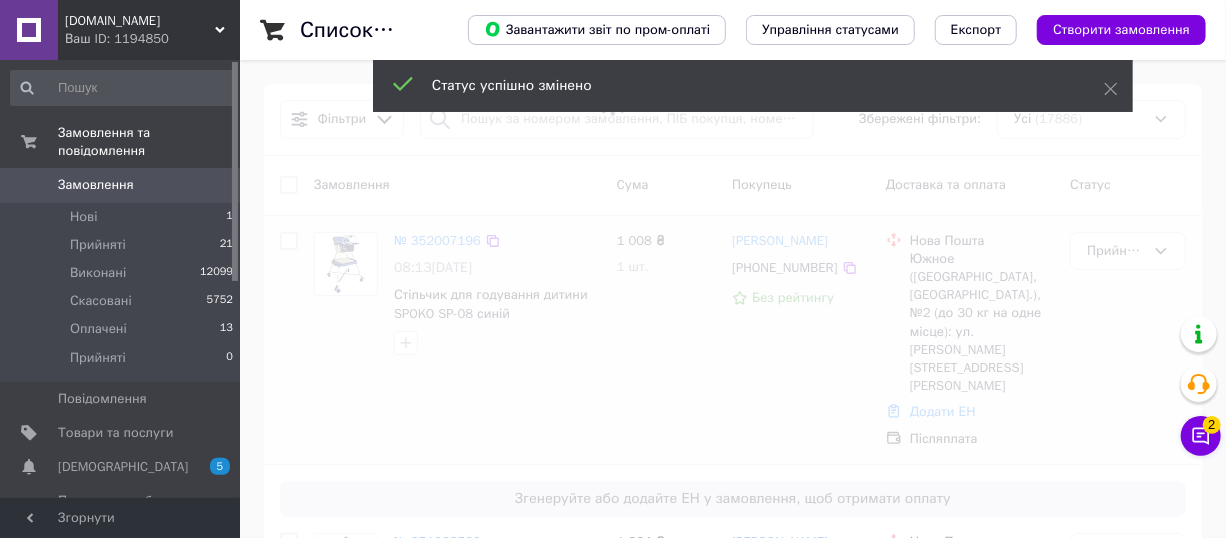 click 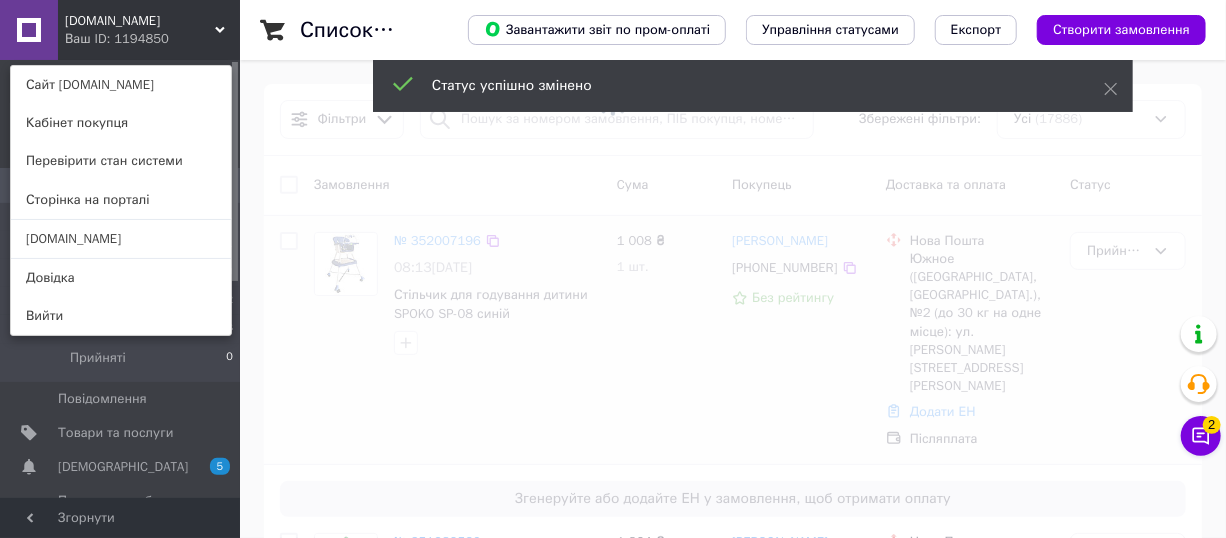 click on "[DOMAIN_NAME]" at bounding box center [121, 239] 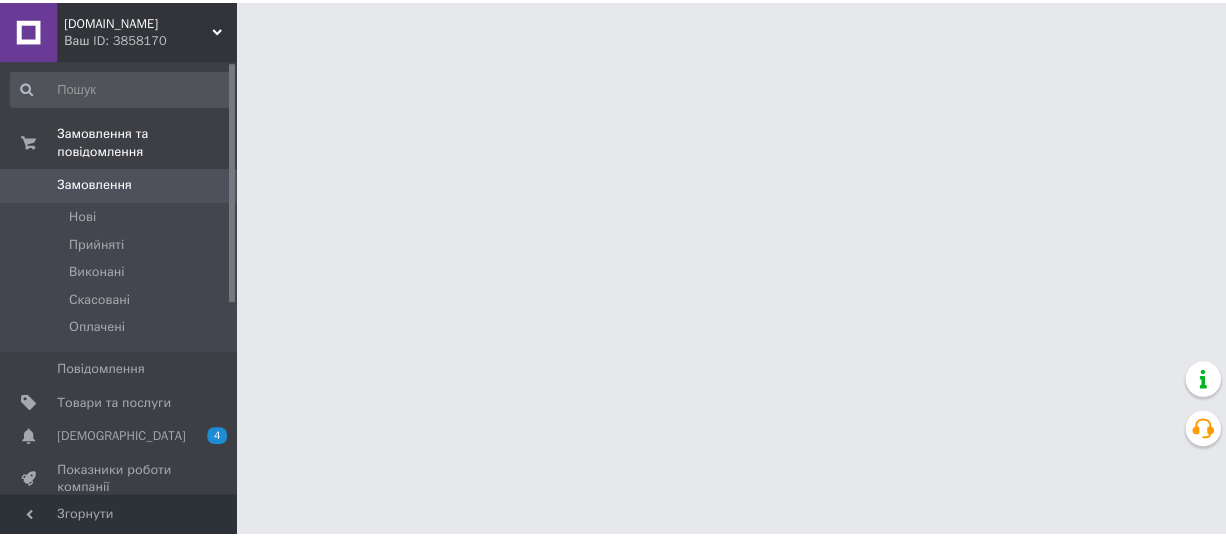 scroll, scrollTop: 0, scrollLeft: 0, axis: both 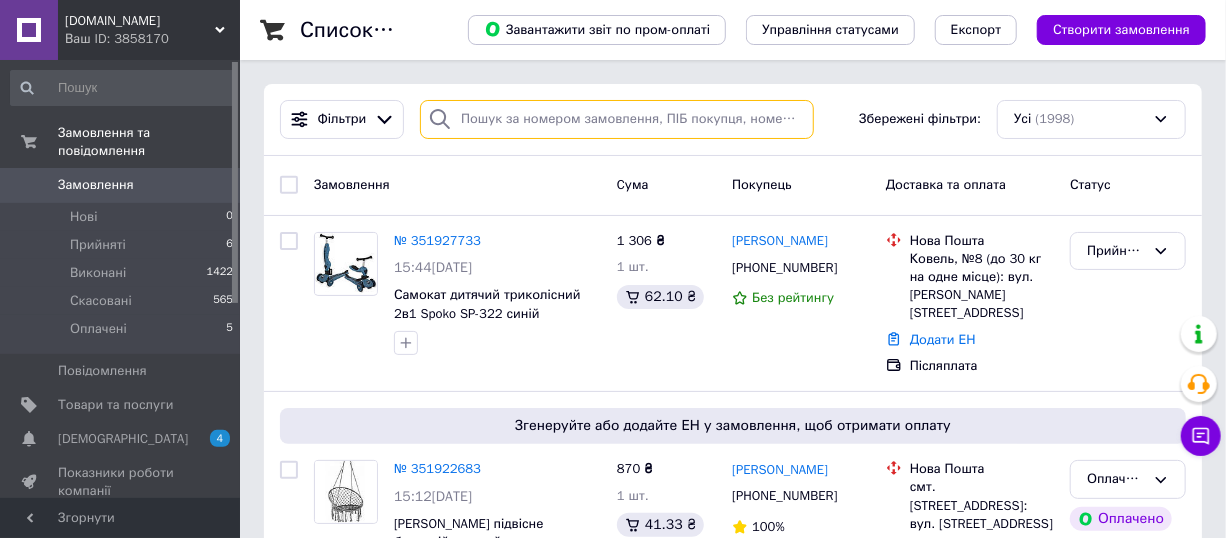 click at bounding box center (617, 119) 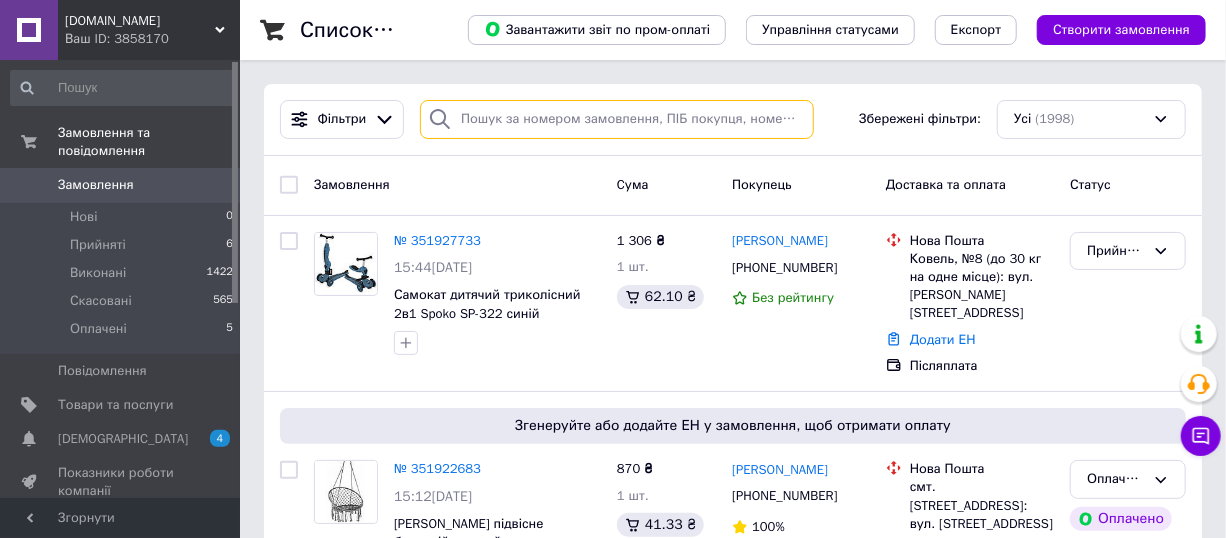 paste on "Стільчик для годування дитини SPOKO SP-08 синій" 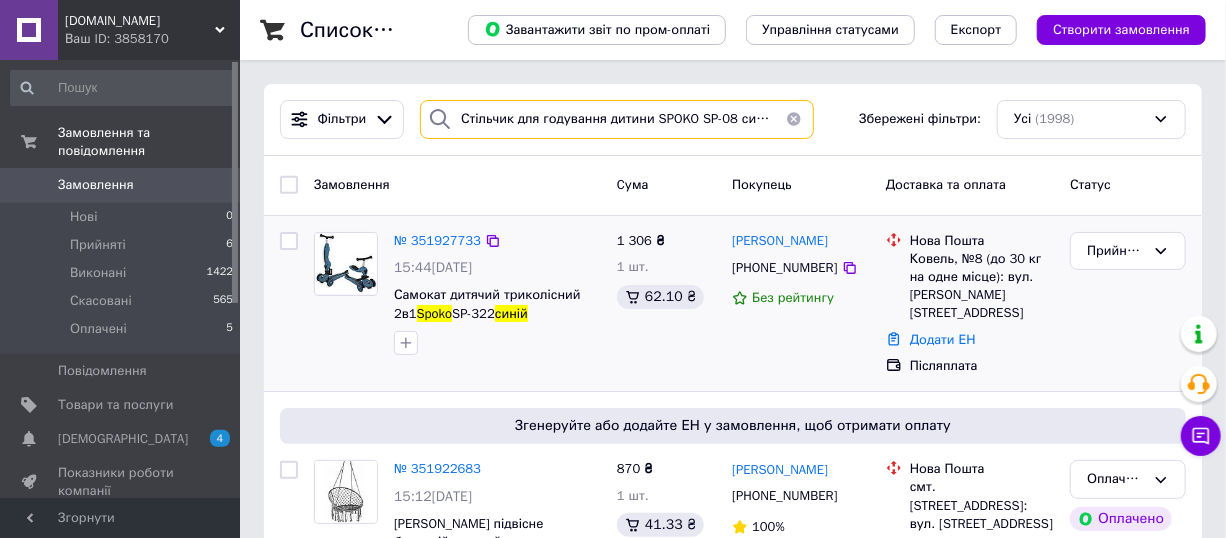 type on "Стільчик для годування дитини SPOKO SP-08 синій" 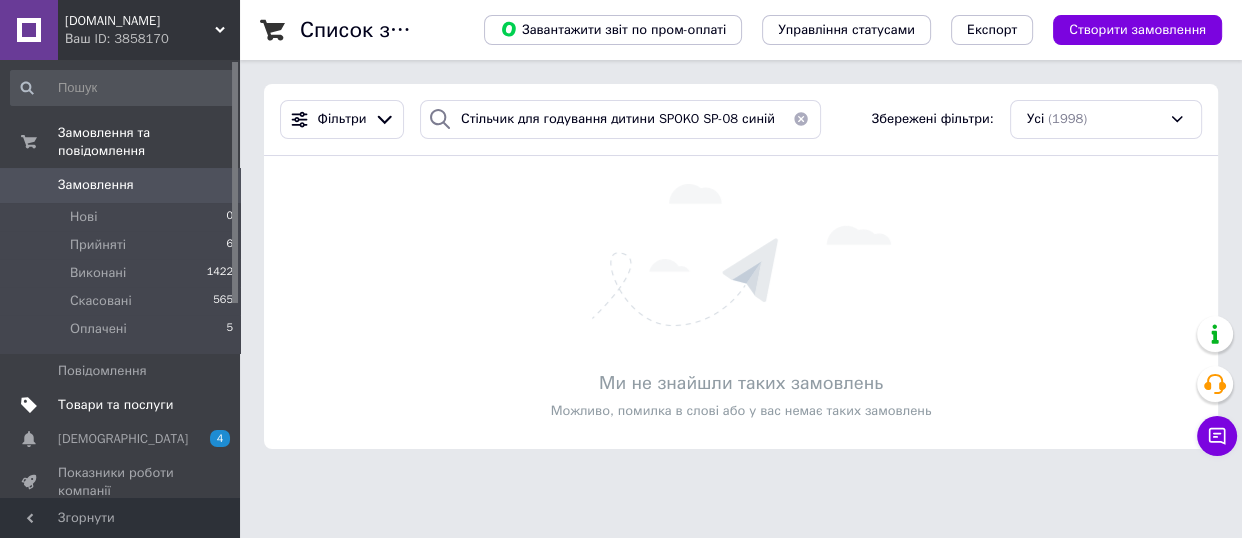 click on "Товари та послуги" at bounding box center [115, 405] 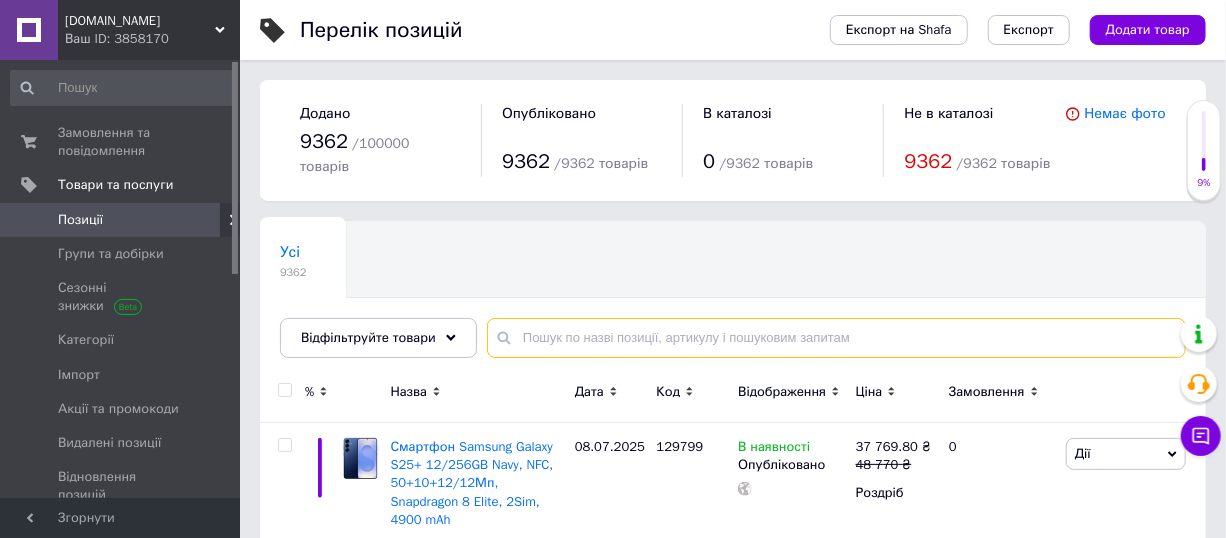 click at bounding box center (836, 338) 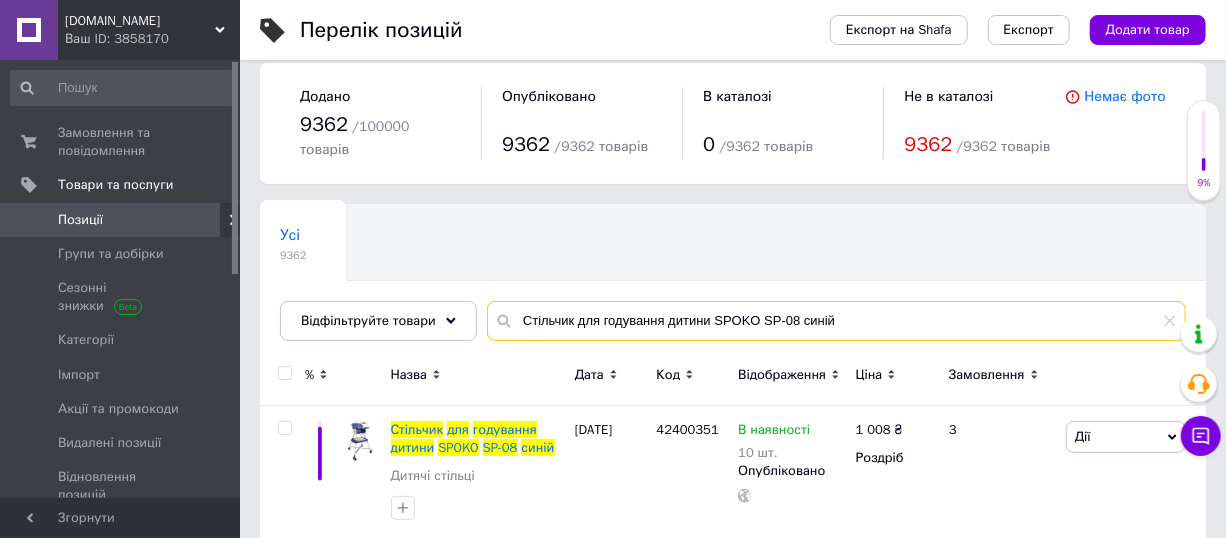 scroll, scrollTop: 22, scrollLeft: 0, axis: vertical 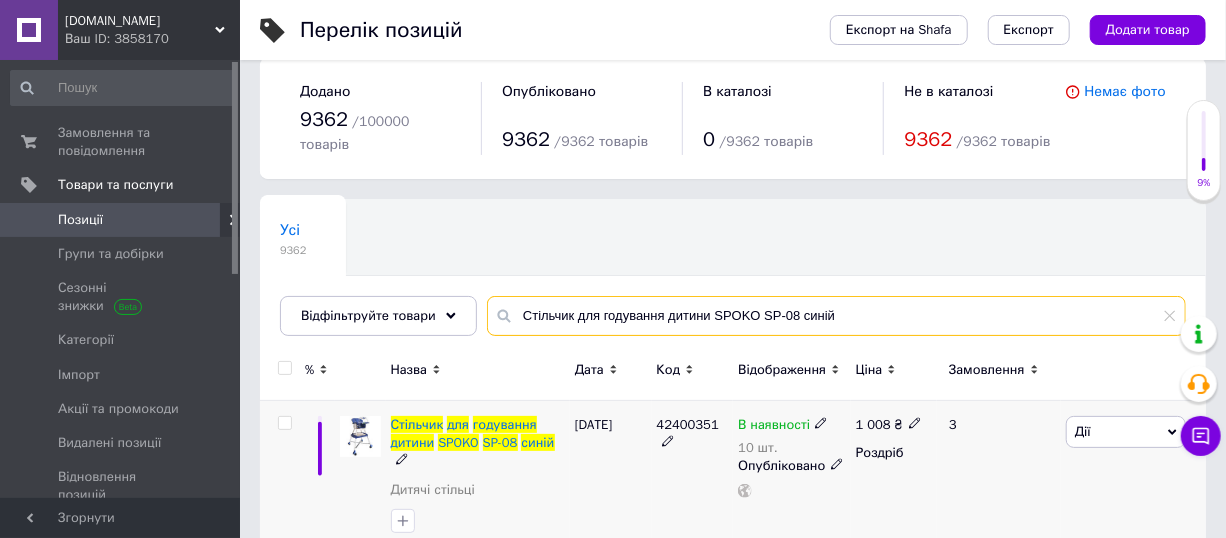 type on "Стільчик для годування дитини SPOKO SP-08 синій" 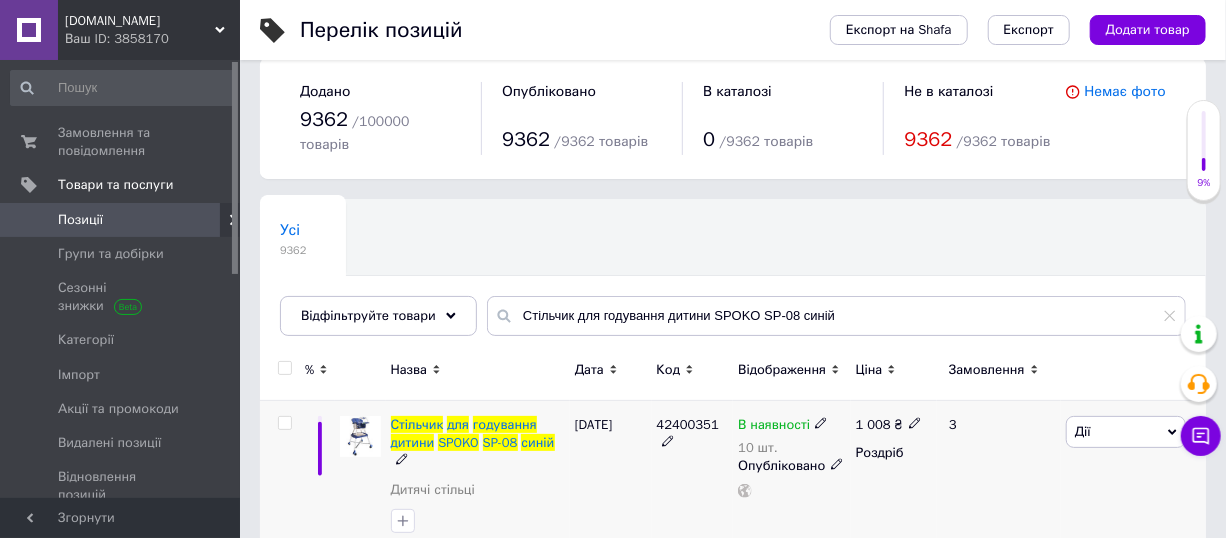 click 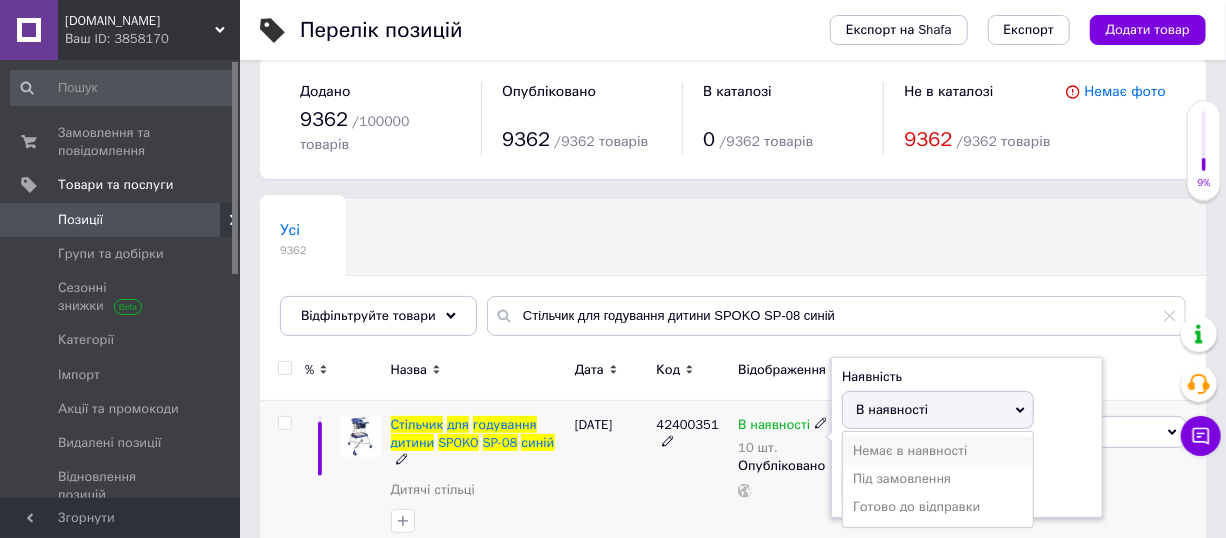 click on "Немає в наявності" at bounding box center (938, 451) 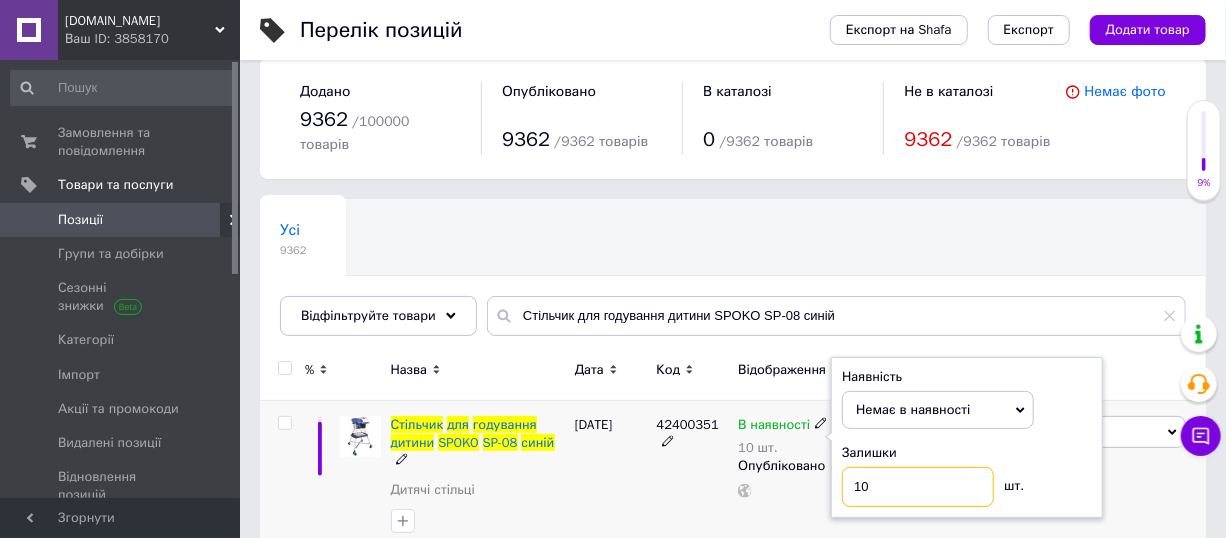 click on "10" at bounding box center (918, 487) 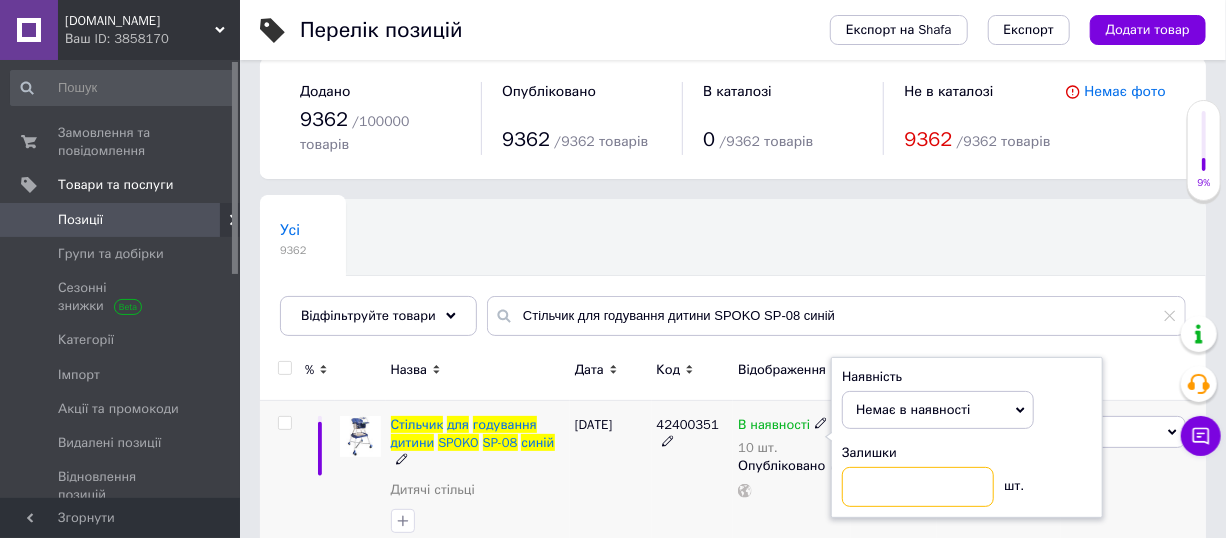 type 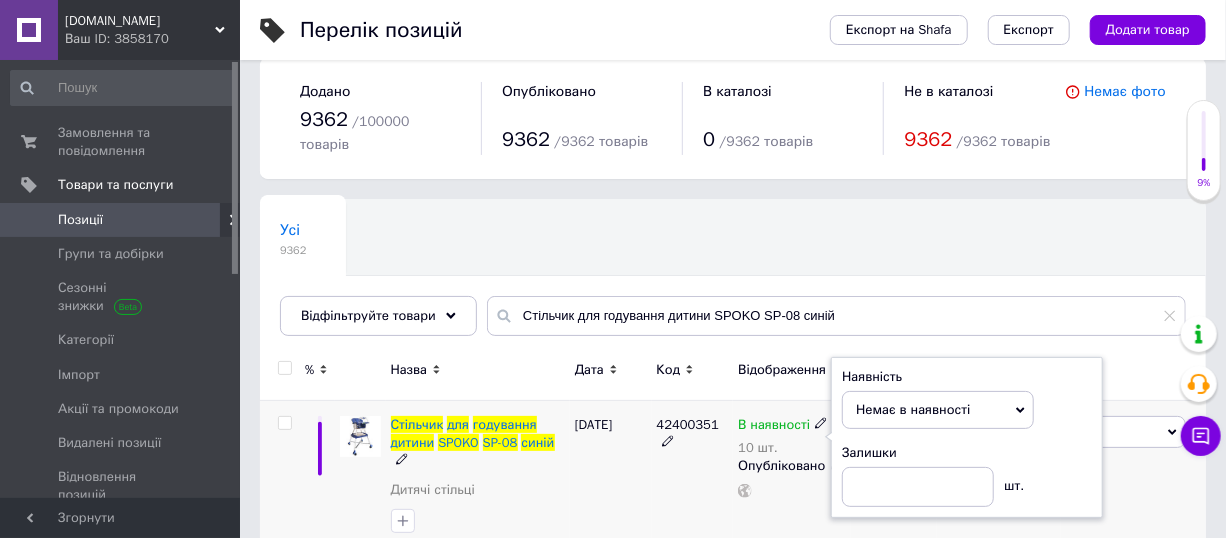 click on "02.07.2025" at bounding box center (611, 479) 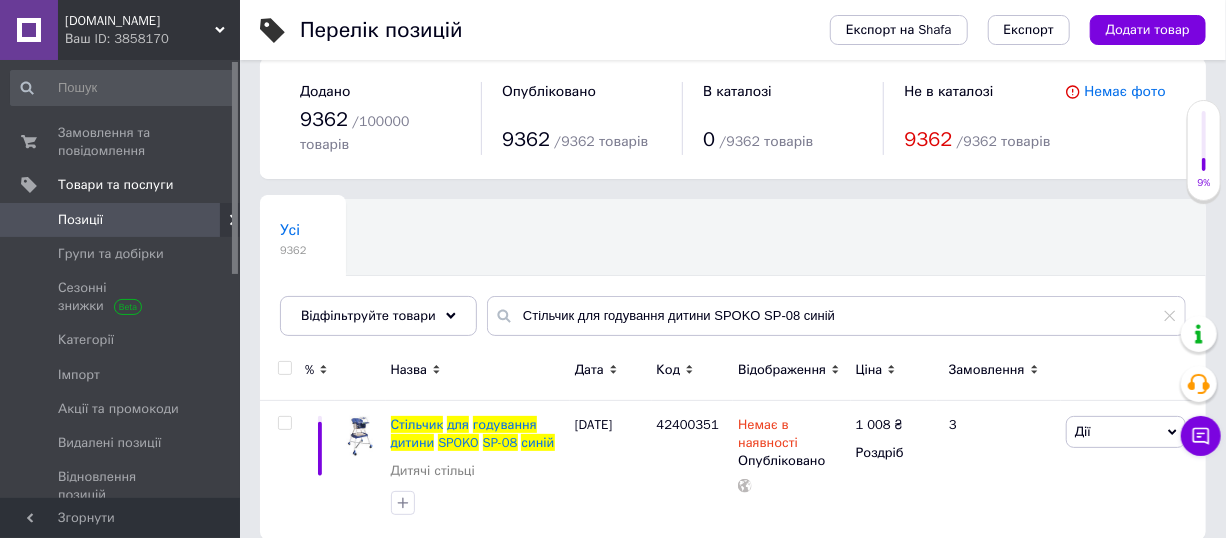 click 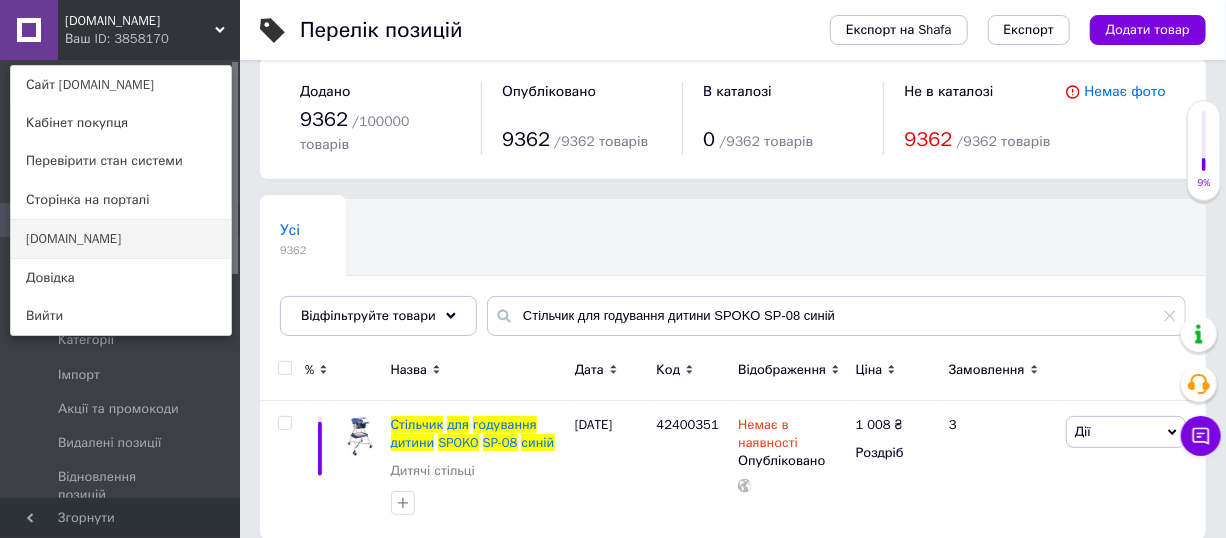 click on "[DOMAIN_NAME]" at bounding box center (121, 239) 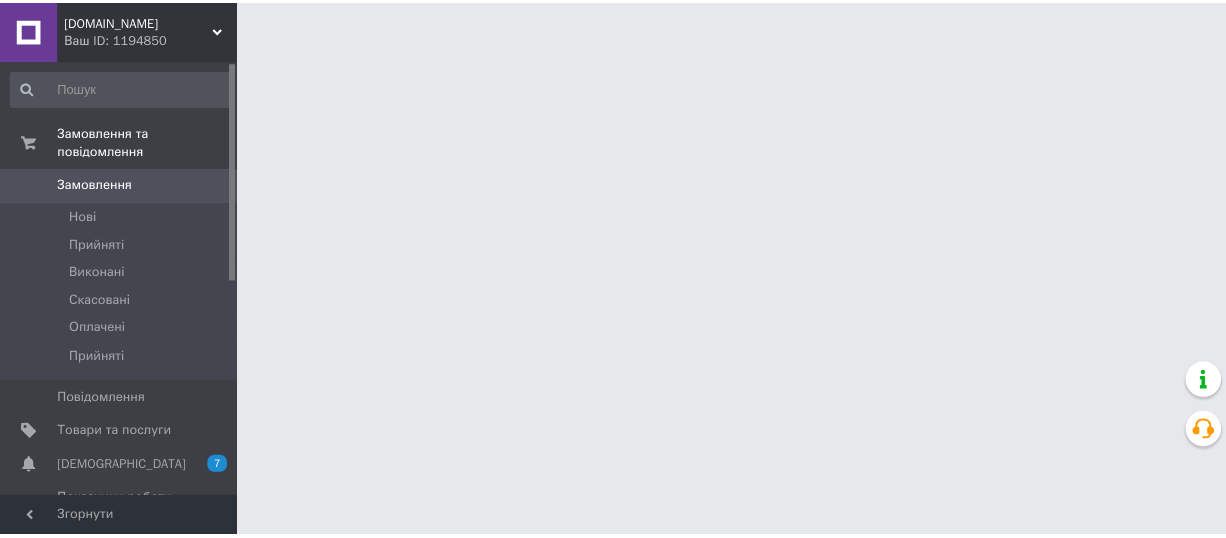 scroll, scrollTop: 0, scrollLeft: 0, axis: both 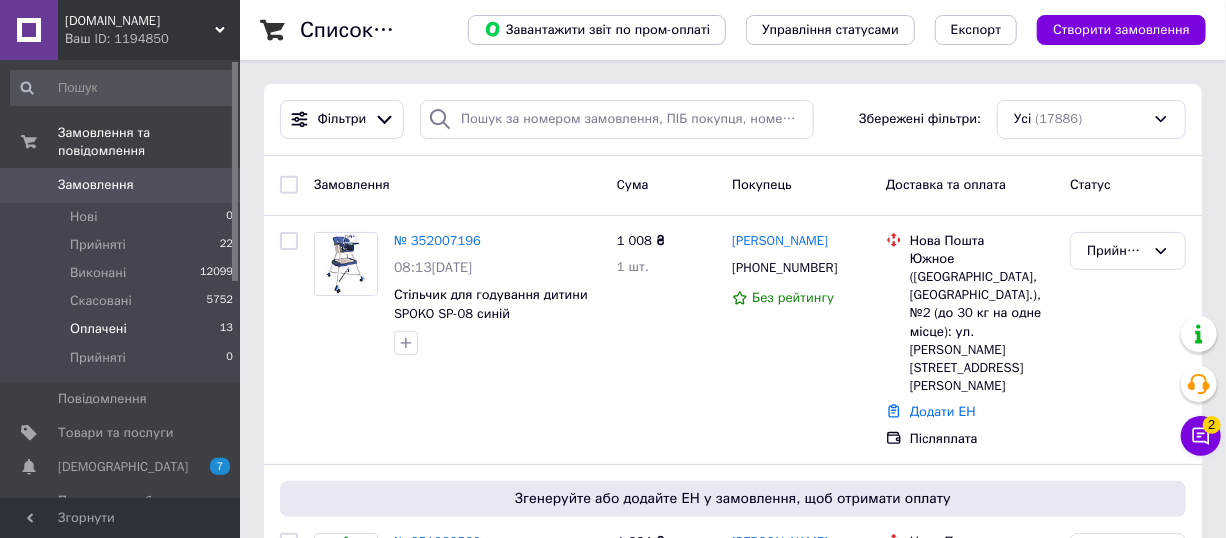 click on "Оплачені 13" at bounding box center (122, 329) 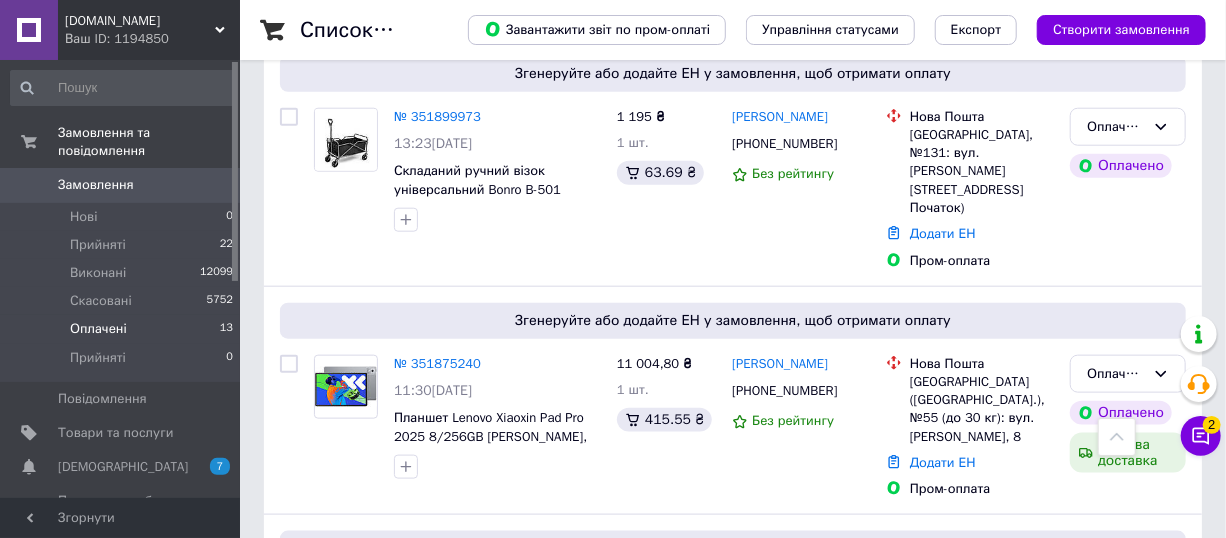 scroll, scrollTop: 727, scrollLeft: 0, axis: vertical 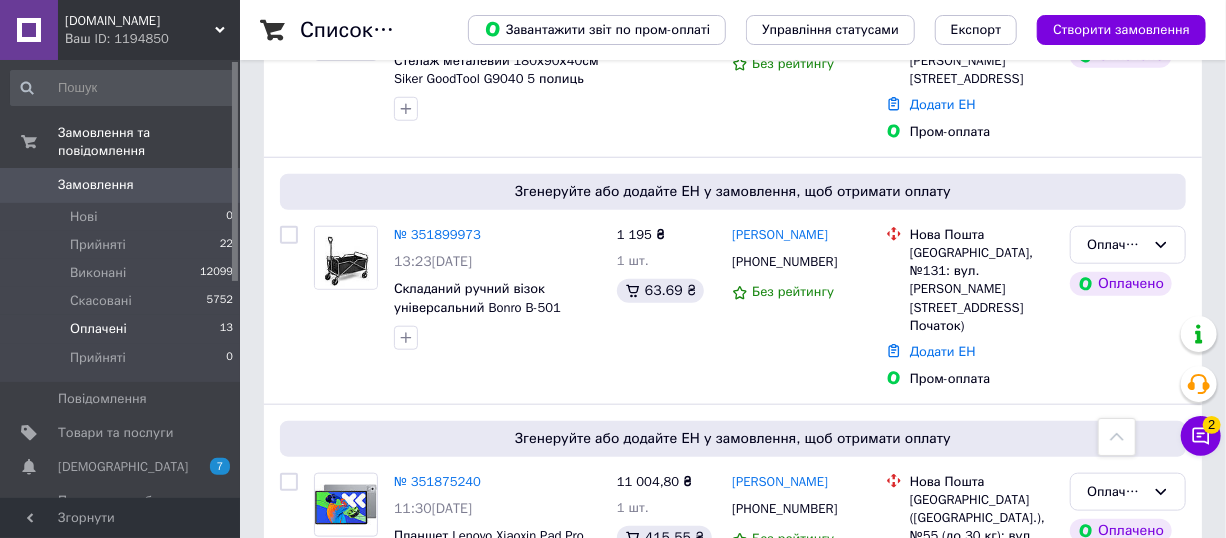 click on "Оплачені 13" at bounding box center (122, 329) 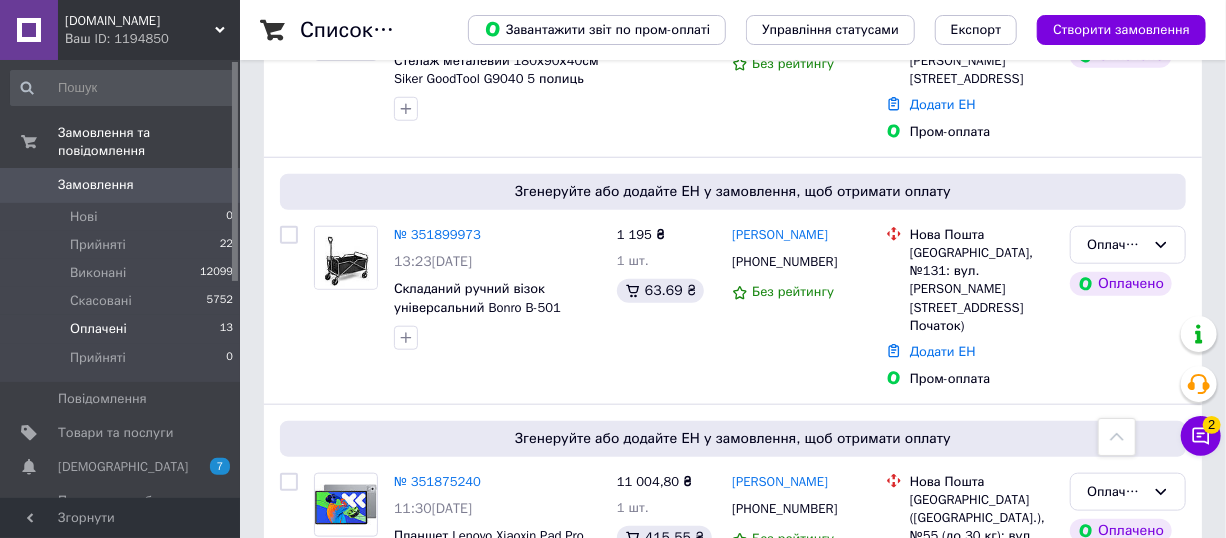 click on "Замовлення" at bounding box center (121, 185) 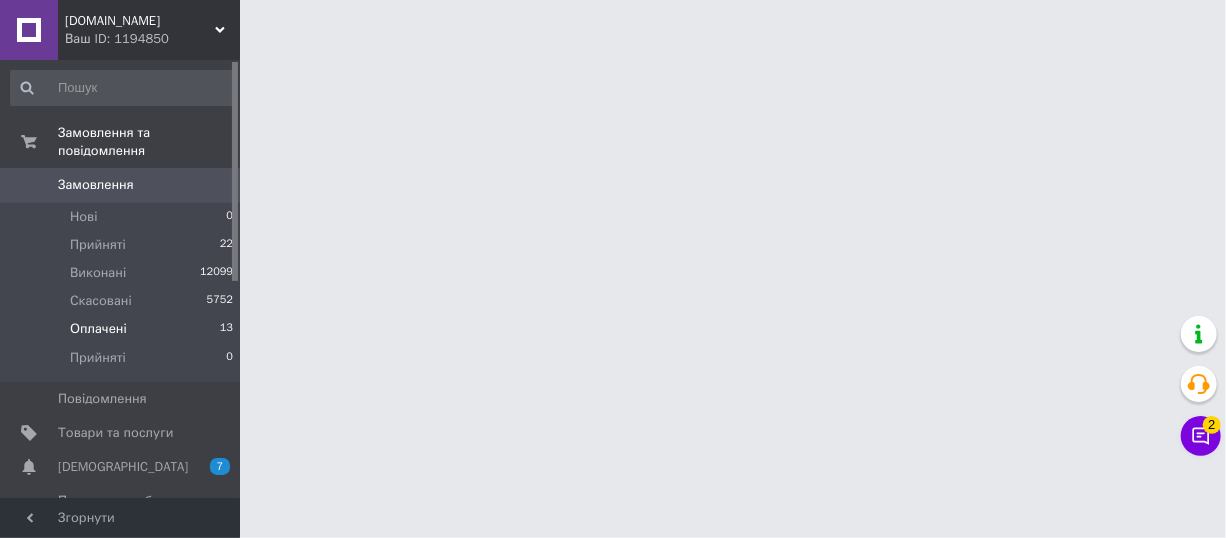 scroll, scrollTop: 0, scrollLeft: 0, axis: both 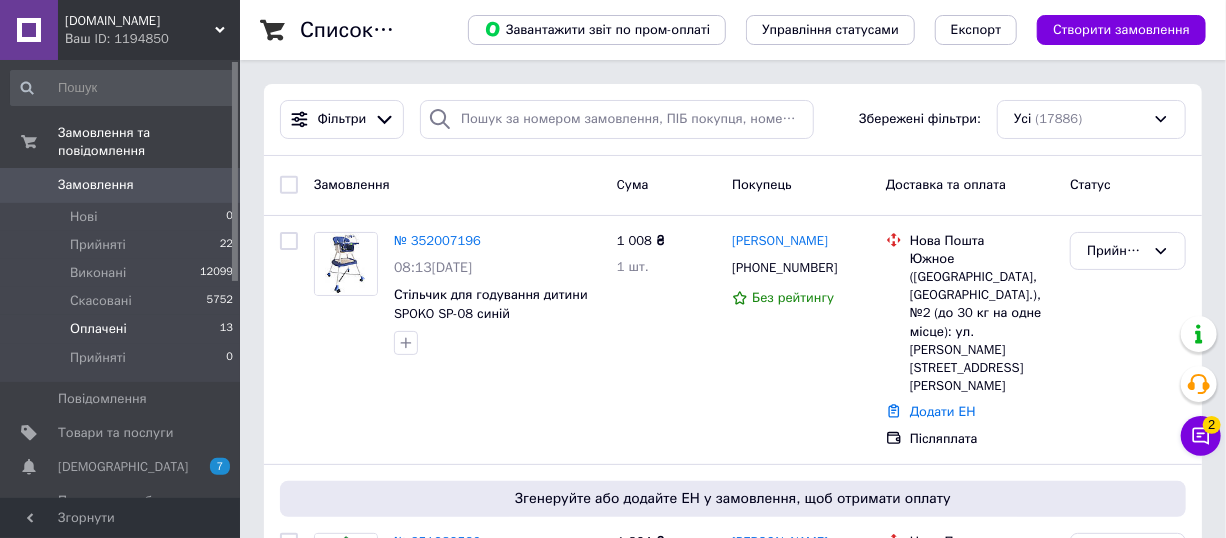 click on "Оплачені 13" at bounding box center [122, 329] 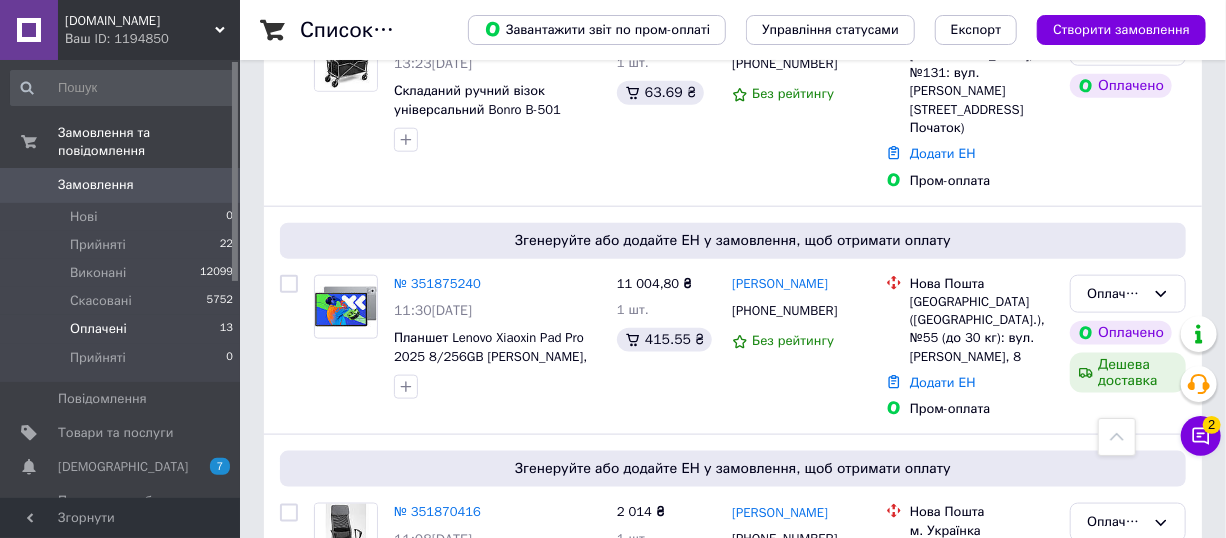 scroll, scrollTop: 818, scrollLeft: 0, axis: vertical 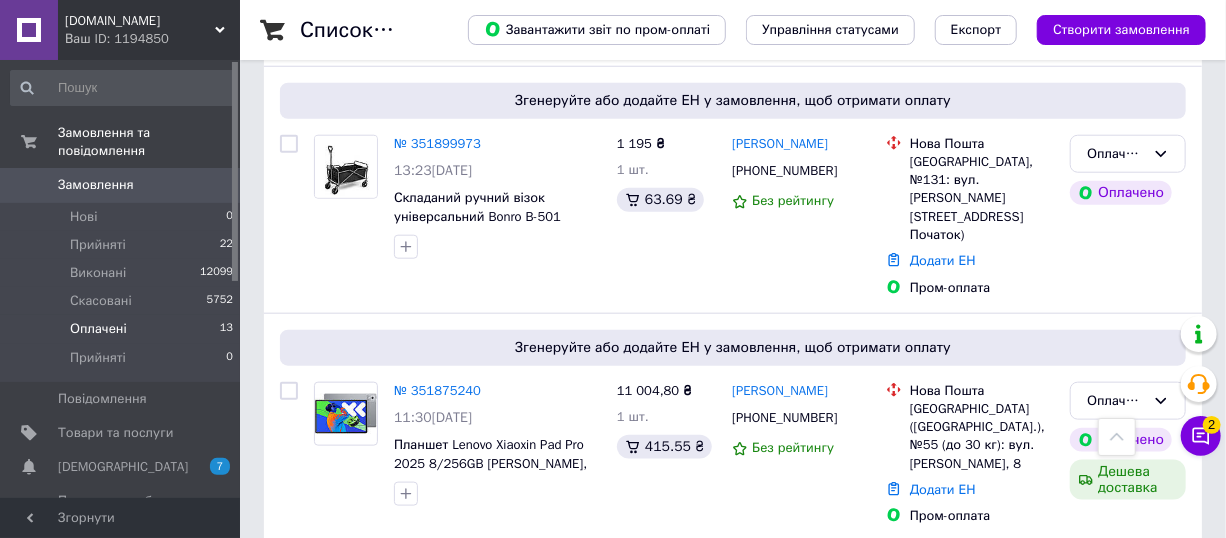 click on "Замовлення" at bounding box center [121, 185] 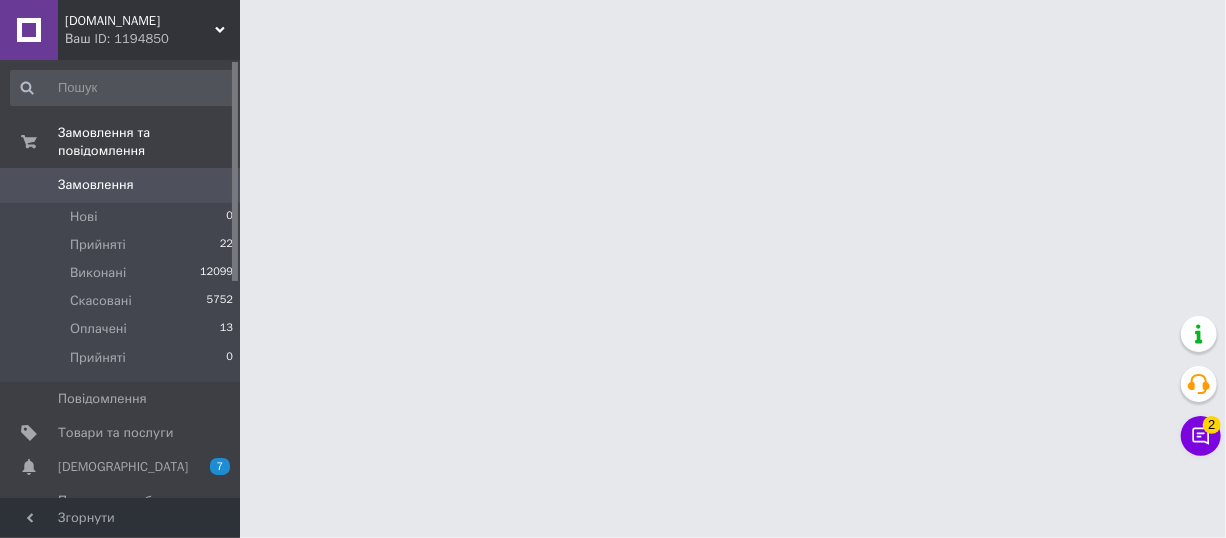 scroll, scrollTop: 0, scrollLeft: 0, axis: both 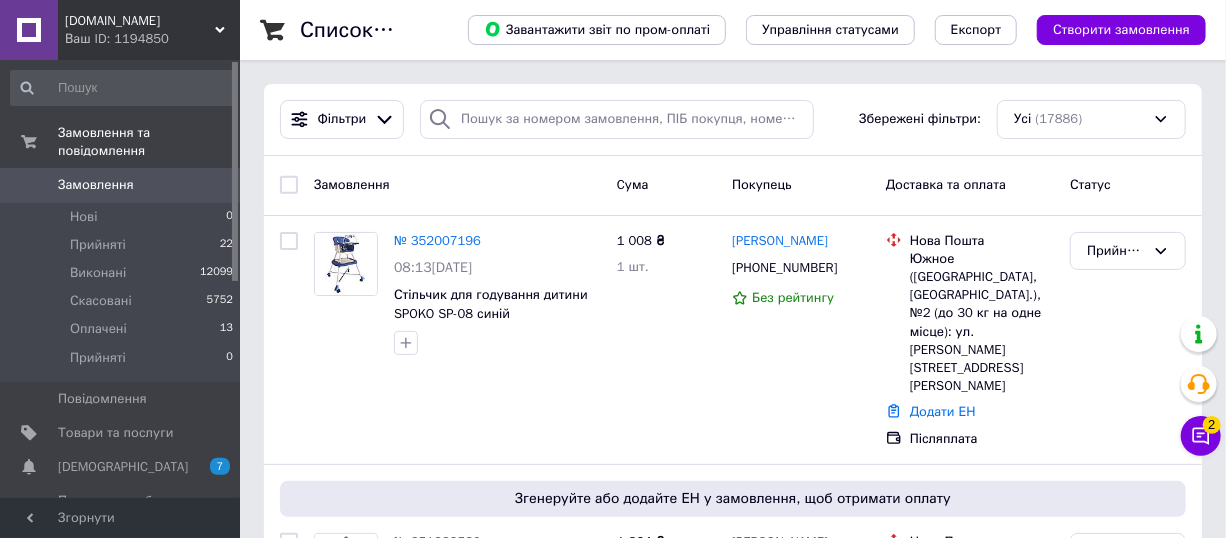 click on "Замовлення 0" at bounding box center [122, 185] 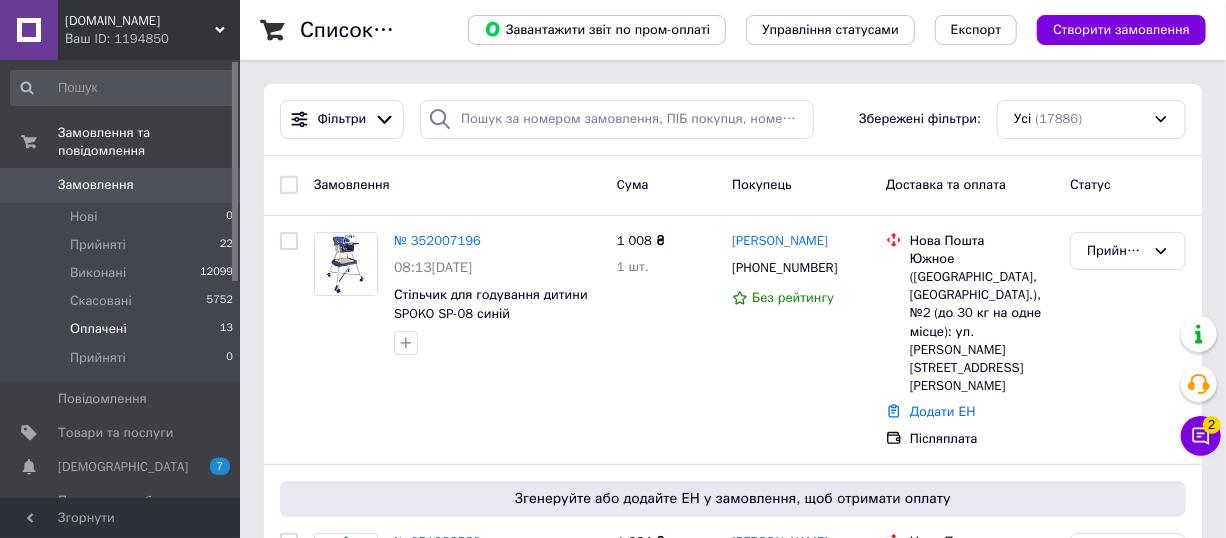 click on "Оплачені 13" at bounding box center (122, 329) 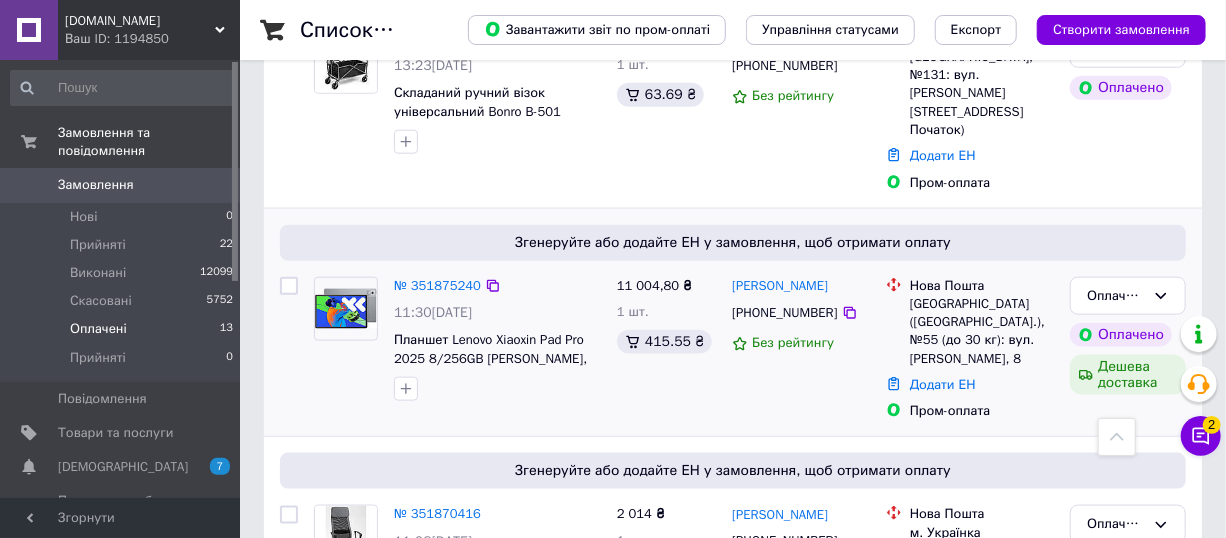 scroll, scrollTop: 1181, scrollLeft: 0, axis: vertical 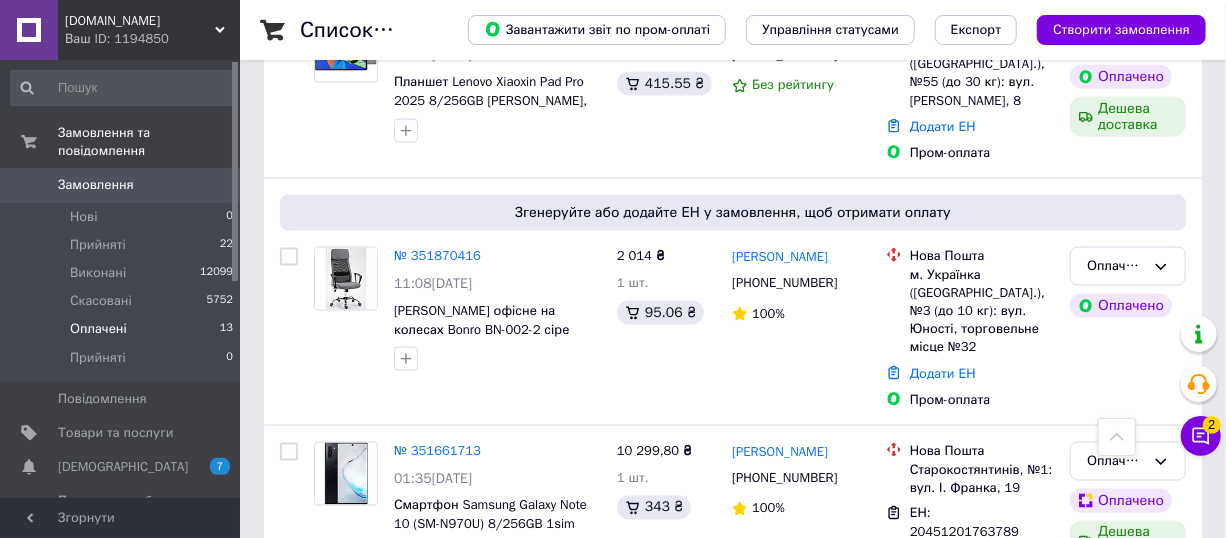 click on "Замовлення" at bounding box center [121, 185] 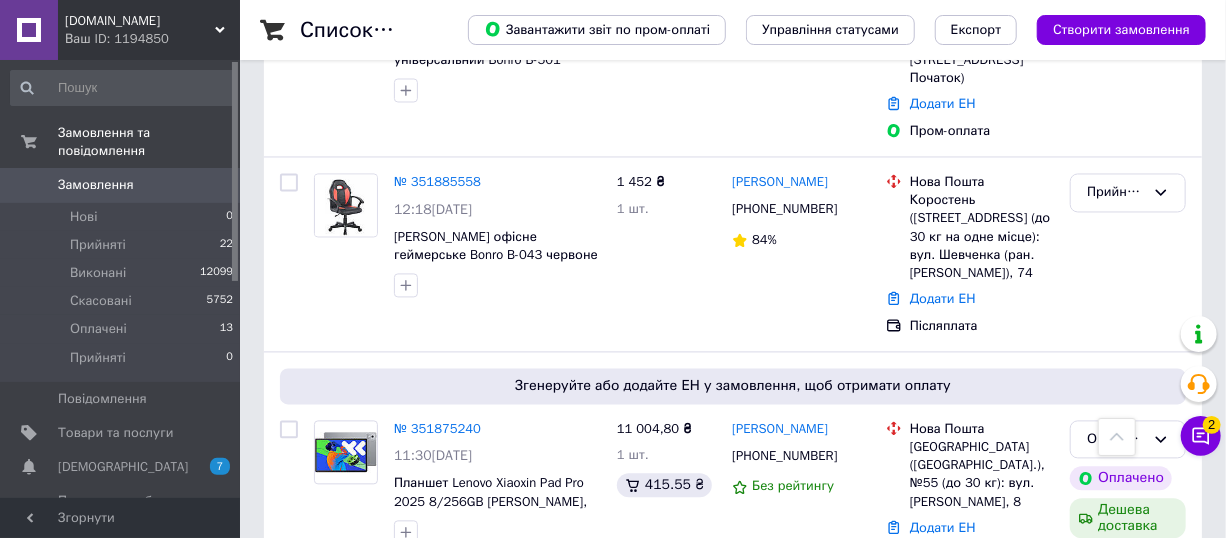 scroll, scrollTop: 1545, scrollLeft: 0, axis: vertical 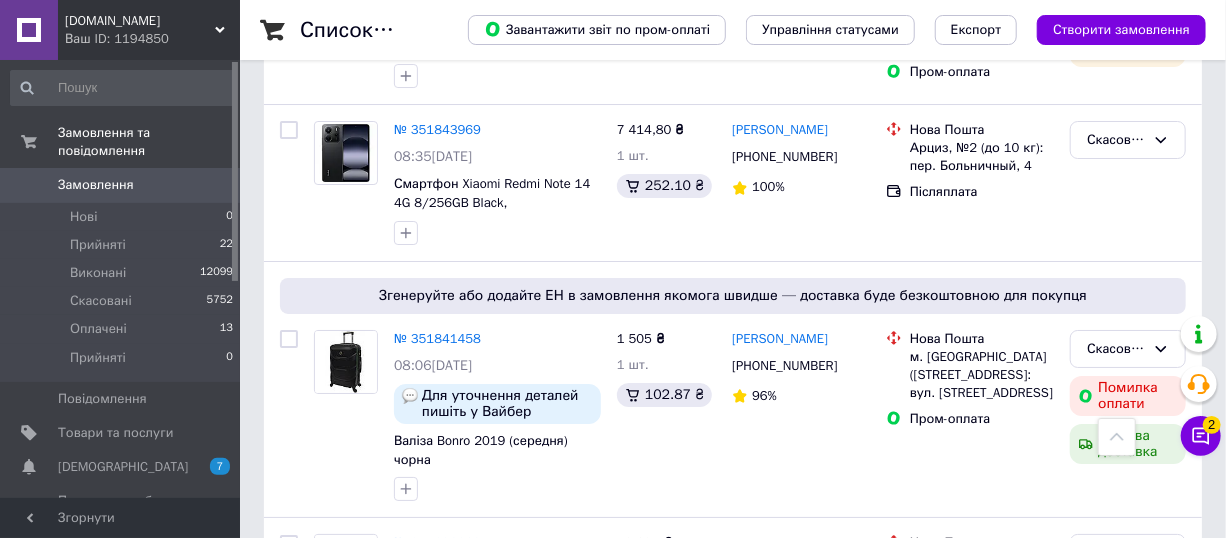 drag, startPoint x: 146, startPoint y: 217, endPoint x: 233, endPoint y: 246, distance: 91.706055 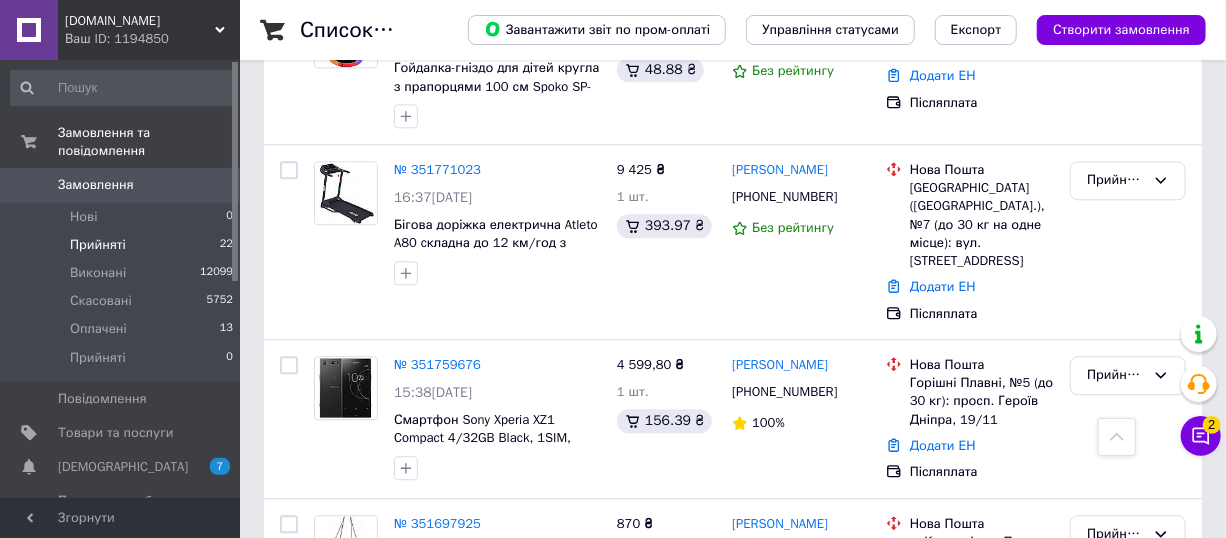 scroll, scrollTop: 2000, scrollLeft: 0, axis: vertical 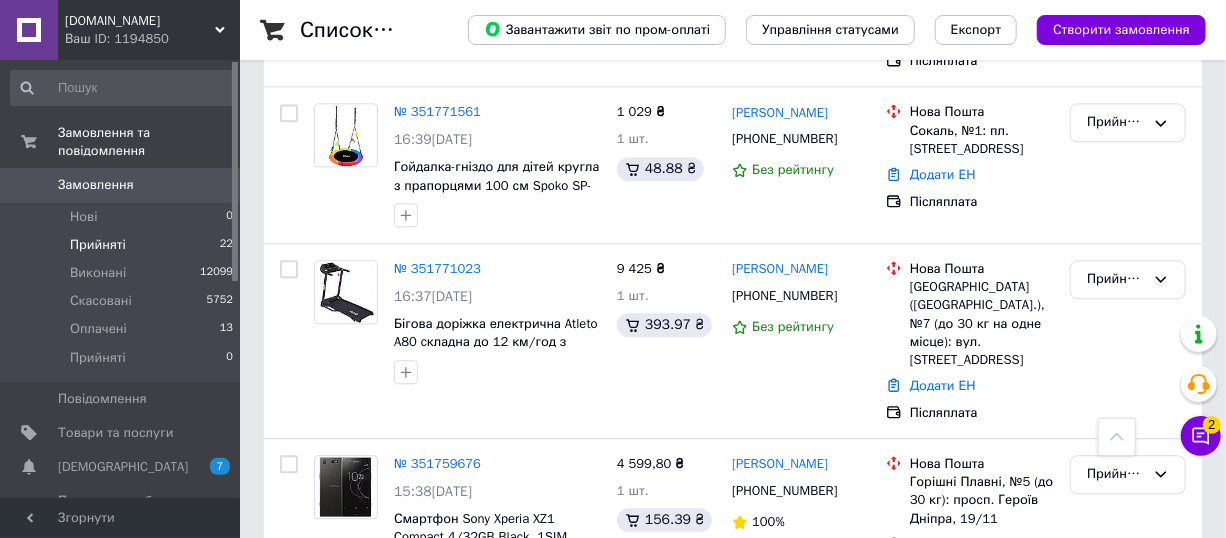 click on "Замовлення" at bounding box center [121, 185] 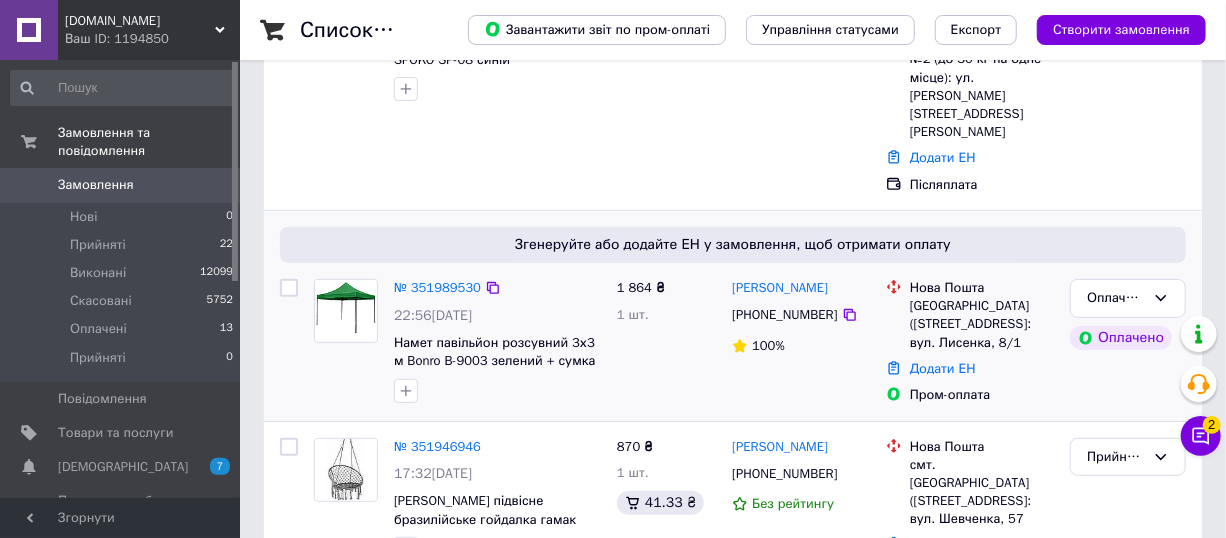 scroll, scrollTop: 272, scrollLeft: 0, axis: vertical 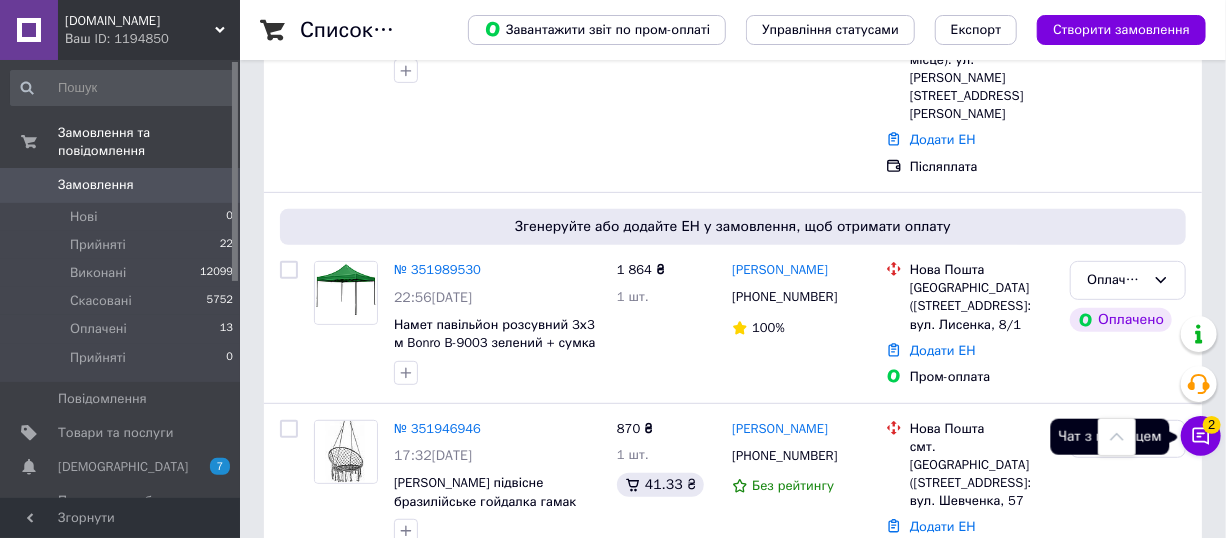 click 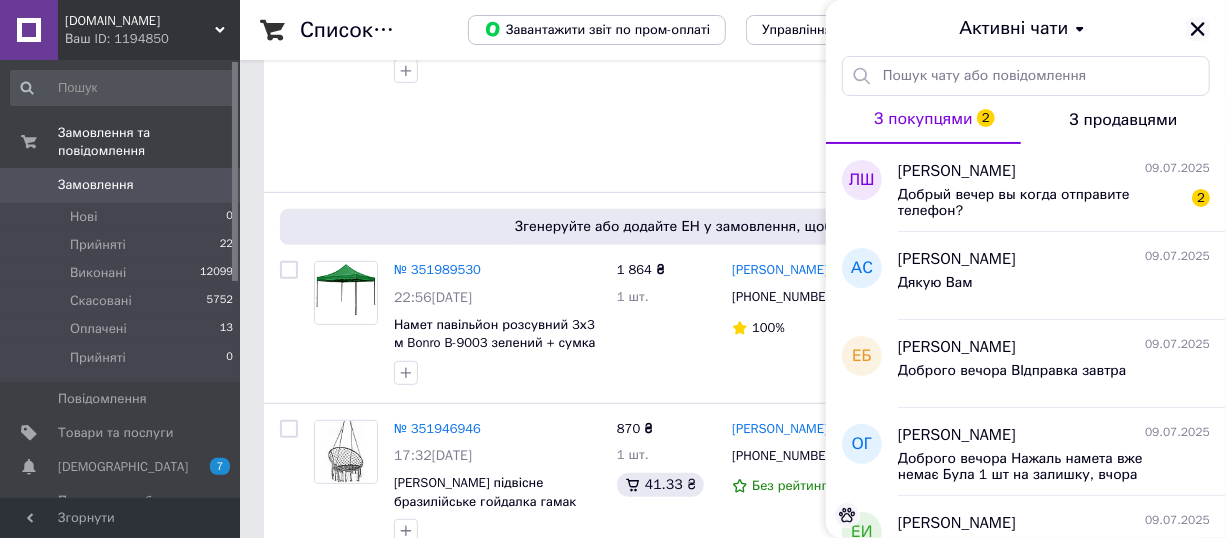 click 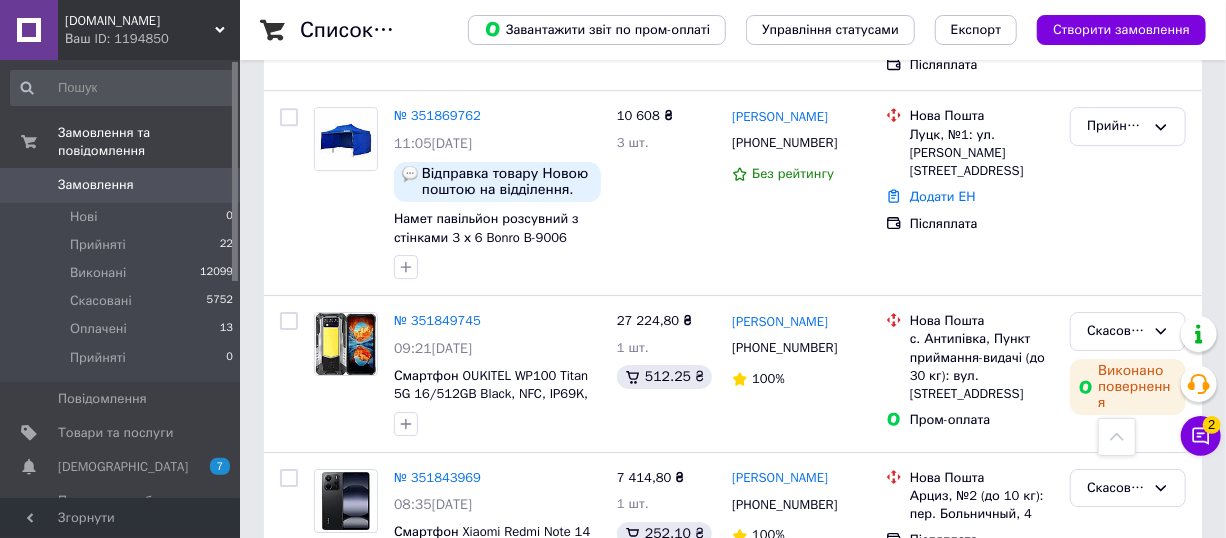 scroll, scrollTop: 2727, scrollLeft: 0, axis: vertical 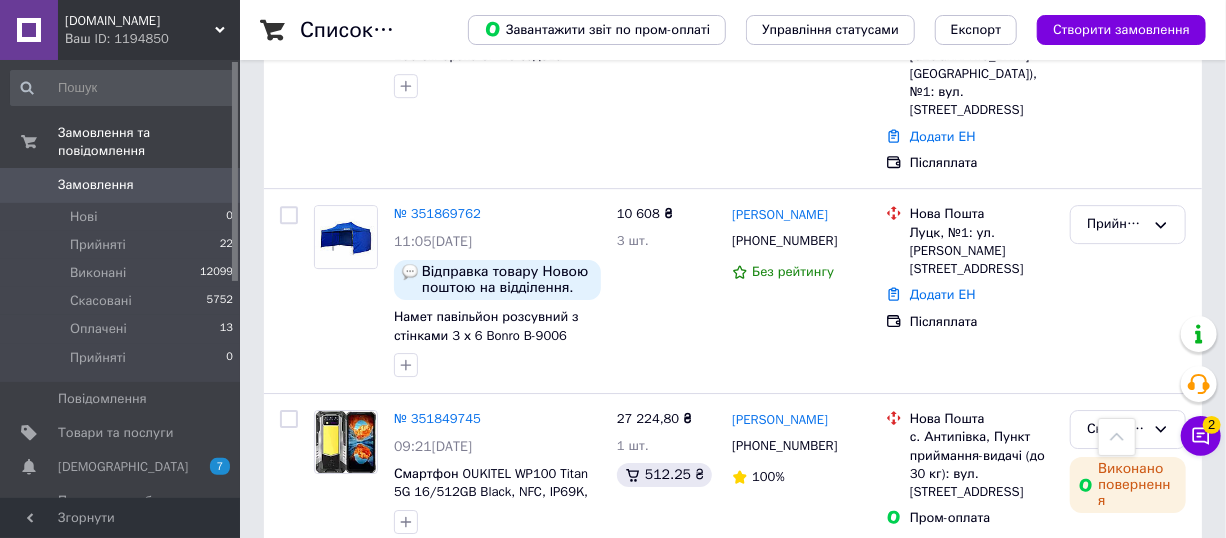 click 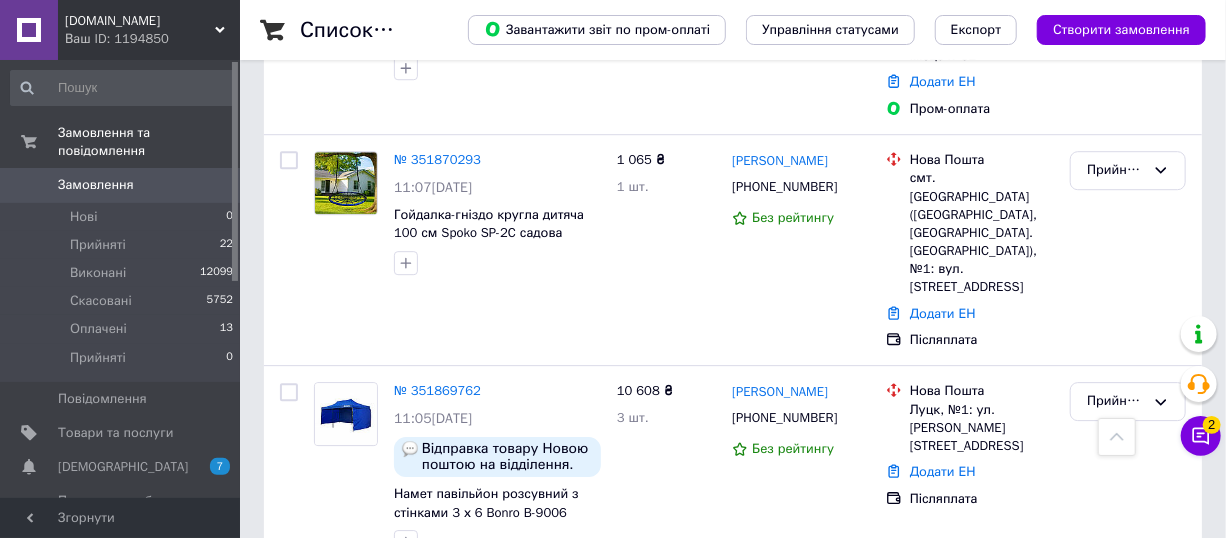 scroll, scrollTop: 2545, scrollLeft: 0, axis: vertical 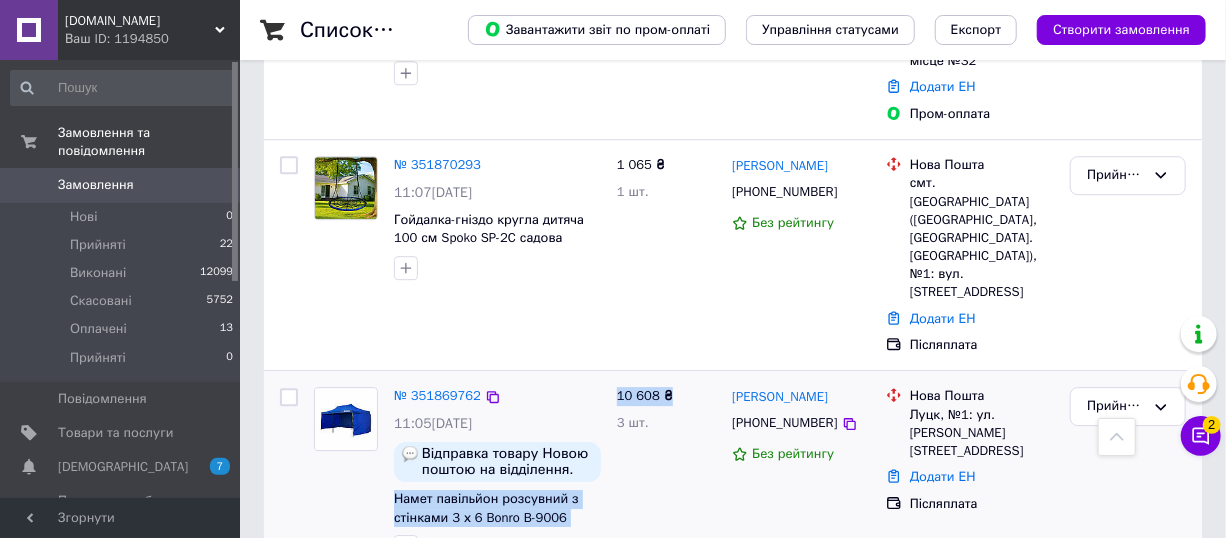 drag, startPoint x: 391, startPoint y: 268, endPoint x: 610, endPoint y: 302, distance: 221.62355 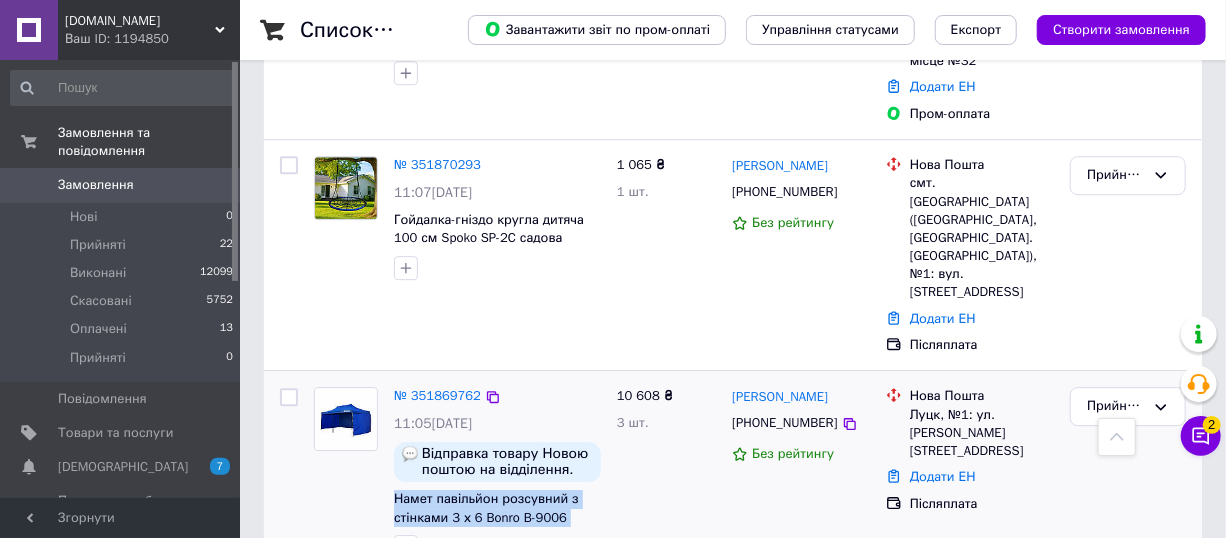 drag, startPoint x: 392, startPoint y: 271, endPoint x: 606, endPoint y: 295, distance: 215.34158 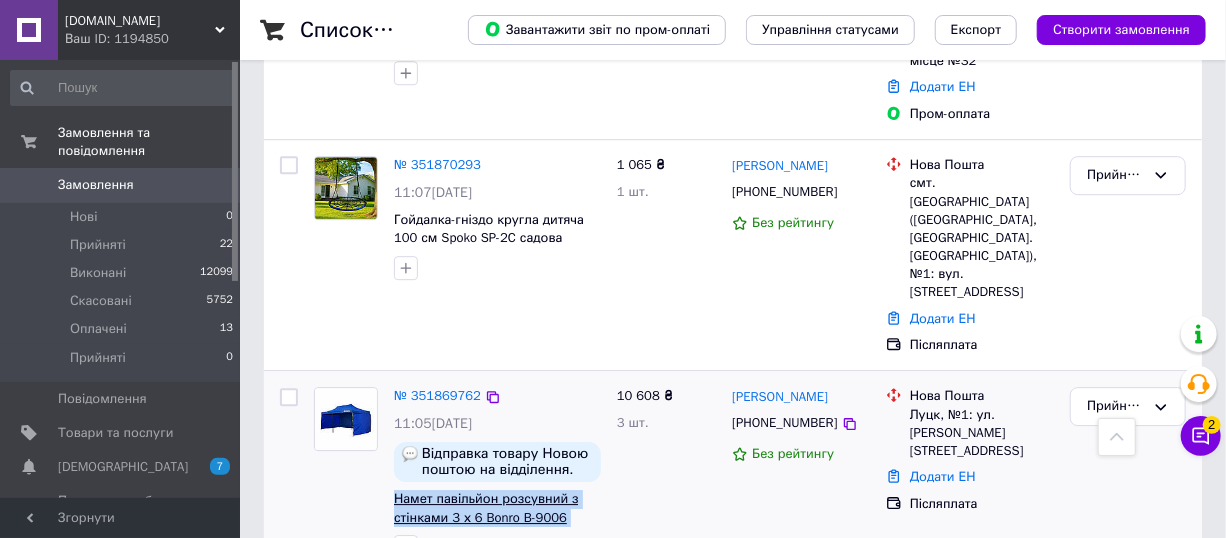 copy on "Намет павільйон розсувний з стінками 3 х 6 Bonro B-9006 синій" 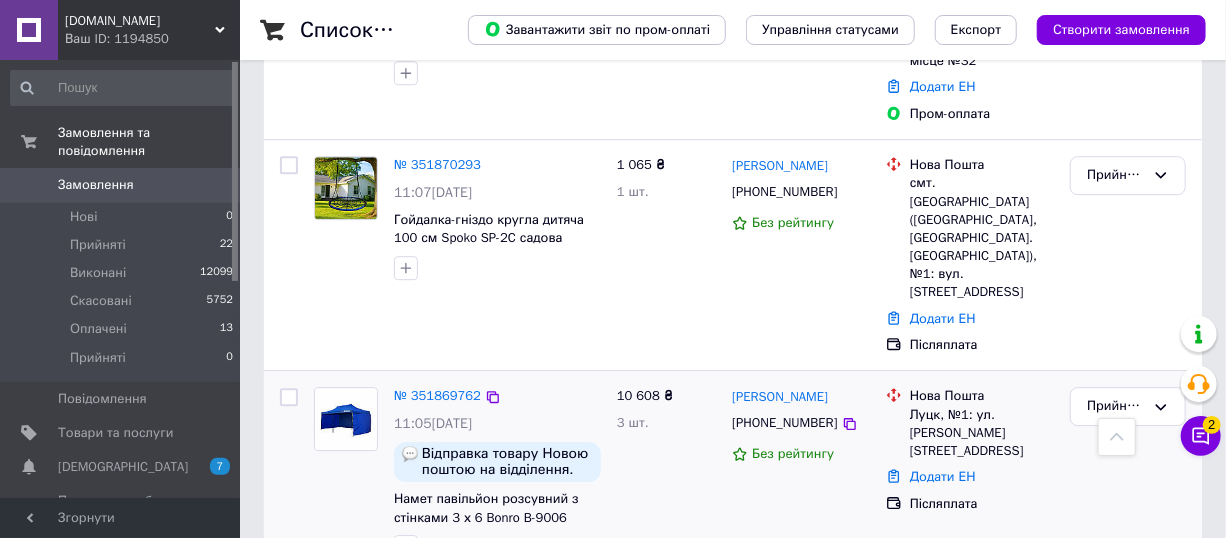 click on "10 608 ₴ 3 шт." at bounding box center (666, 473) 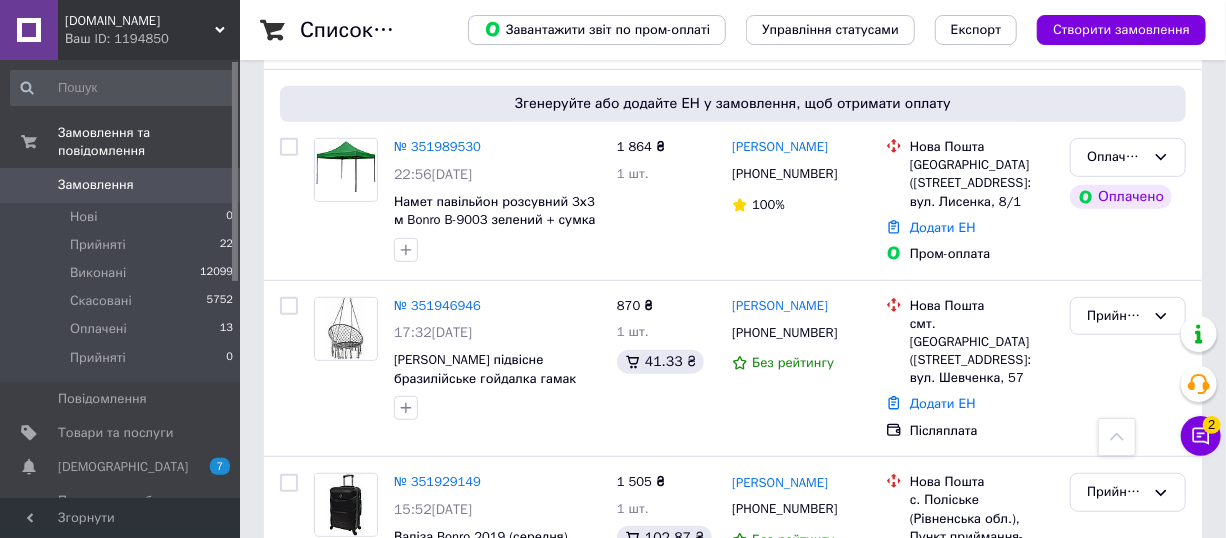 scroll, scrollTop: 181, scrollLeft: 0, axis: vertical 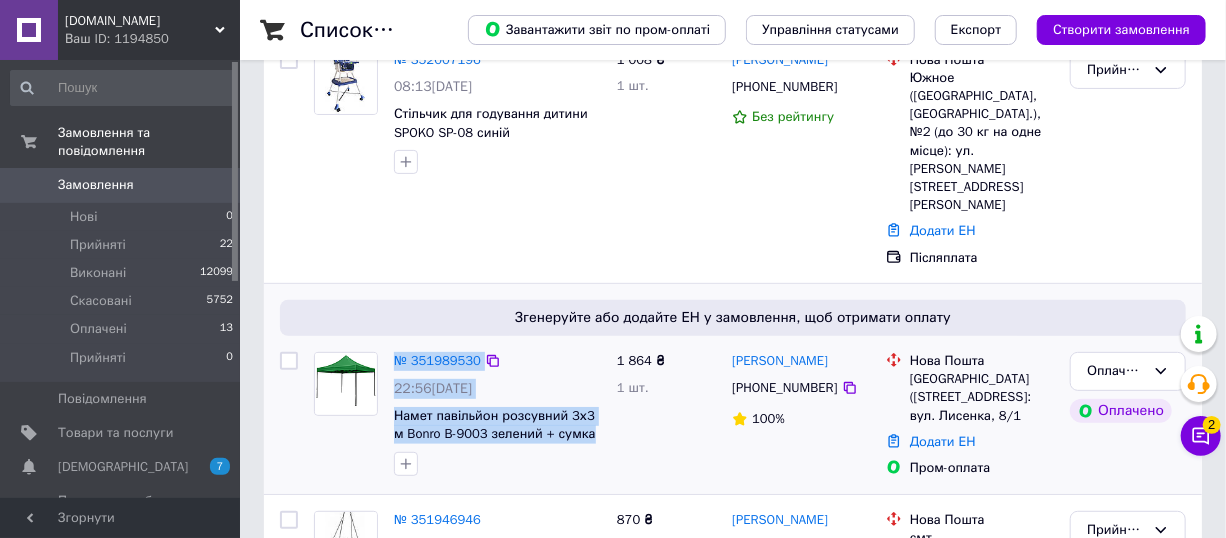 drag, startPoint x: 395, startPoint y: 341, endPoint x: 570, endPoint y: 383, distance: 179.96944 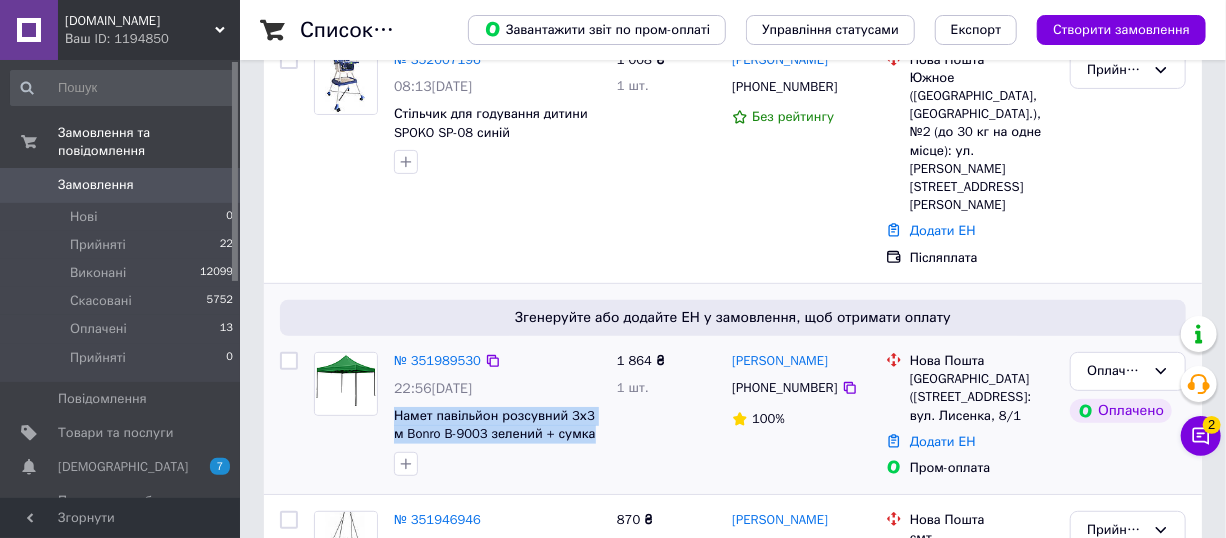 drag, startPoint x: 390, startPoint y: 338, endPoint x: 588, endPoint y: 374, distance: 201.24612 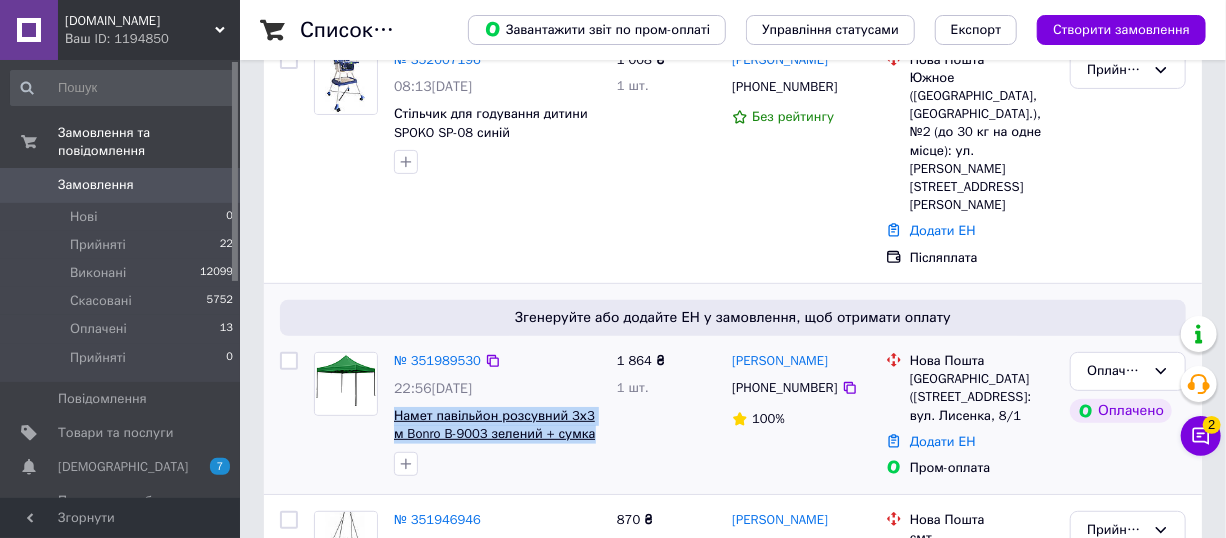 copy on "Намет павільйон розсувний 3х3 м Bonro B-9003 зелений + сумка" 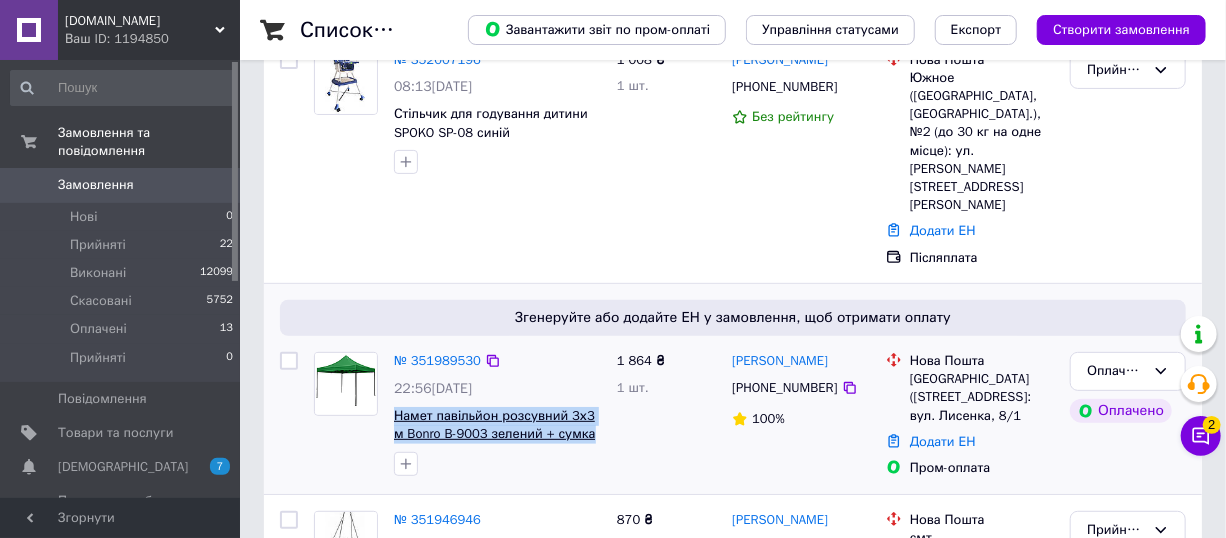 click on "Намет павільйон розсувний 3х3 м Bonro B-9003 зелений + сумка" at bounding box center [495, 425] 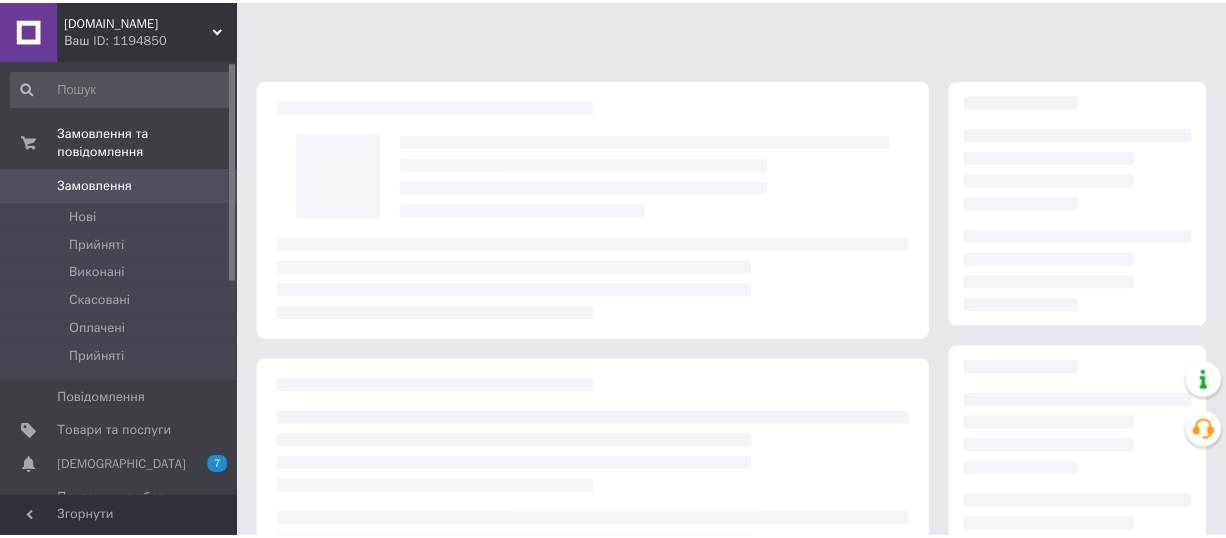scroll, scrollTop: 0, scrollLeft: 0, axis: both 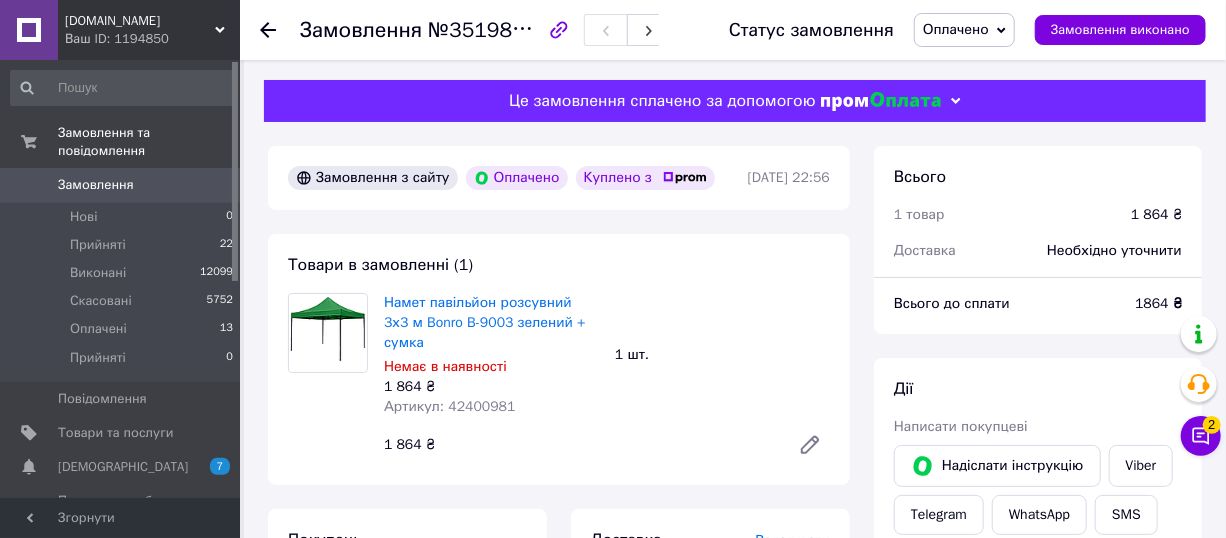 click on "Артикул: 42400981" at bounding box center [450, 406] 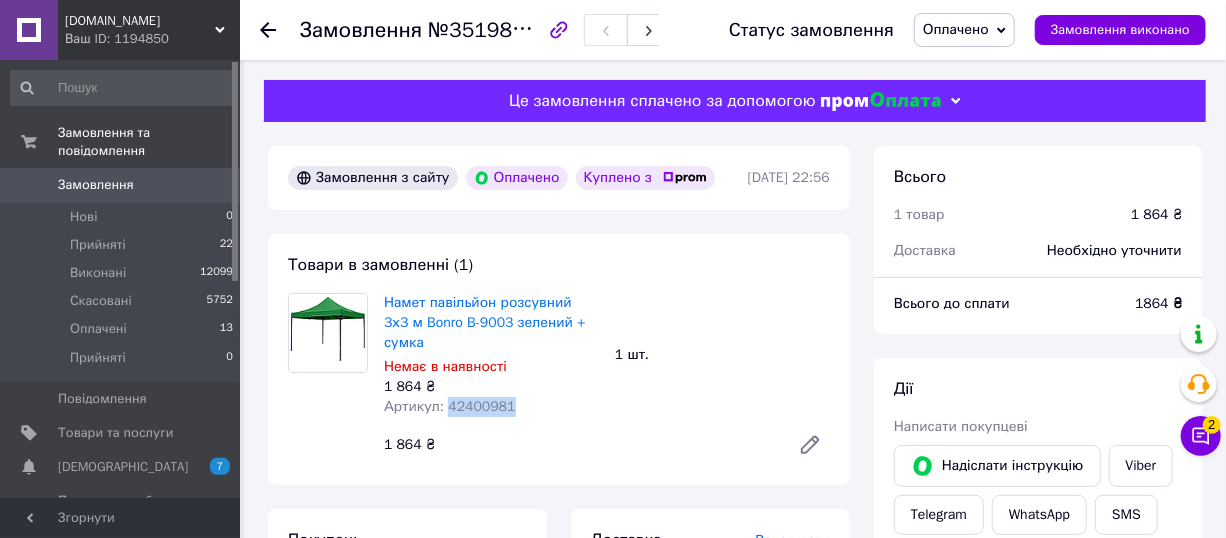 click on "Артикул: 42400981" at bounding box center (450, 406) 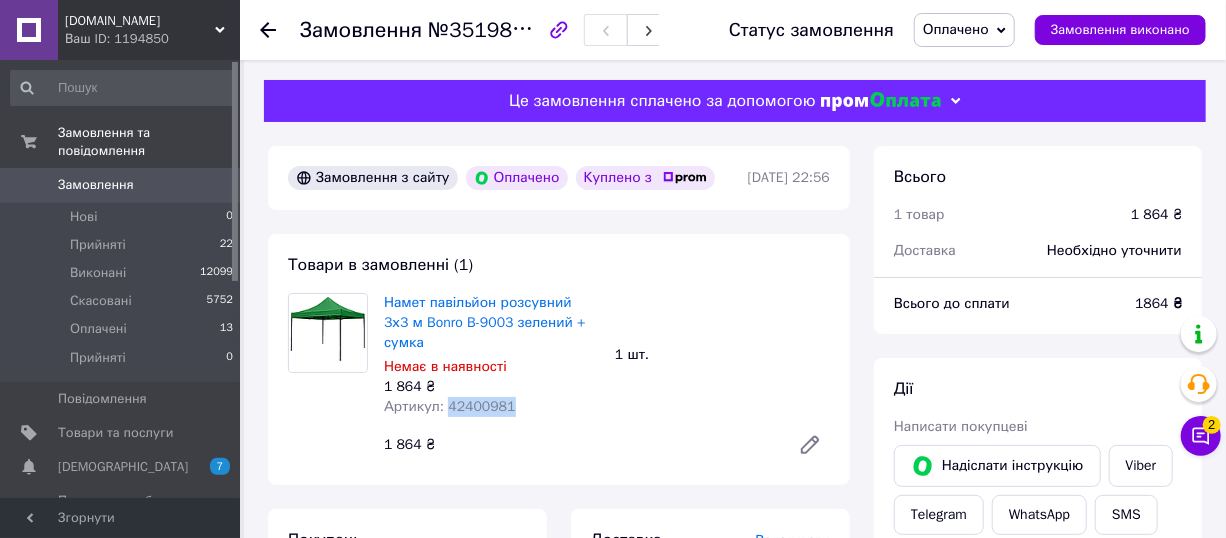 copy on "42400981" 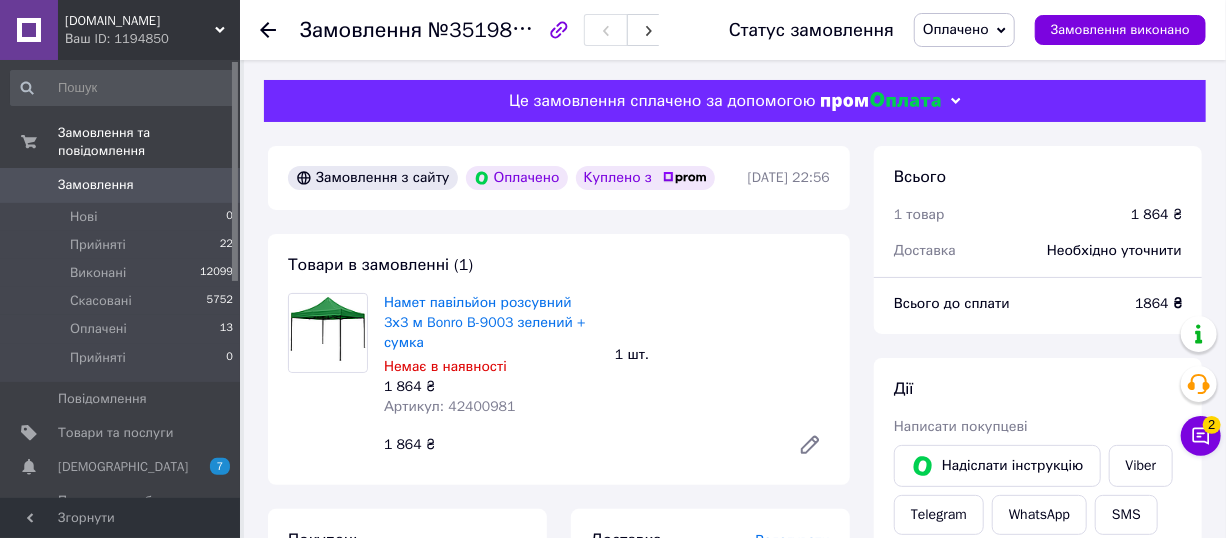 drag, startPoint x: 574, startPoint y: 422, endPoint x: 505, endPoint y: 374, distance: 84.05355 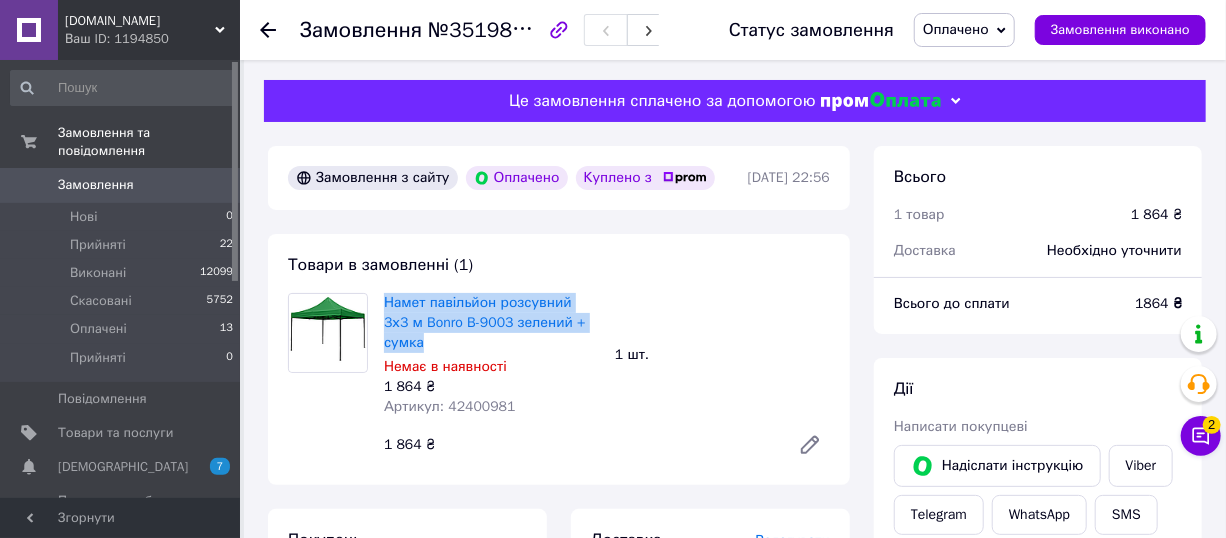 drag, startPoint x: 379, startPoint y: 295, endPoint x: 594, endPoint y: 332, distance: 218.16049 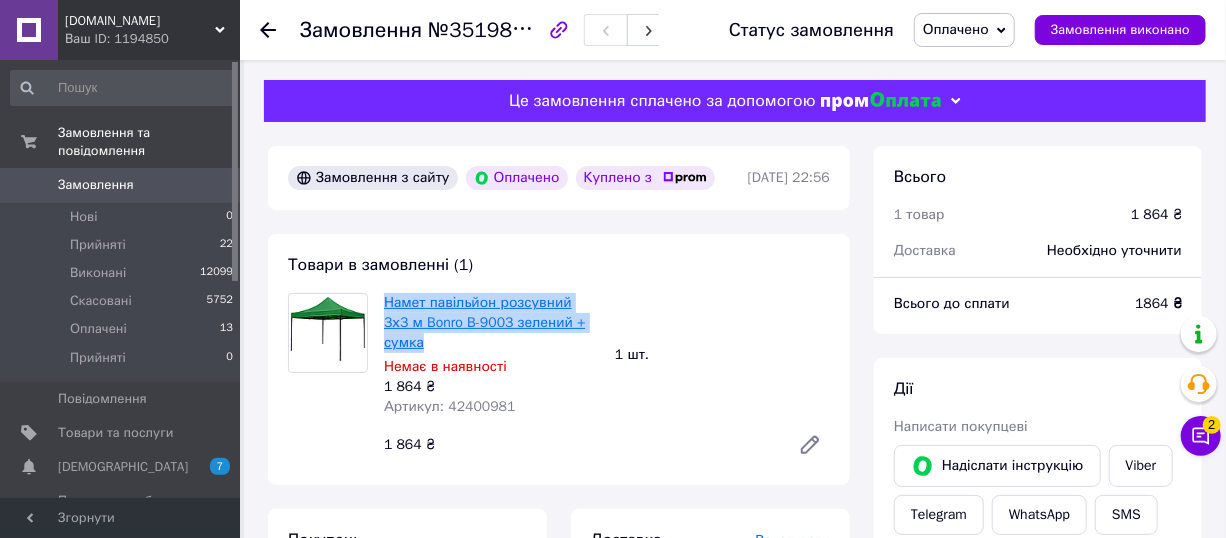 copy on "Намет павільйон розсувний 3х3 м Bonro B-9003 зелений + сумка" 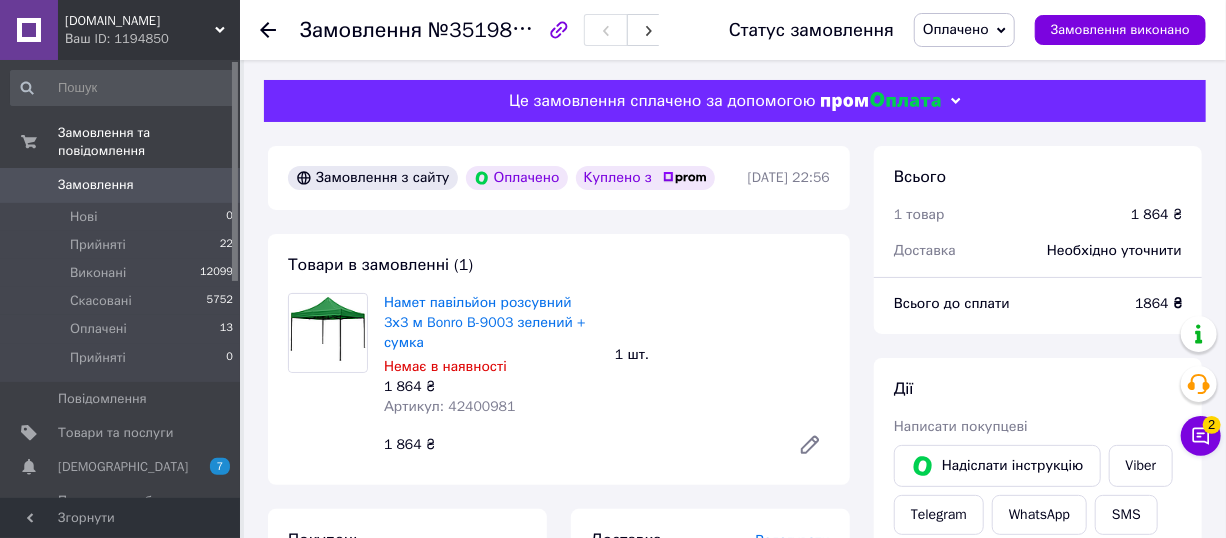click on "Замовлення з сайту Оплачено Куплено з   09.07.2025 | 22:56 Товари в замовленні (1) Намет павільйон розсувний 3х3 м Bonro B-9003 зелений + сумка Немає в наявності 1 864 ₴ Артикул: 42400981 1 шт. 1 864 ₴ Покупець Марущак Олег 1 замовлення у вас на 1 864 ₴ 100%   успішних покупок Додати відгук vayceh@ukr.net +380677205517 Оплата Оплачено Пром-оплата Кошти будуть зараховані на розрахунковий рахунок [FC_Acquiring] Prom site Варениця Андрій Леонідович (Активирован) Доставка Редагувати Вкажіть номер експрес-накладної Мобільний номер покупця (із замовлення) повинен відповідати номеру отримувача за накладною або" at bounding box center (559, 818) 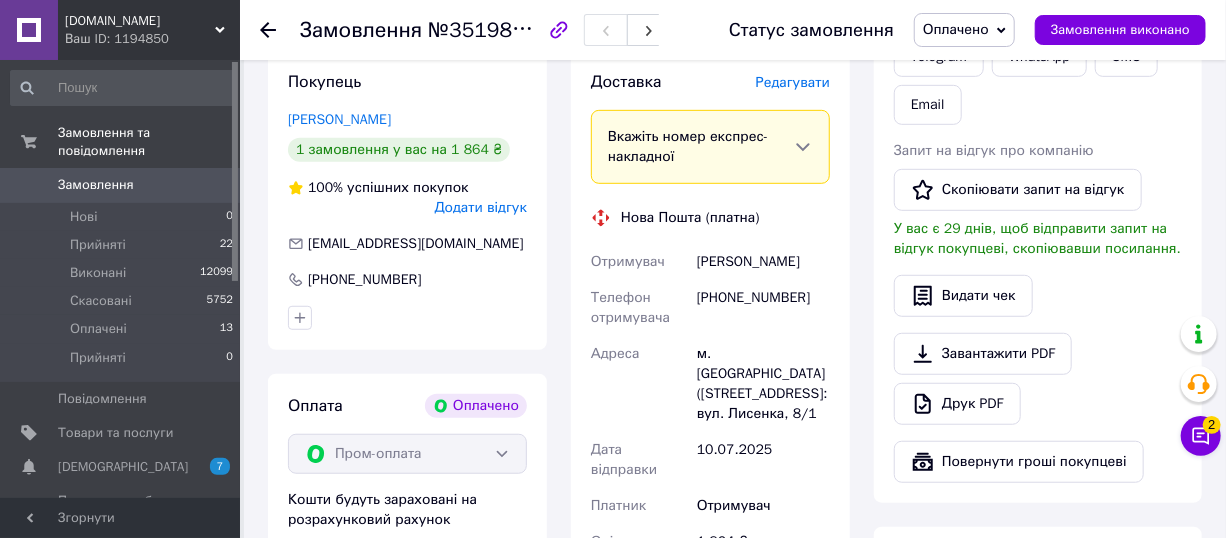 scroll, scrollTop: 545, scrollLeft: 0, axis: vertical 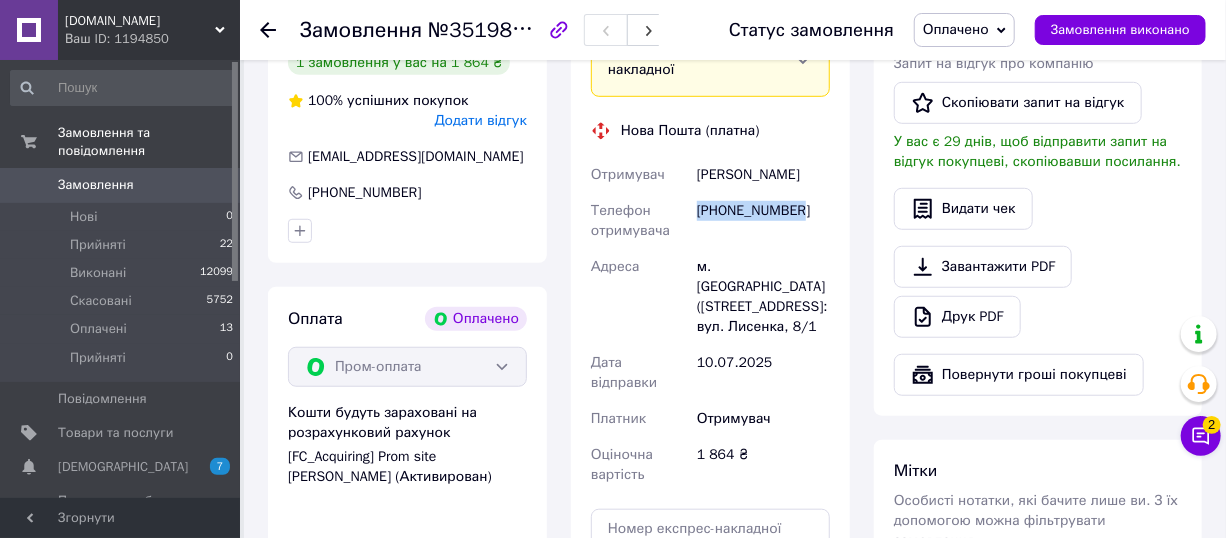 drag, startPoint x: 699, startPoint y: 185, endPoint x: 821, endPoint y: 195, distance: 122.40915 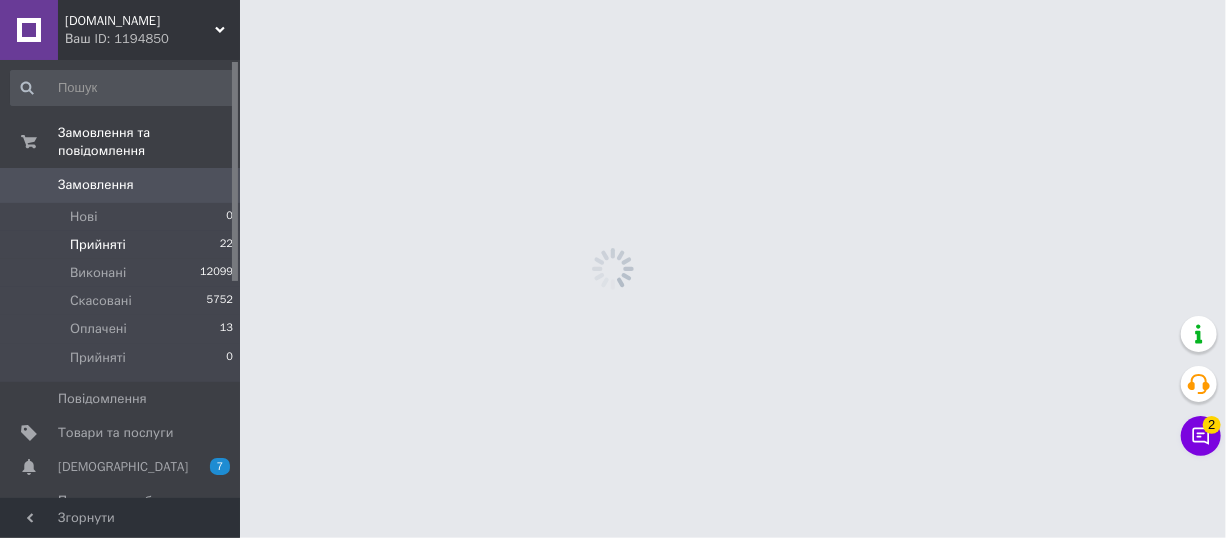 scroll, scrollTop: 0, scrollLeft: 0, axis: both 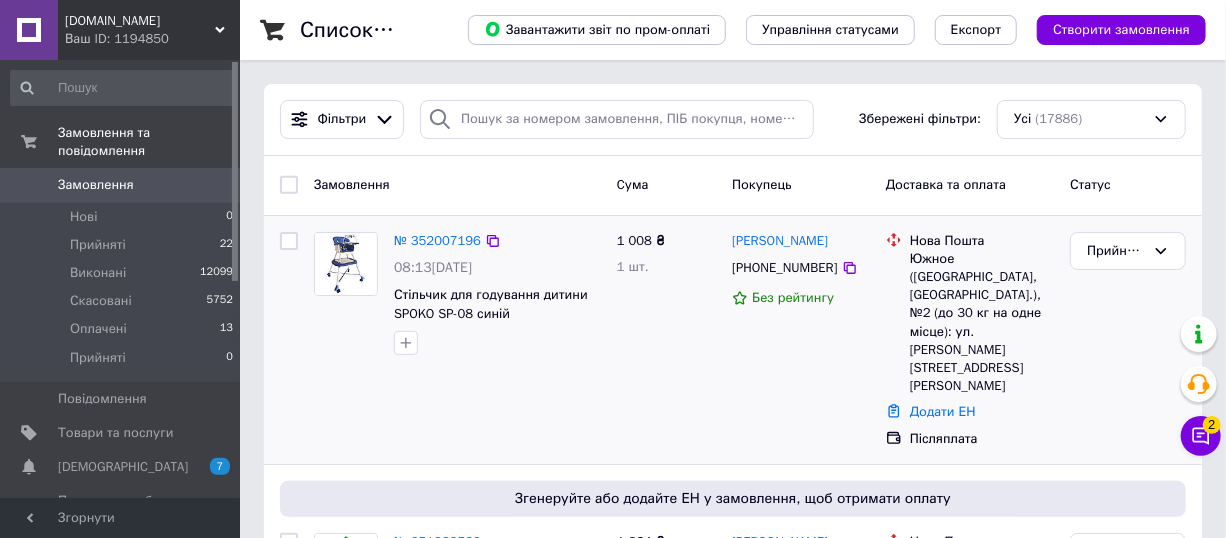 drag, startPoint x: 277, startPoint y: 316, endPoint x: 294, endPoint y: 316, distance: 17 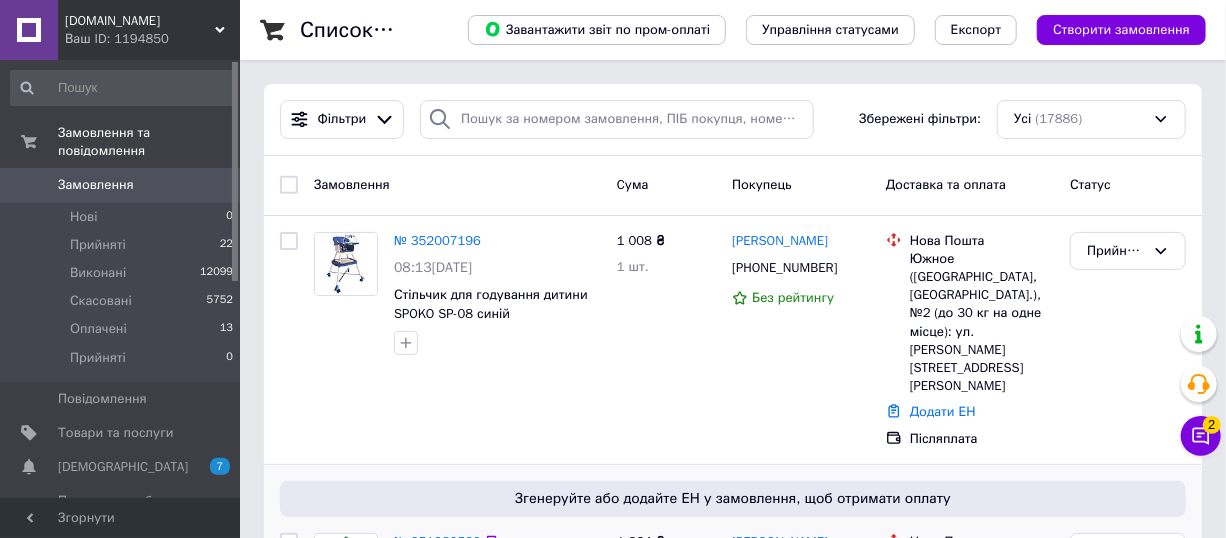 scroll, scrollTop: 272, scrollLeft: 0, axis: vertical 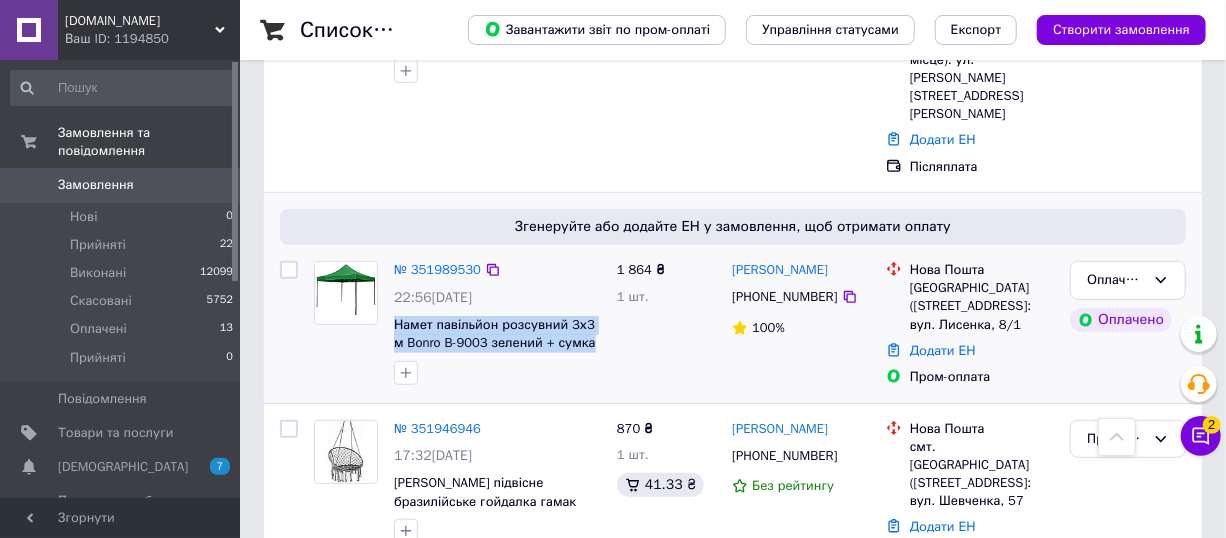 drag, startPoint x: 390, startPoint y: 245, endPoint x: 592, endPoint y: 279, distance: 204.8414 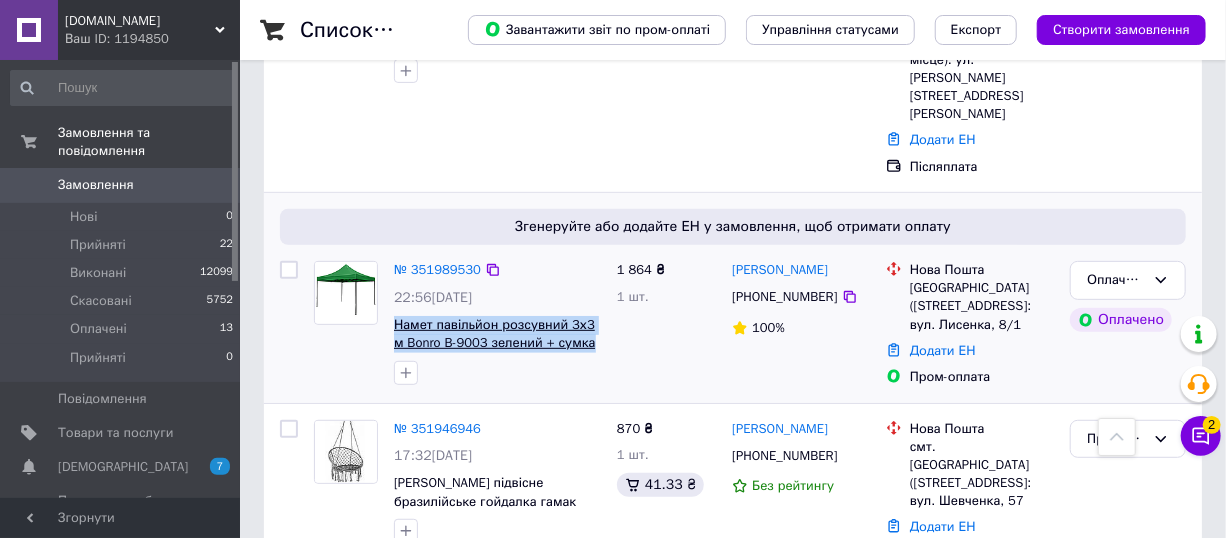 copy on "Намет павільйон розсувний 3х3 м Bonro B-9003 зелений + сумка" 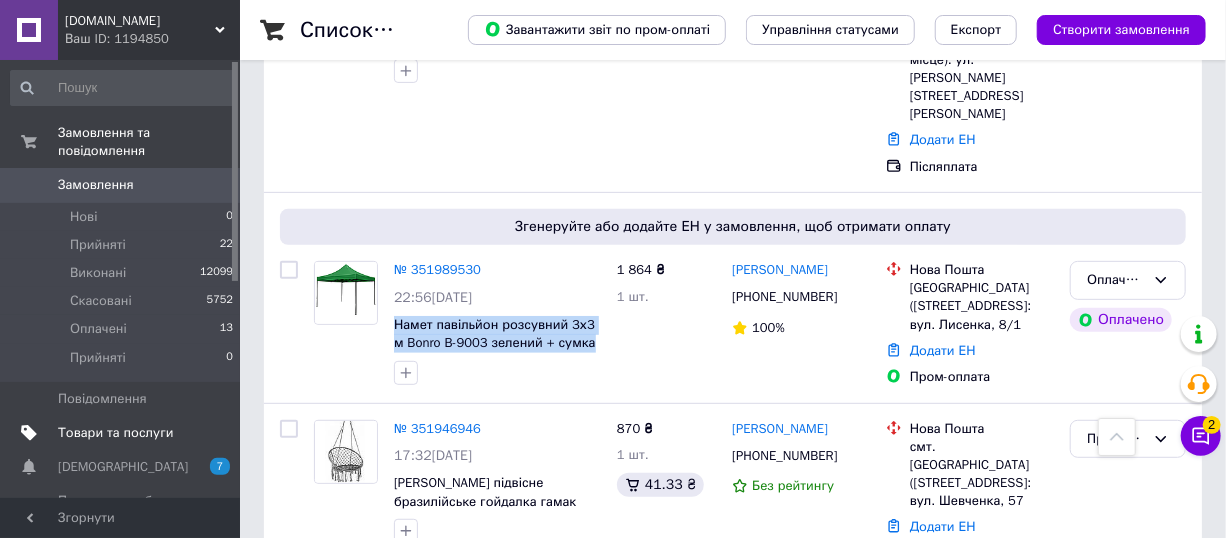 click on "Товари та послуги" at bounding box center [115, 433] 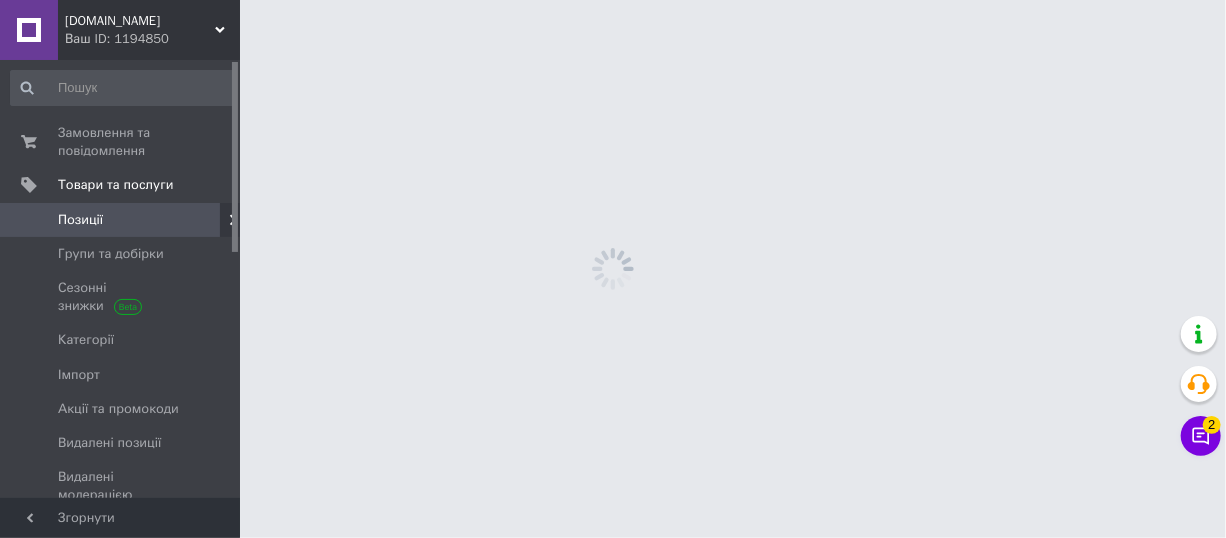 scroll, scrollTop: 0, scrollLeft: 0, axis: both 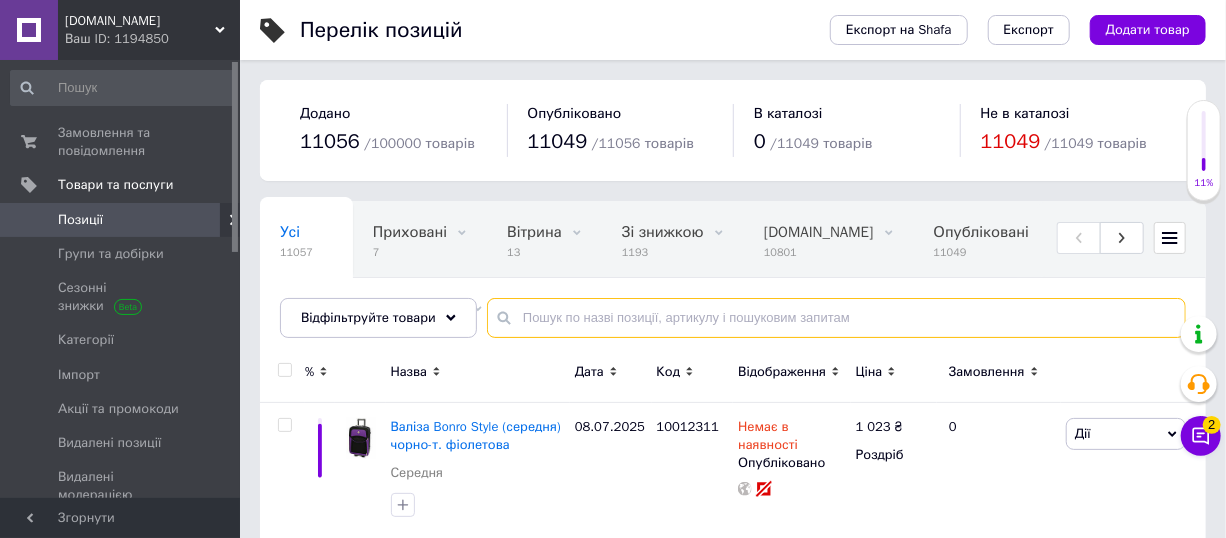 click at bounding box center [836, 318] 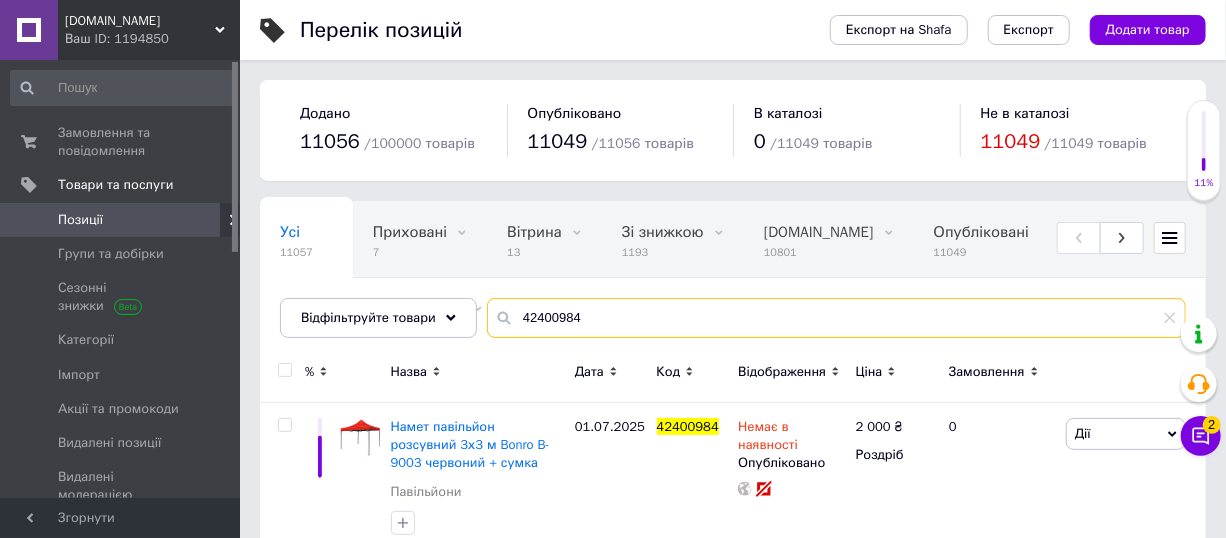 scroll, scrollTop: 26, scrollLeft: 0, axis: vertical 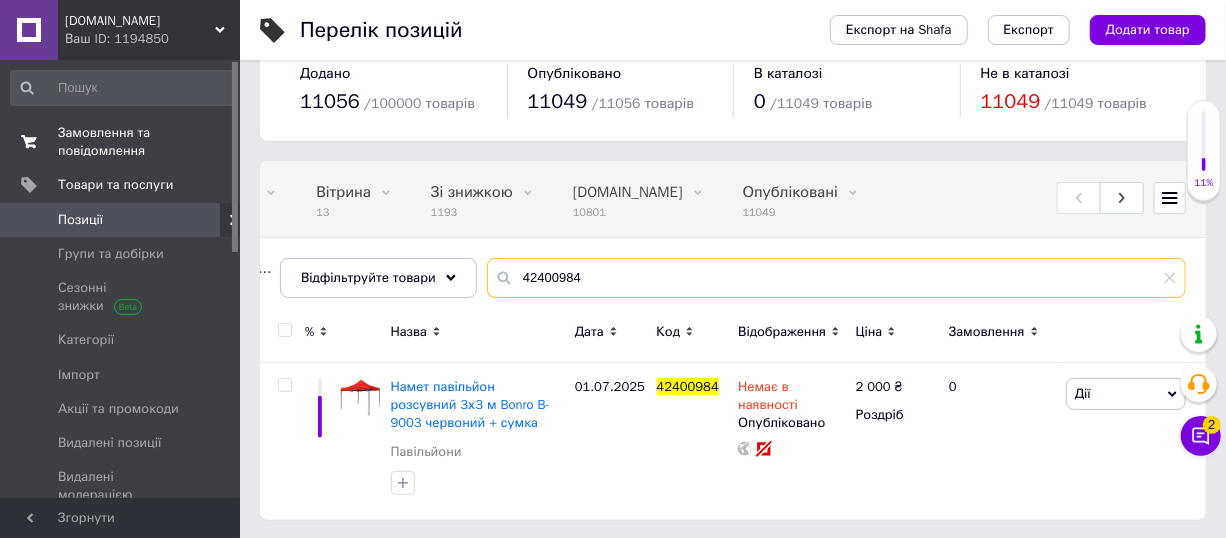 type on "42400984" 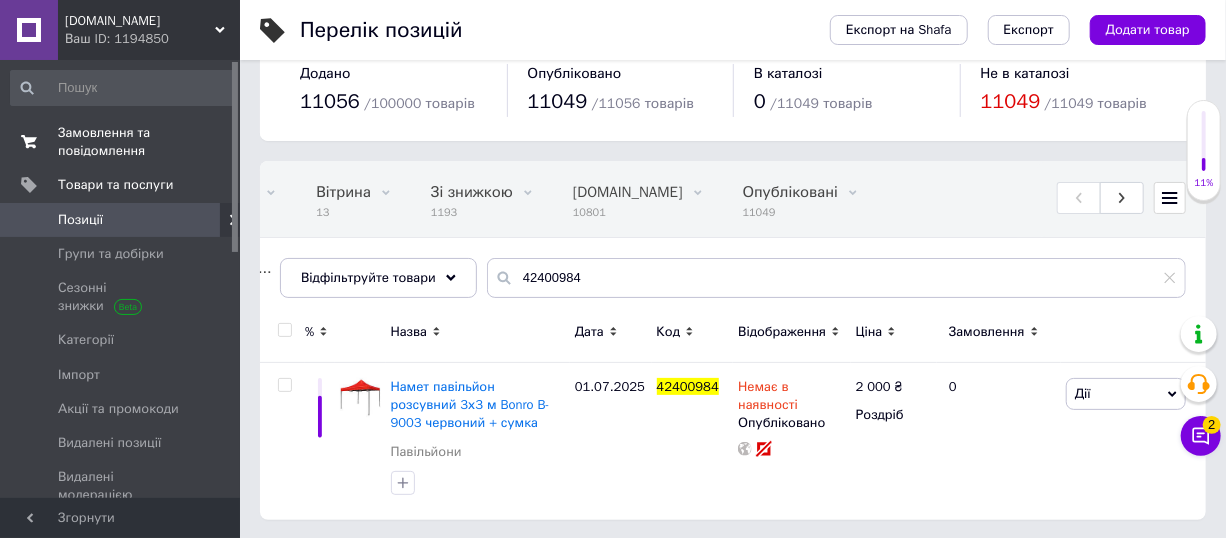 click on "Замовлення та повідомлення" at bounding box center (121, 142) 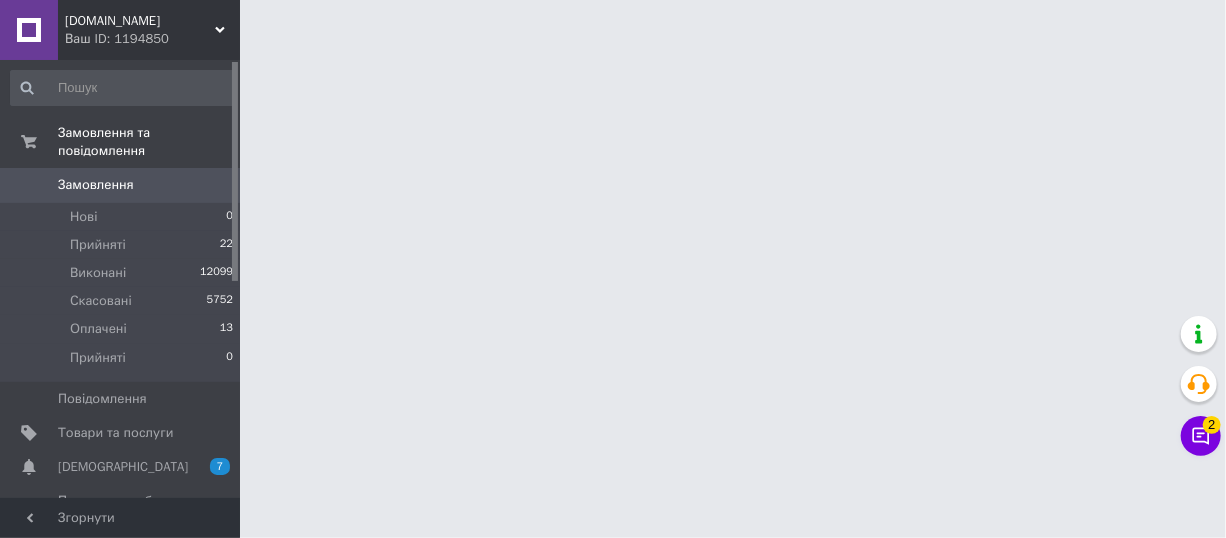 scroll, scrollTop: 0, scrollLeft: 0, axis: both 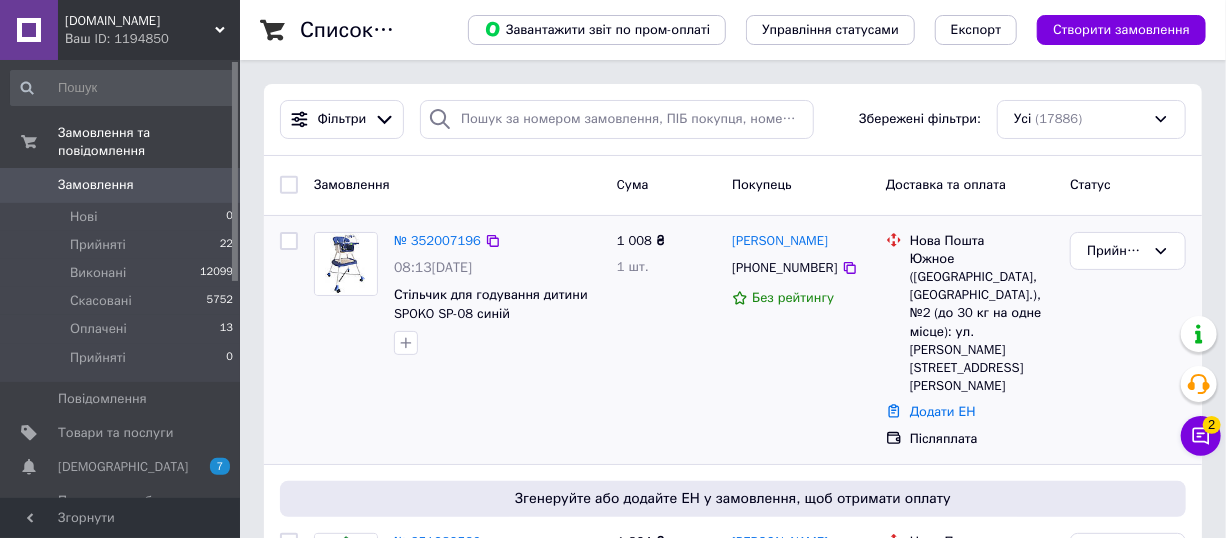 click at bounding box center (289, 340) 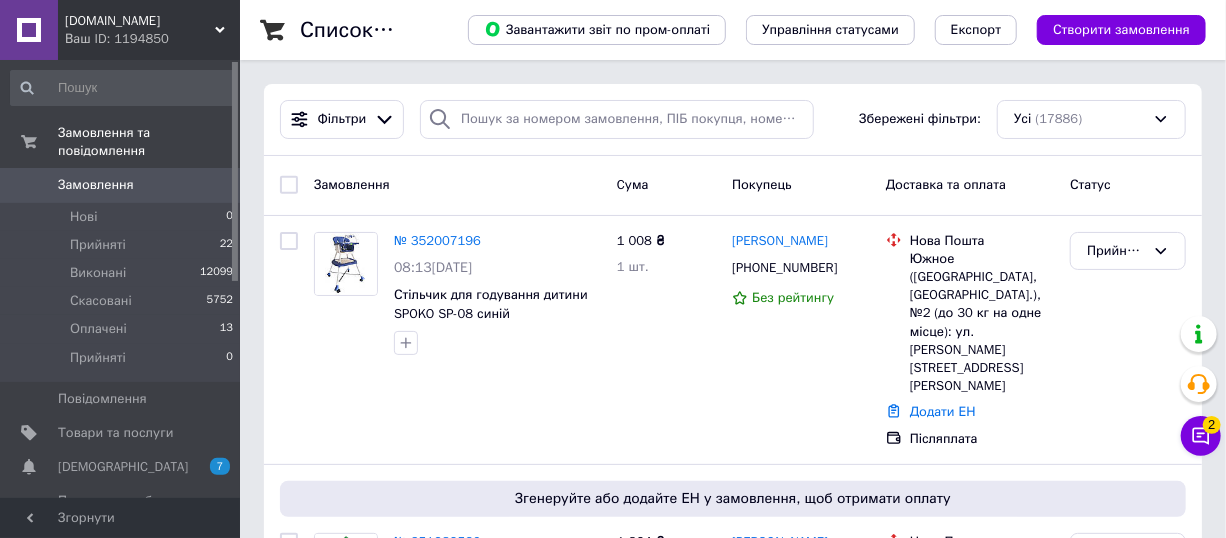 click on "Замовлення" at bounding box center (121, 185) 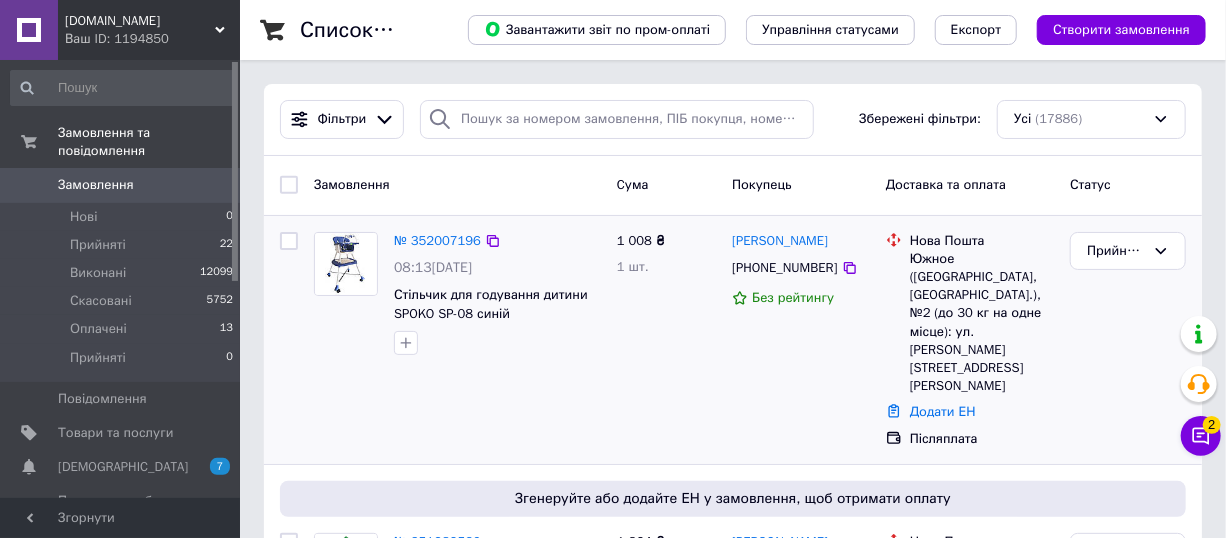click at bounding box center (289, 340) 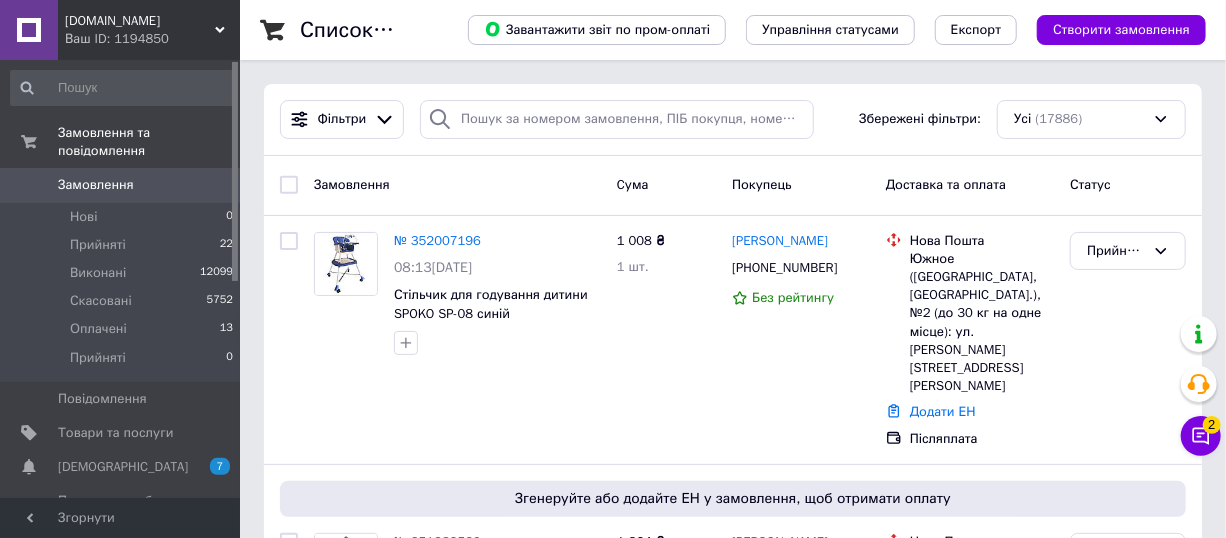 click on "Замовлення" at bounding box center (121, 185) 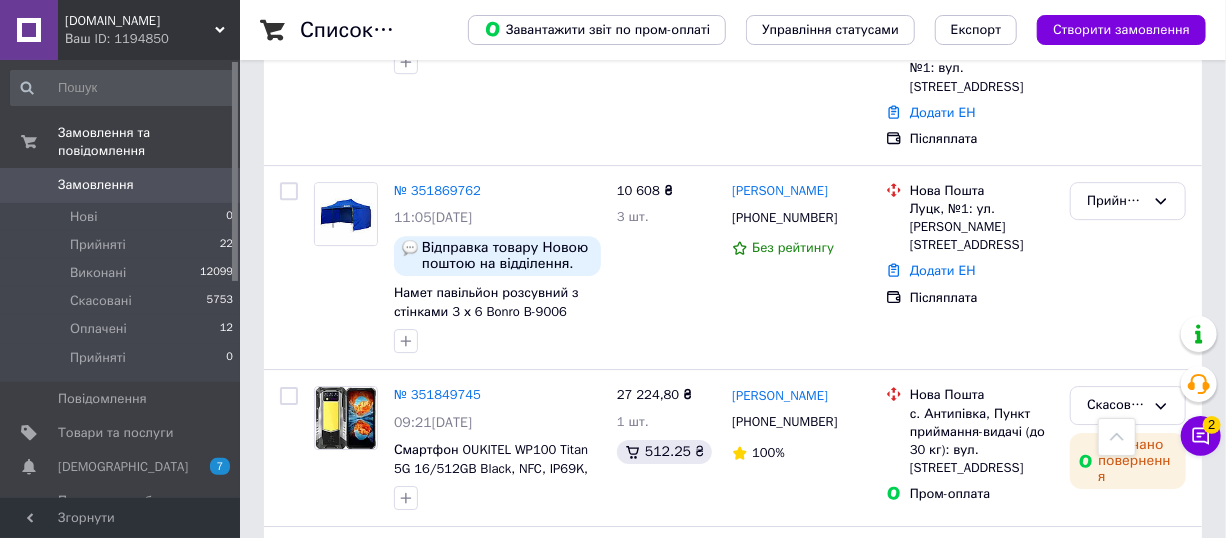 scroll, scrollTop: 2727, scrollLeft: 0, axis: vertical 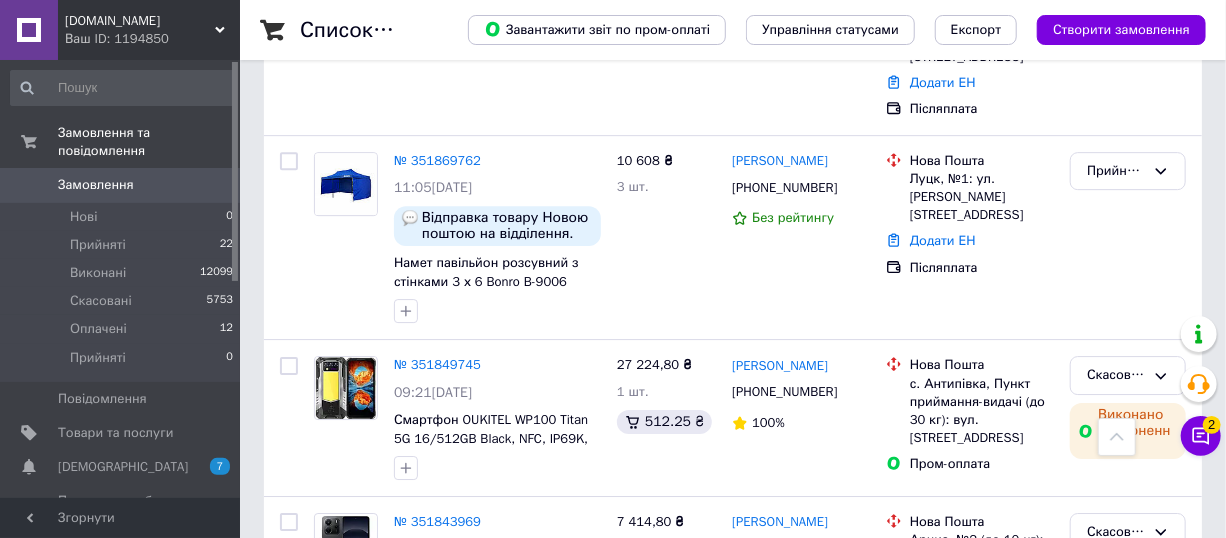 click on "Замовлення" at bounding box center (121, 185) 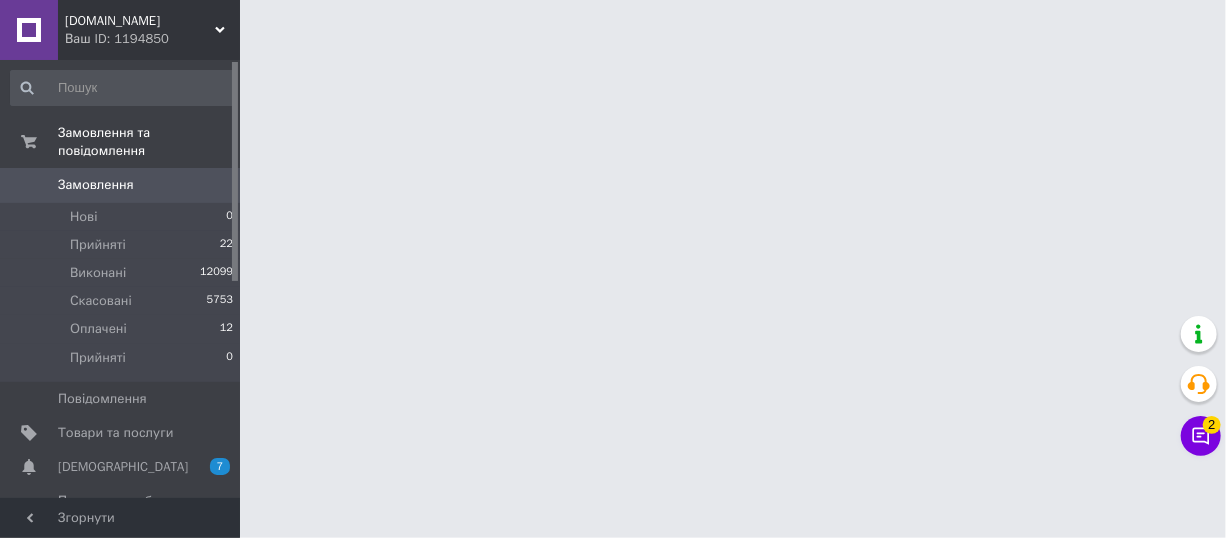 scroll, scrollTop: 0, scrollLeft: 0, axis: both 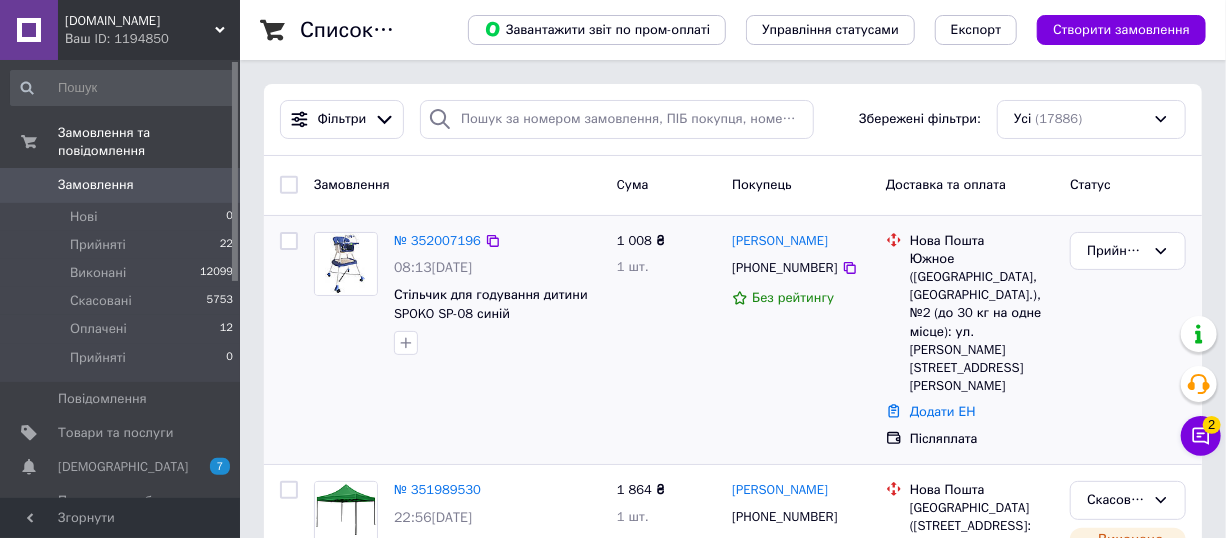 drag, startPoint x: 1133, startPoint y: 310, endPoint x: 1123, endPoint y: 308, distance: 10.198039 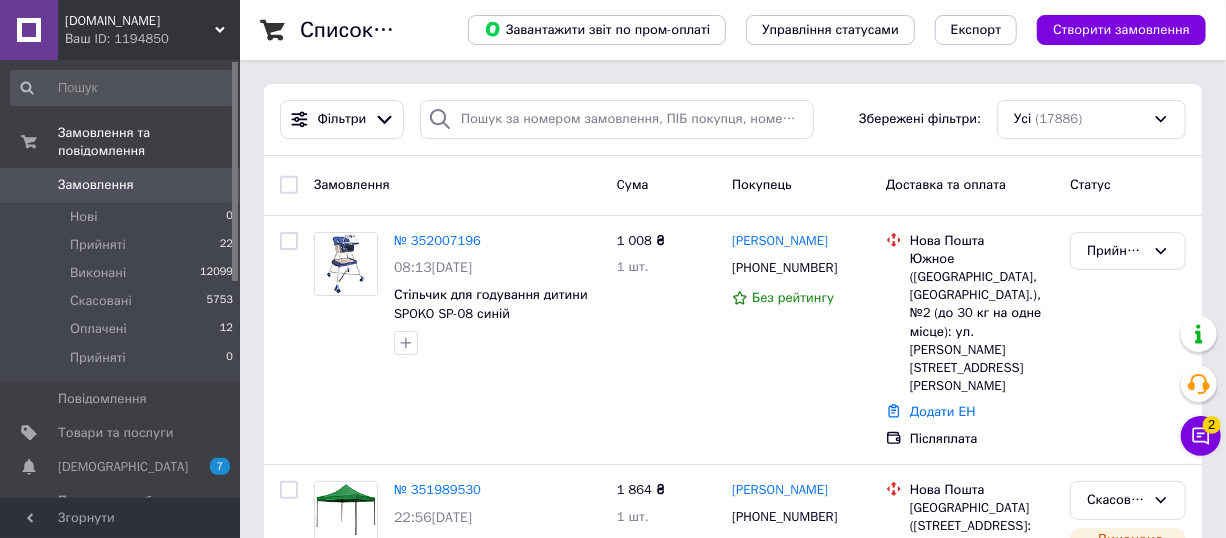 click on "Замовлення" at bounding box center (121, 185) 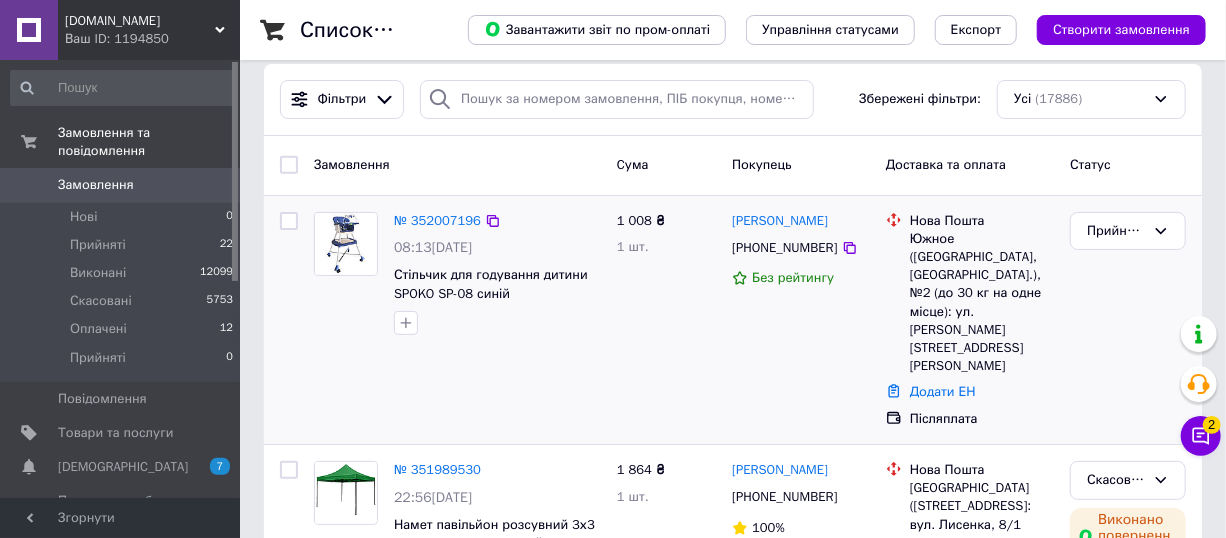 scroll, scrollTop: 0, scrollLeft: 0, axis: both 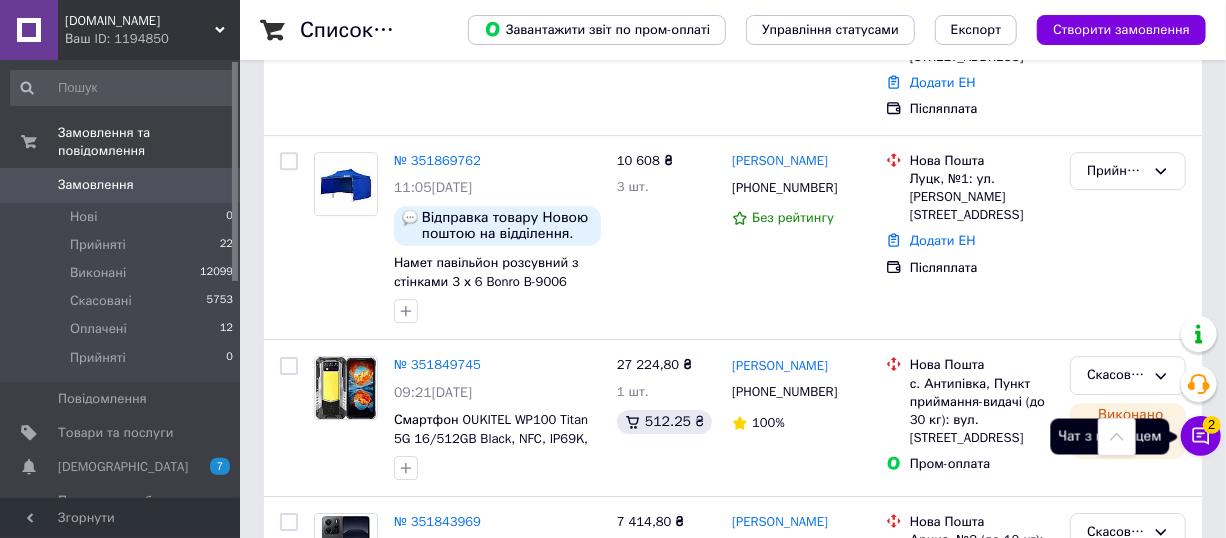 click on "Чат з покупцем 2" at bounding box center [1201, 436] 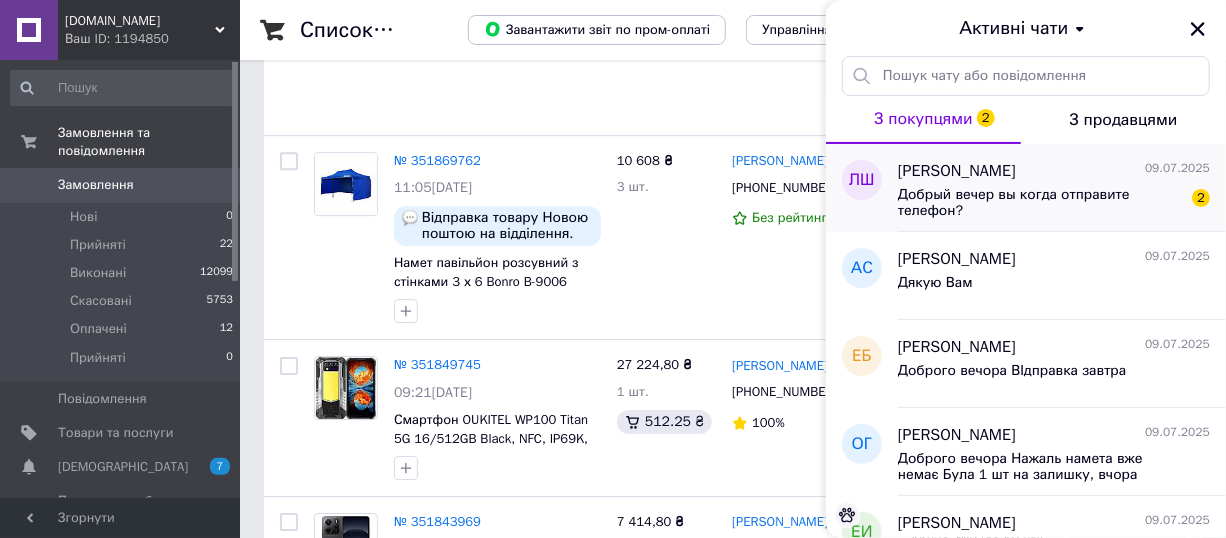 scroll, scrollTop: 181, scrollLeft: 0, axis: vertical 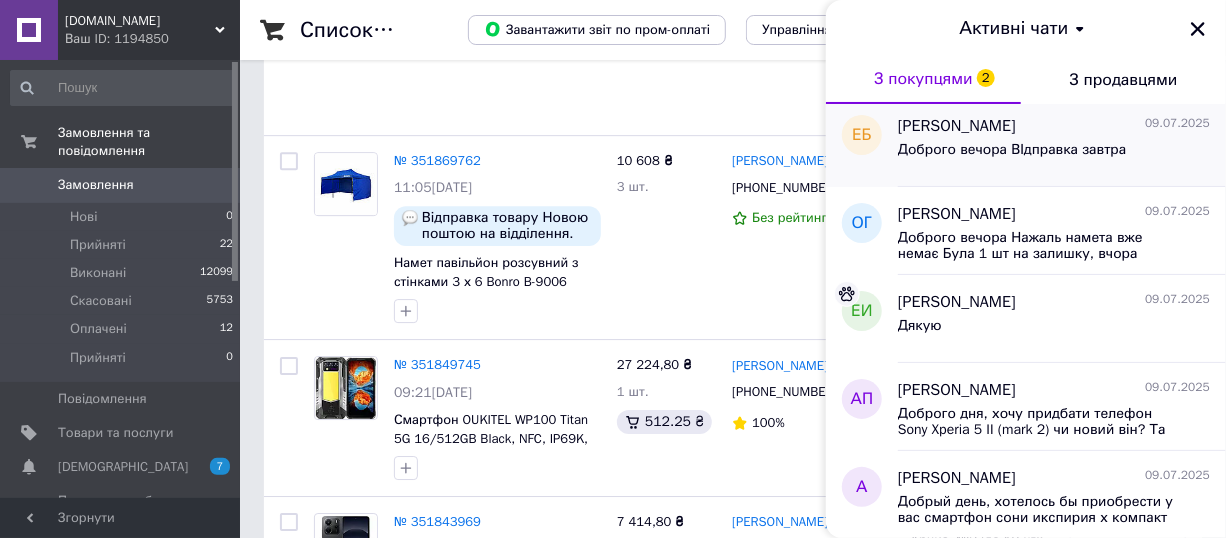 click on "Доброго вечора
ВІдправка завтра" at bounding box center (1012, 156) 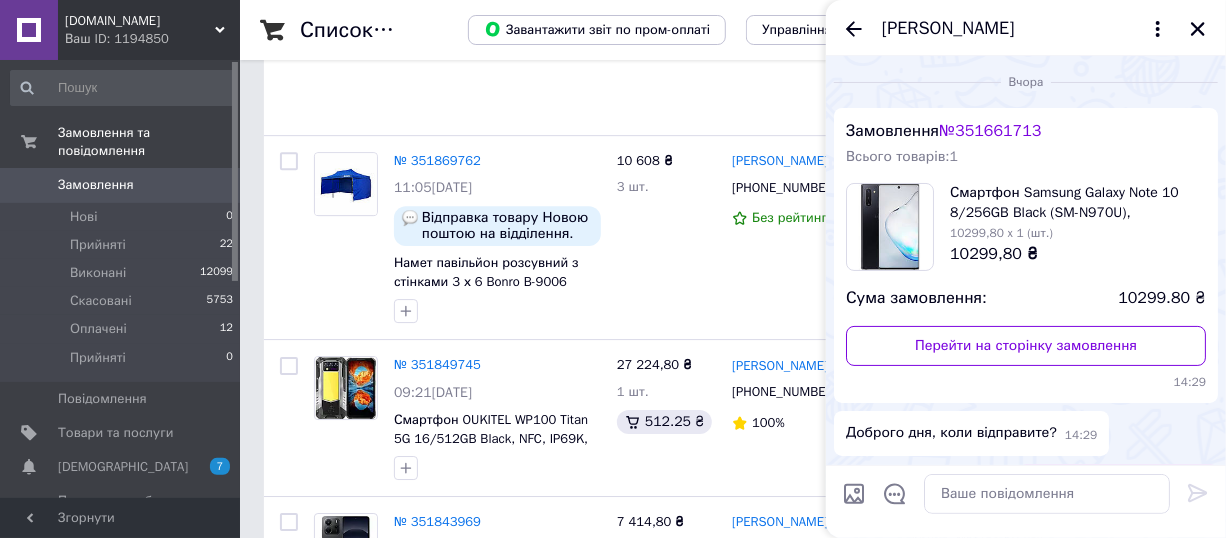 scroll, scrollTop: 70, scrollLeft: 0, axis: vertical 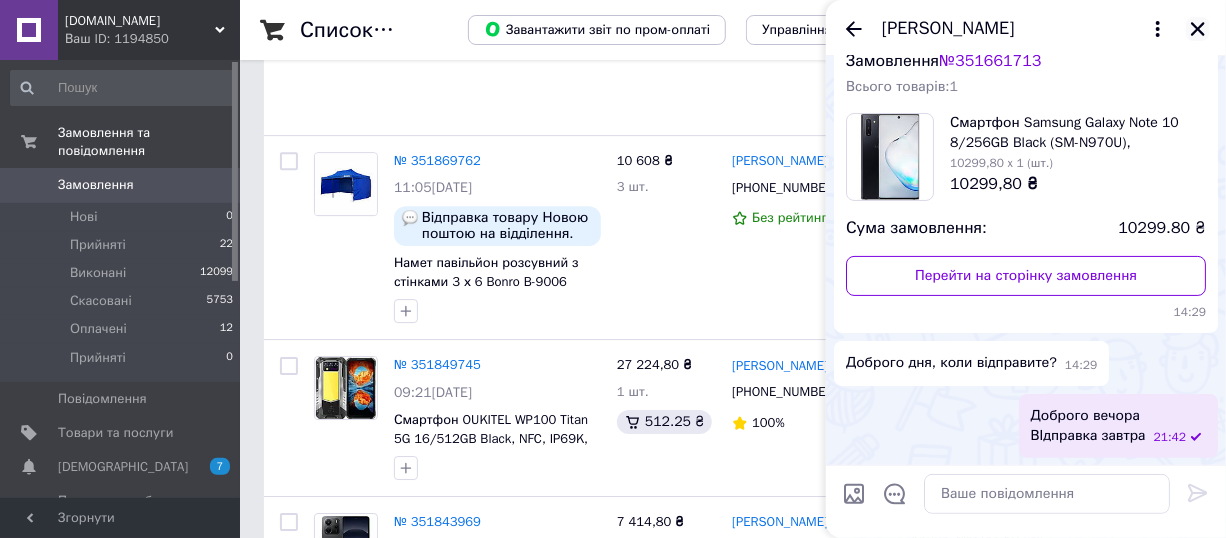 click 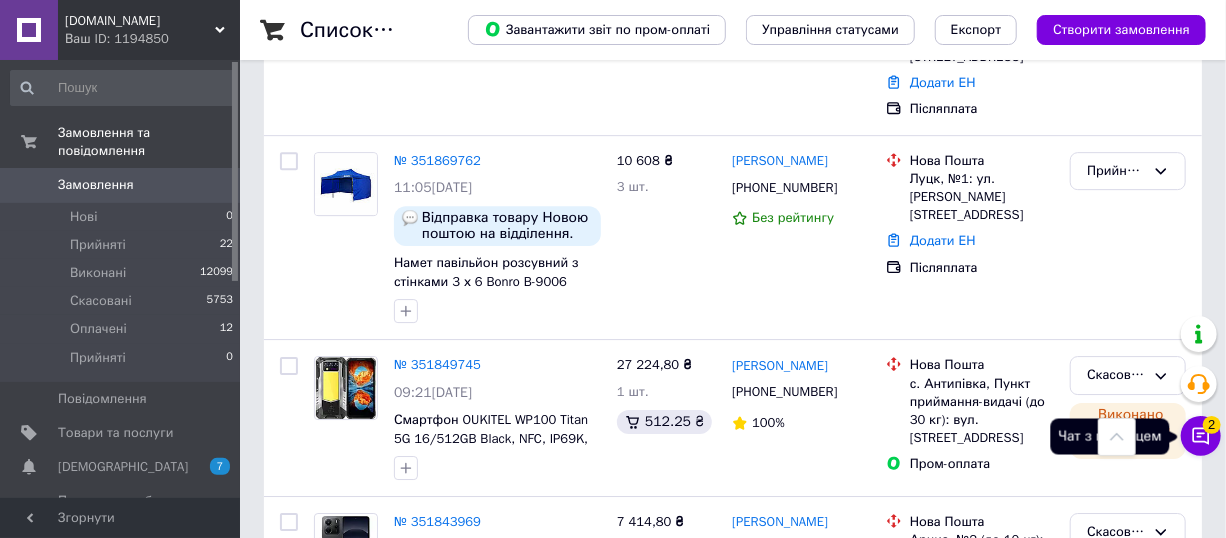drag, startPoint x: 1199, startPoint y: 429, endPoint x: 1196, endPoint y: 416, distance: 13.341664 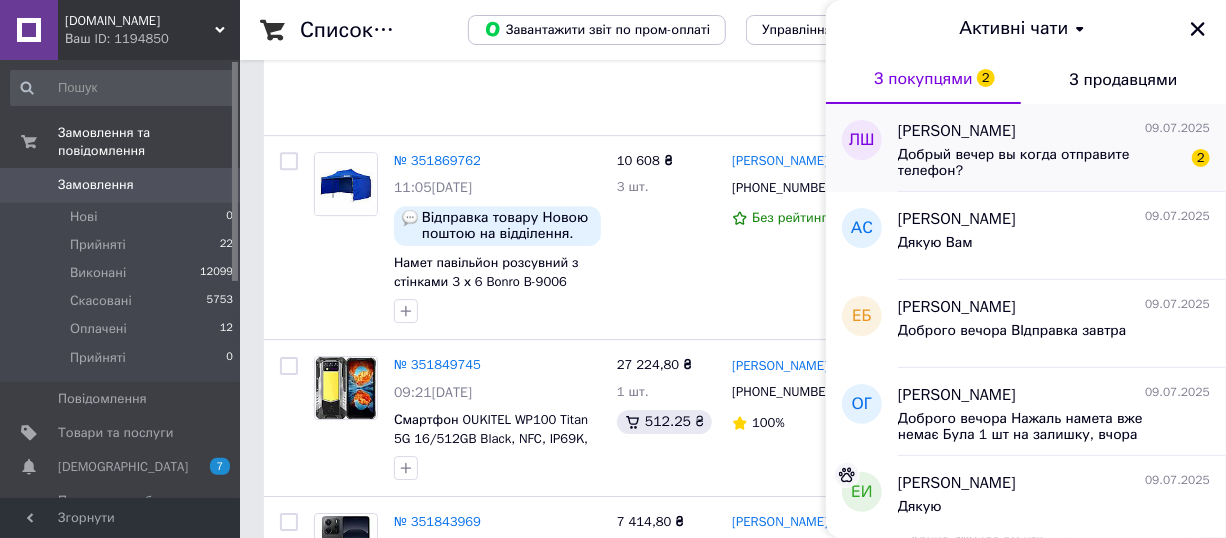 click on "Добрый вечер вы когда отправите телефон?" at bounding box center (1040, 163) 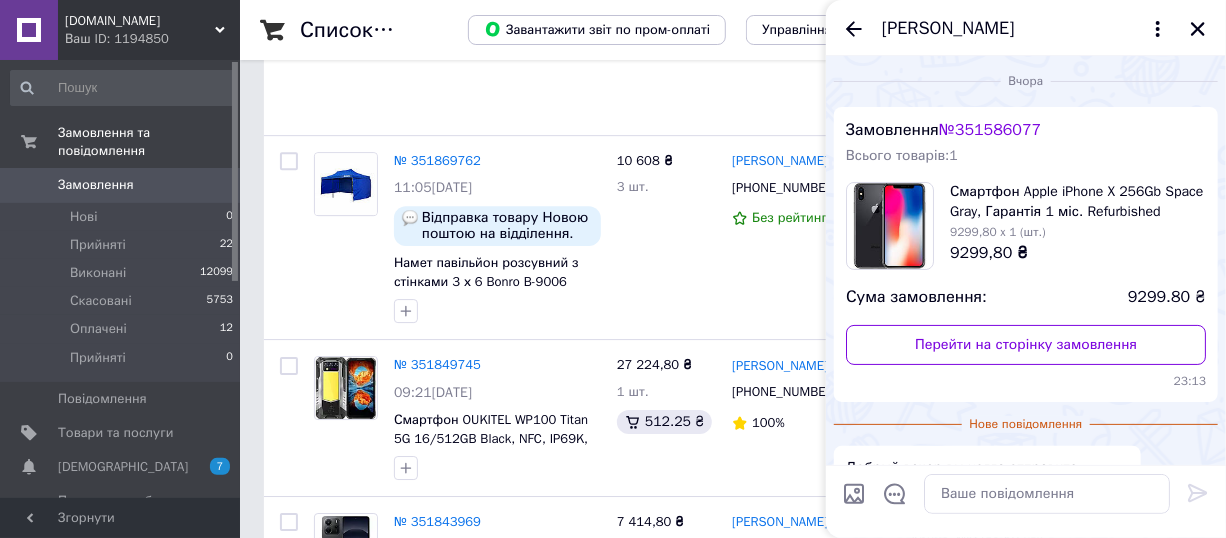 scroll, scrollTop: 0, scrollLeft: 0, axis: both 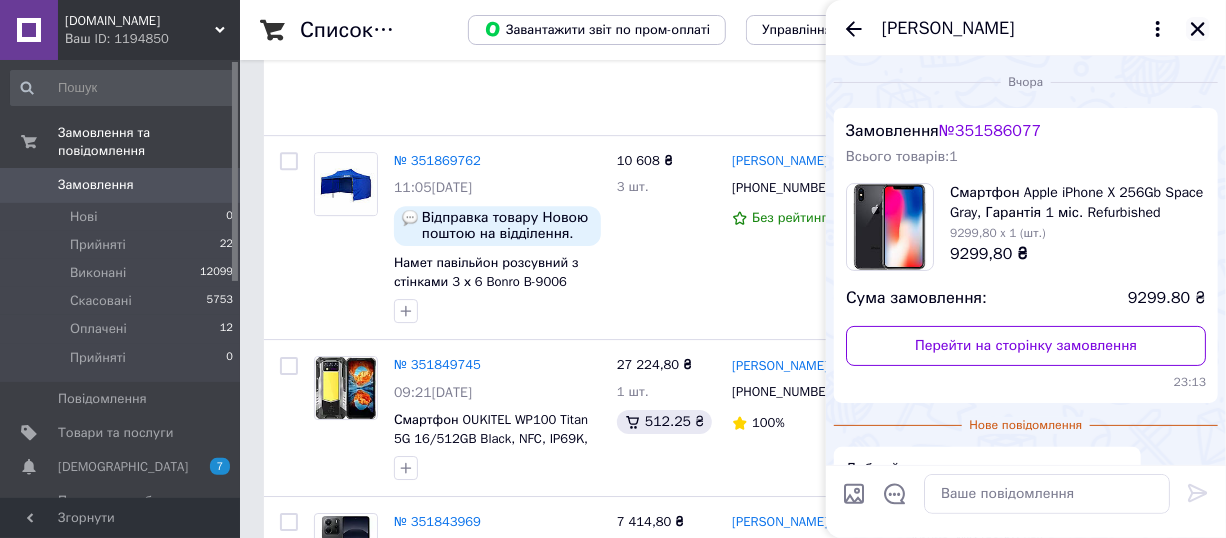 click 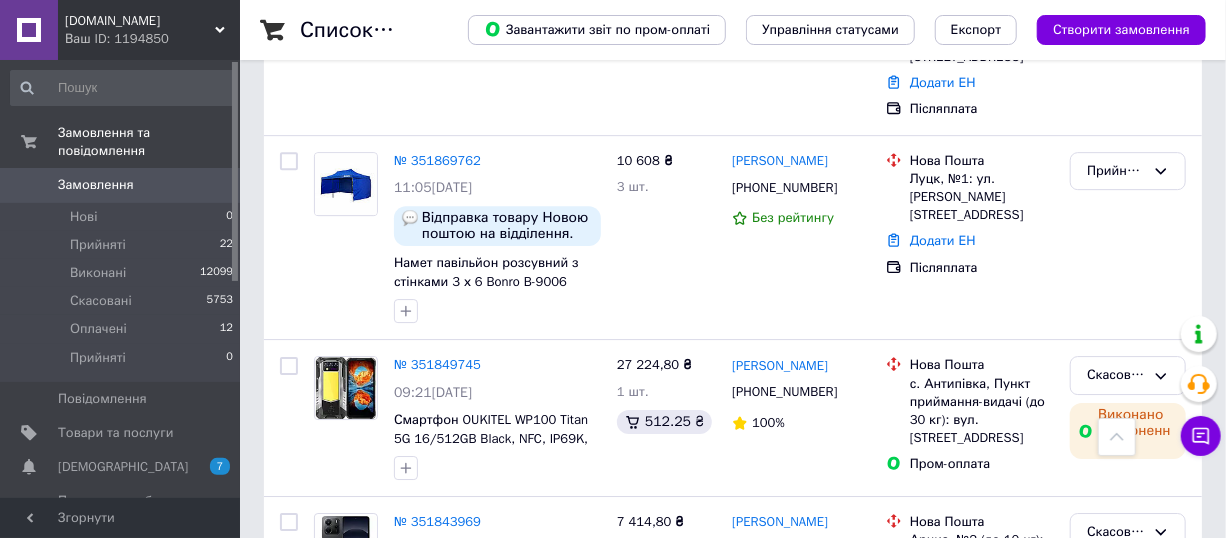 click on "0" at bounding box center (212, 185) 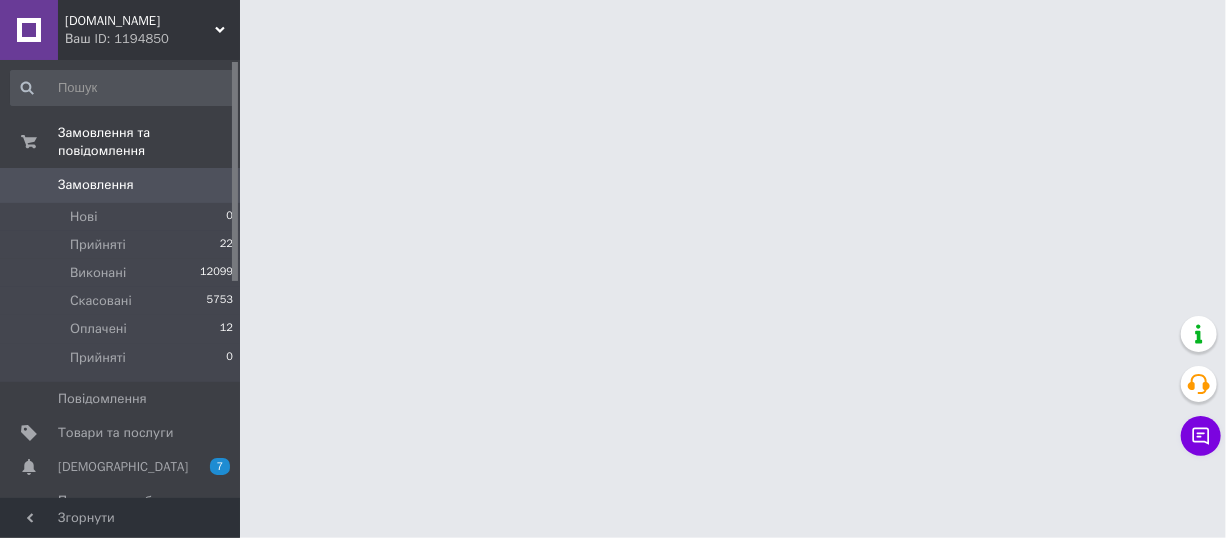 scroll, scrollTop: 0, scrollLeft: 0, axis: both 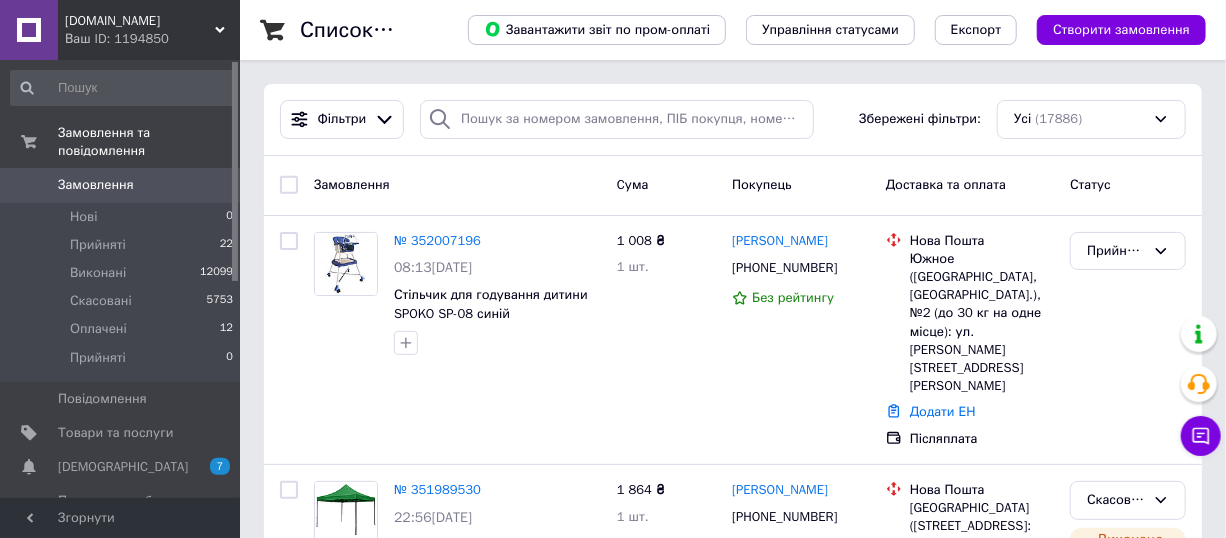 click on "Замовлення Cума Покупець Доставка та оплата Статус" at bounding box center [733, 186] 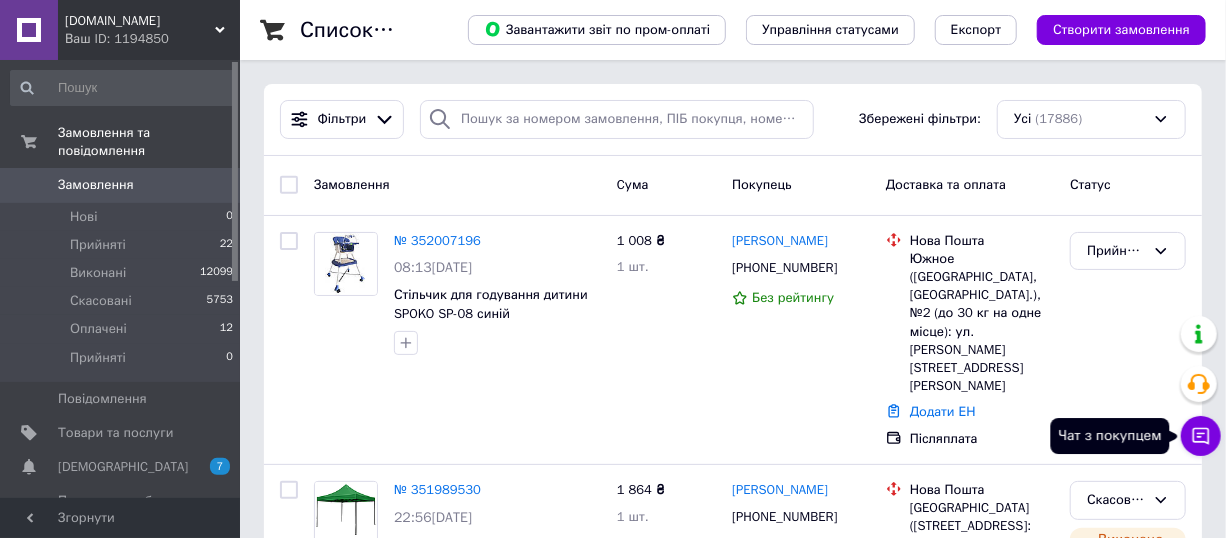 click 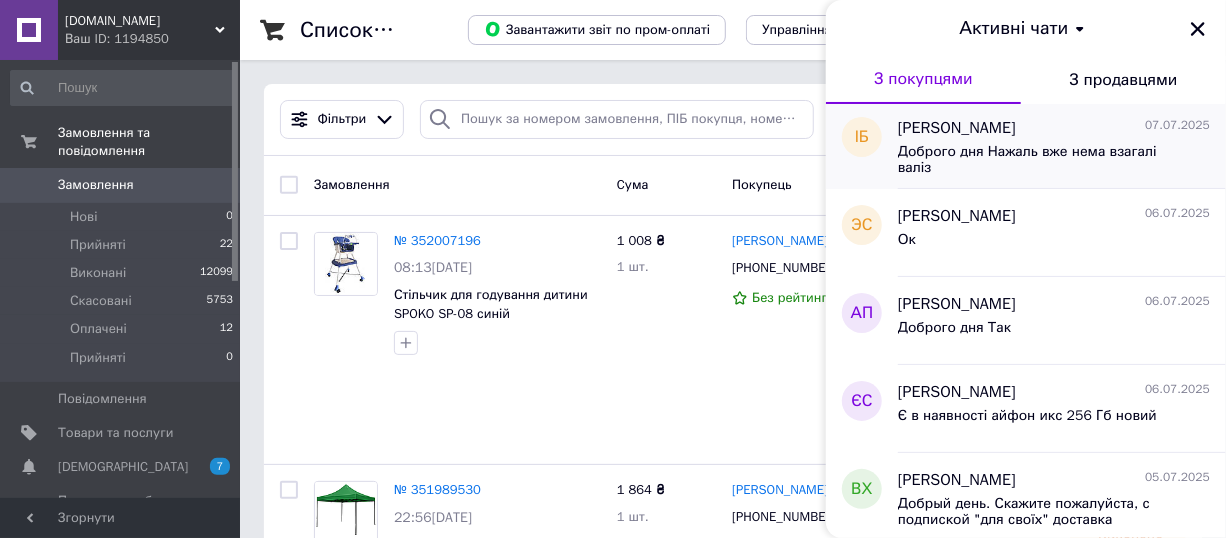 scroll, scrollTop: 1325, scrollLeft: 0, axis: vertical 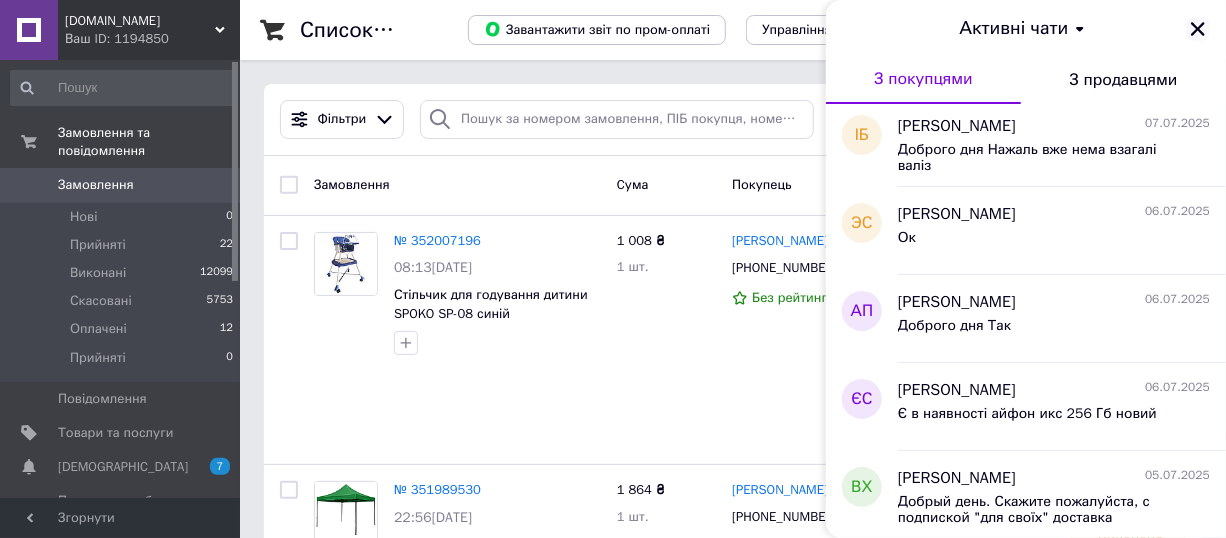 click 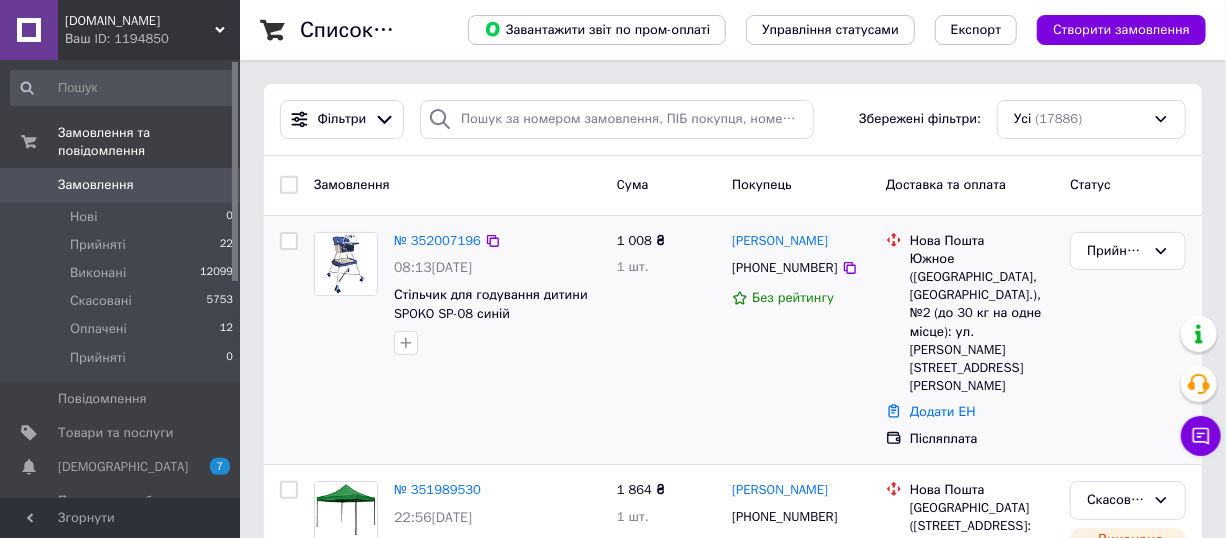 click at bounding box center (289, 340) 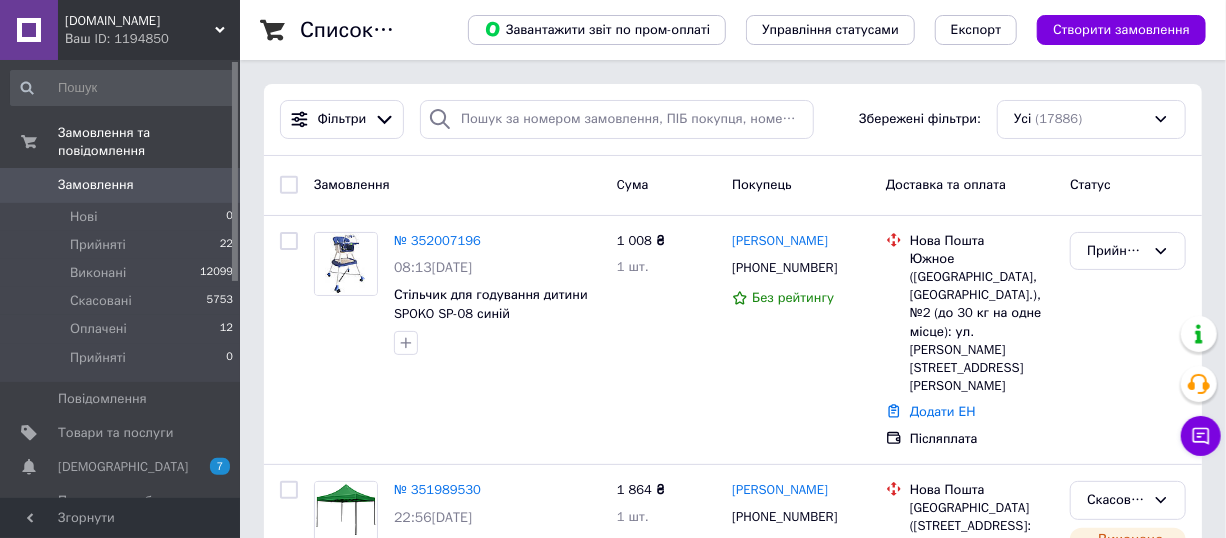click on "Замовлення" at bounding box center [121, 185] 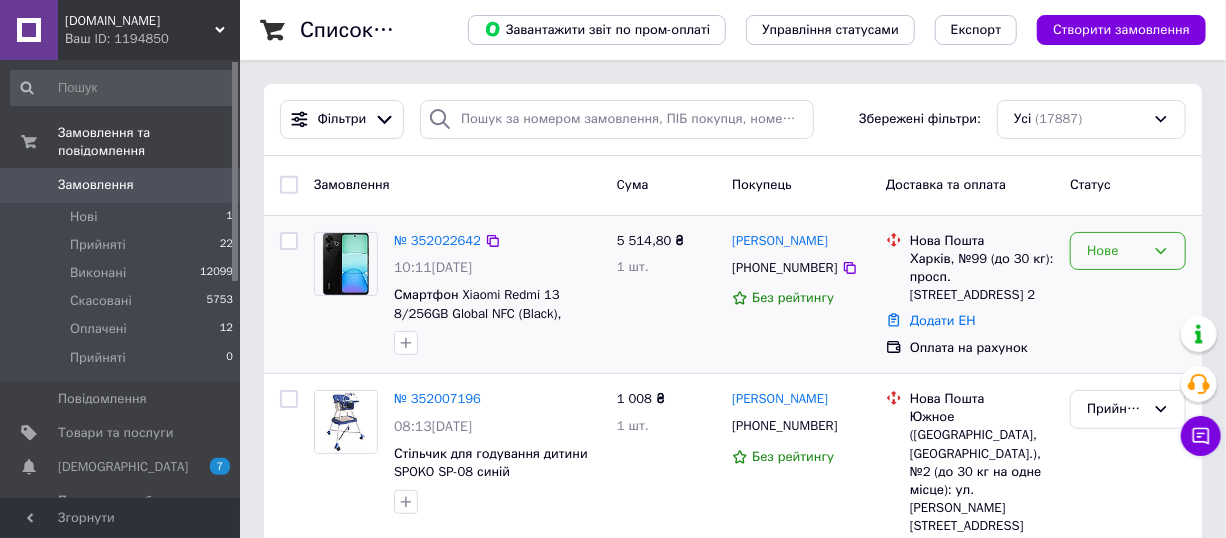 click 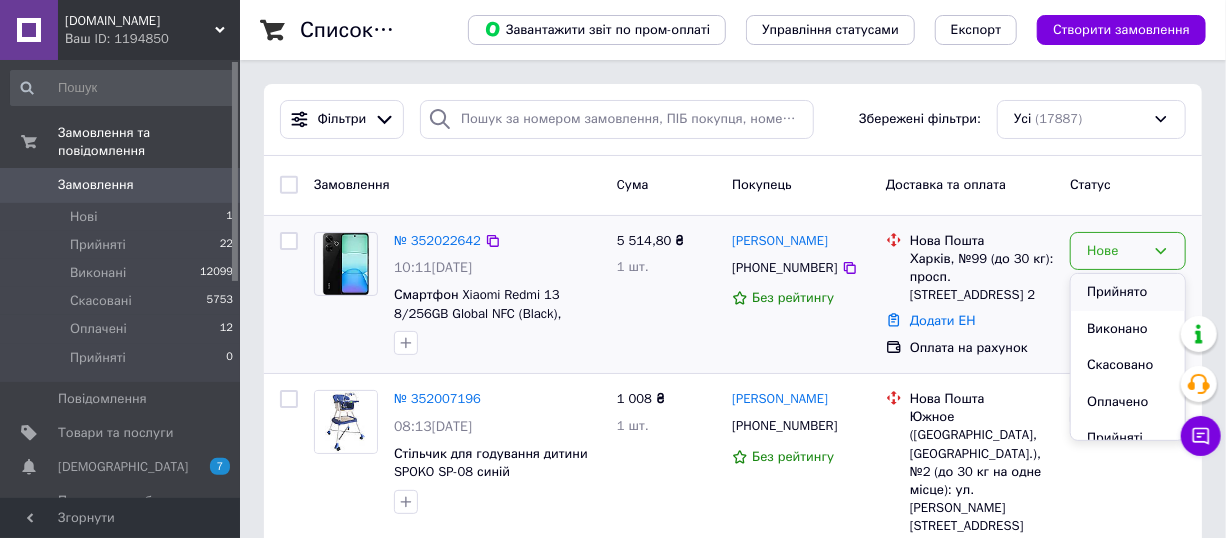 click on "Прийнято" at bounding box center [1128, 292] 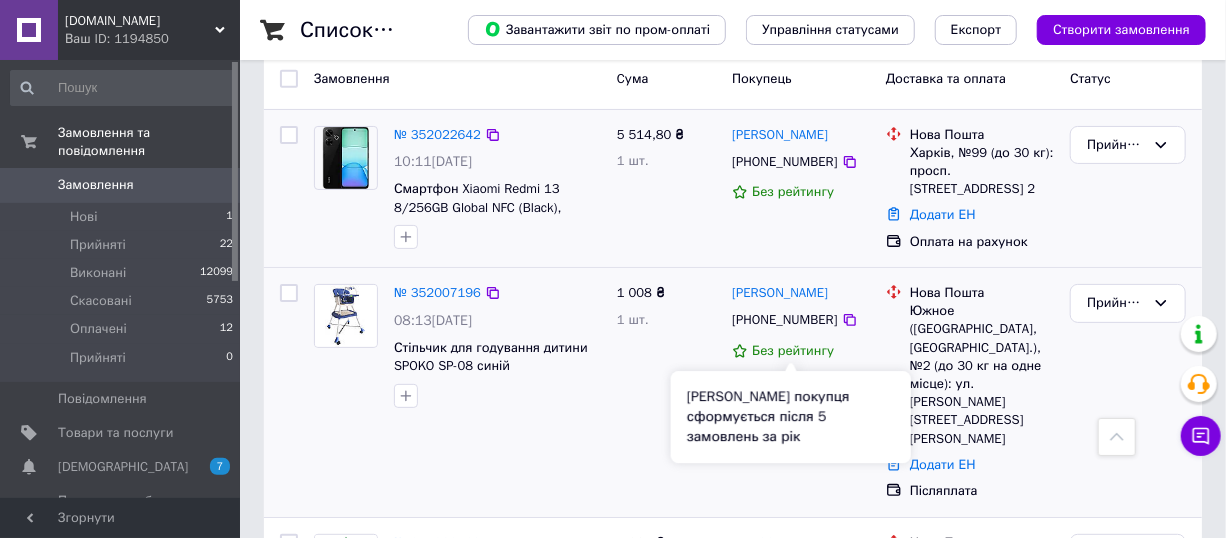 scroll, scrollTop: 0, scrollLeft: 0, axis: both 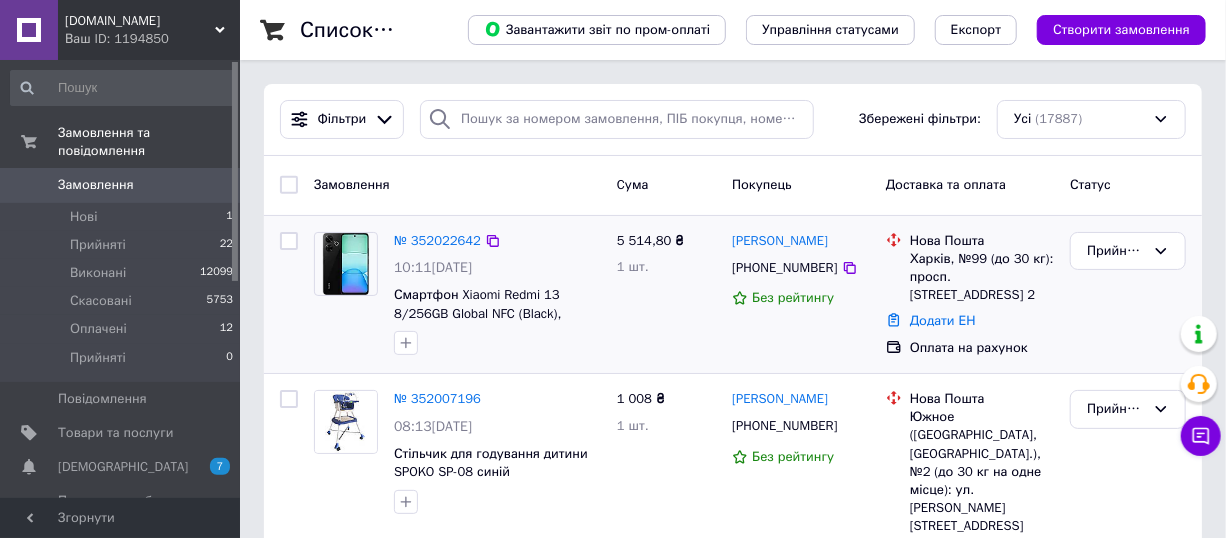 click on "5 514,80 ₴ 1 шт." at bounding box center (666, 295) 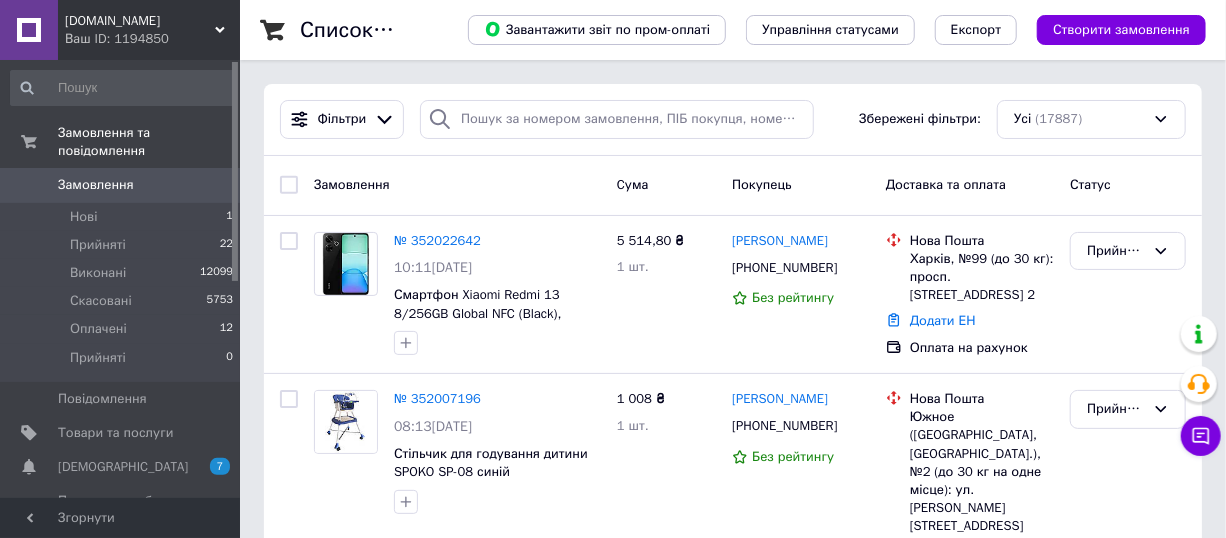 click on "Замовлення" at bounding box center (121, 185) 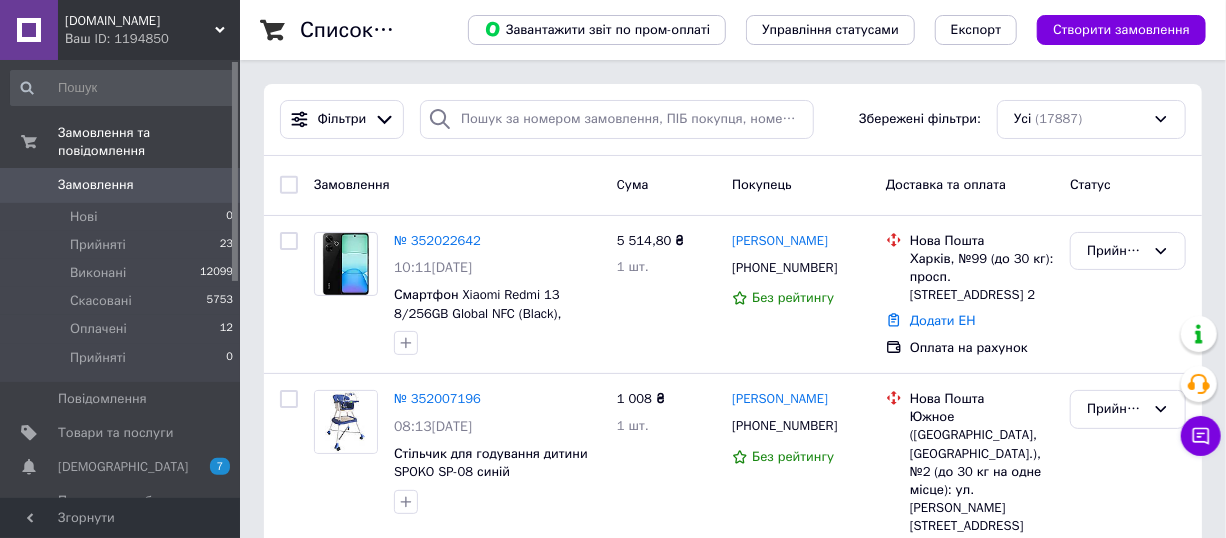 click on "0" at bounding box center [212, 185] 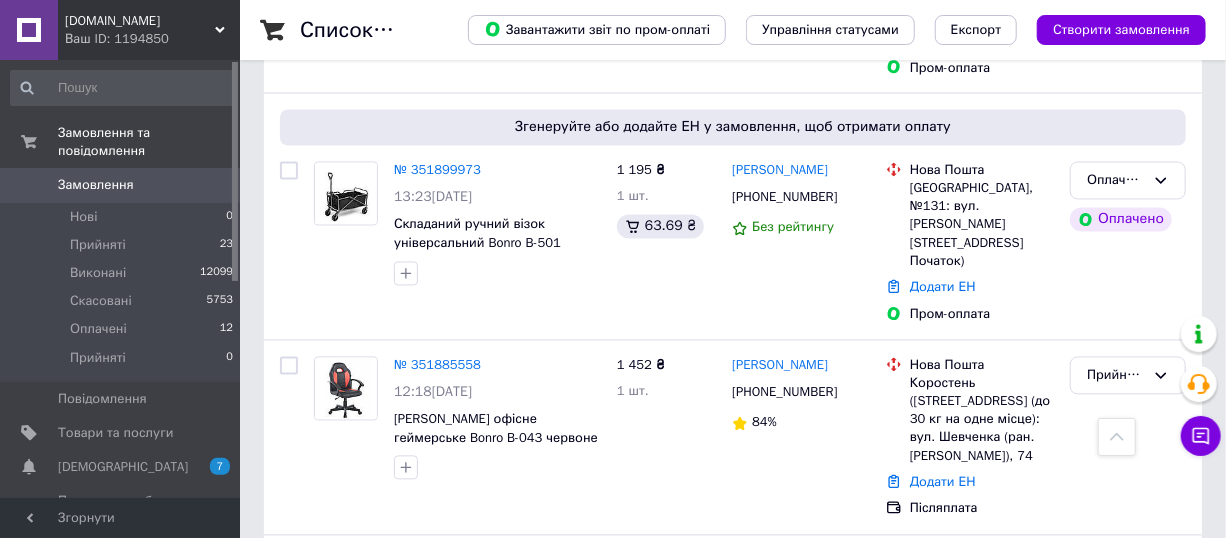 scroll, scrollTop: 1818, scrollLeft: 0, axis: vertical 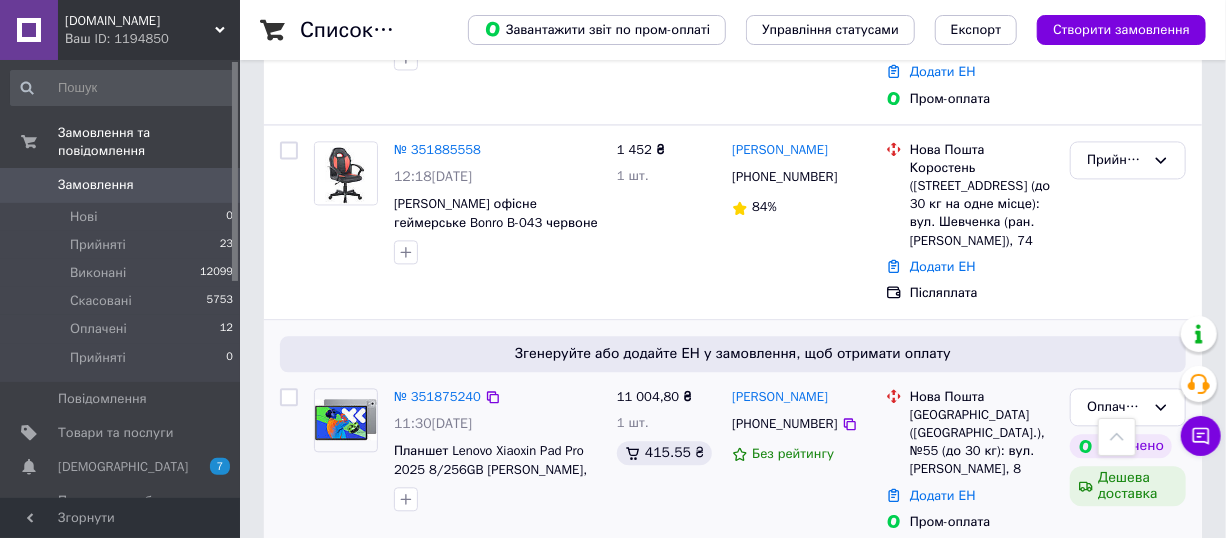 click on "Лев Аксельруд +380661094536 Без рейтингу" at bounding box center (801, 460) 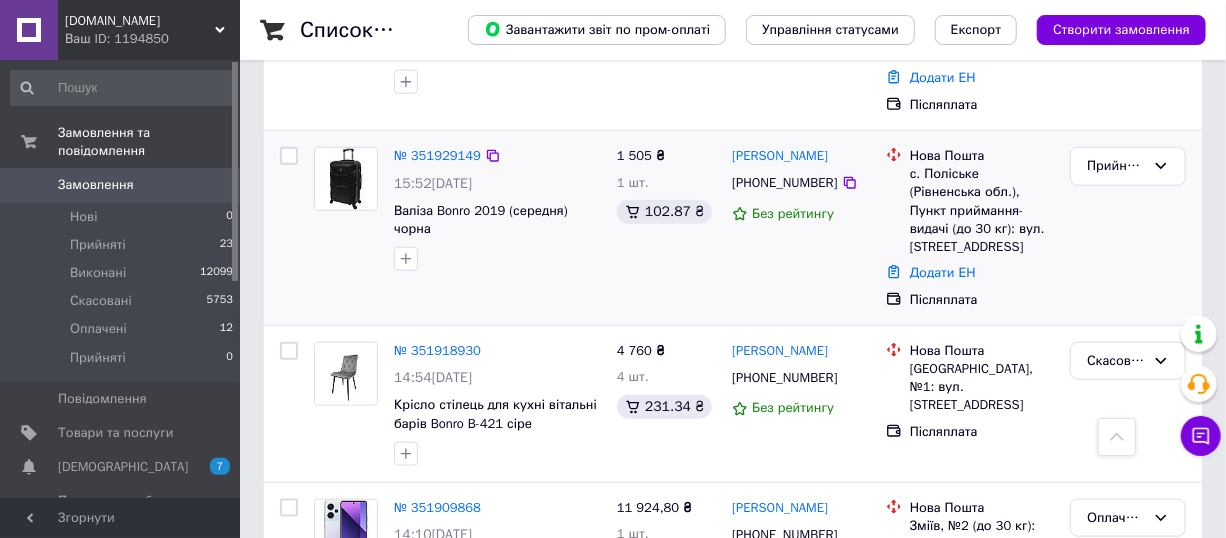 scroll, scrollTop: 545, scrollLeft: 0, axis: vertical 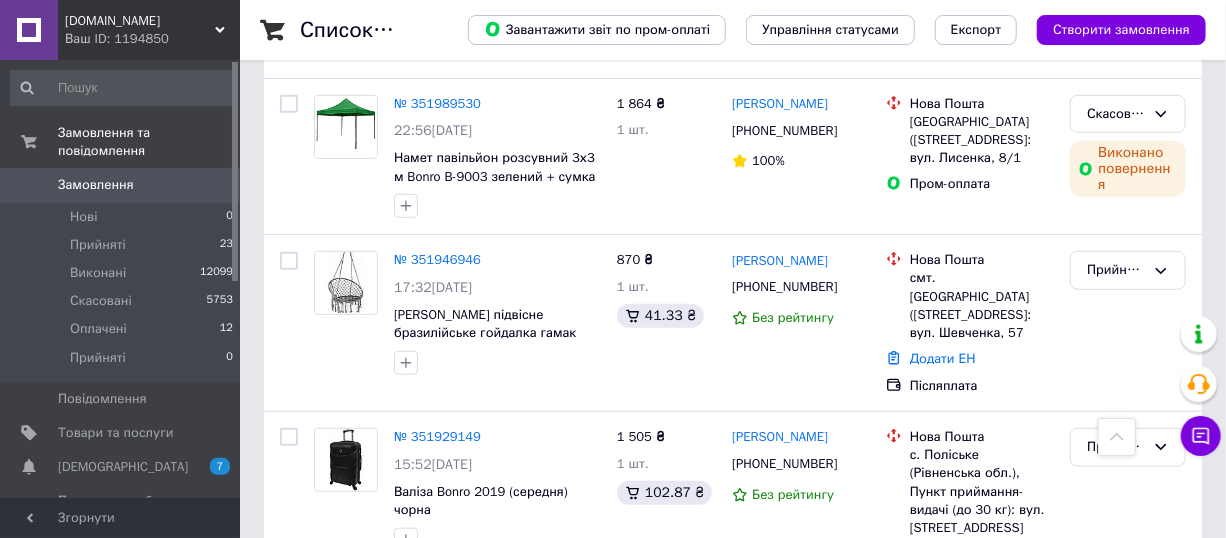 click on "Замовлення 0" at bounding box center [122, 185] 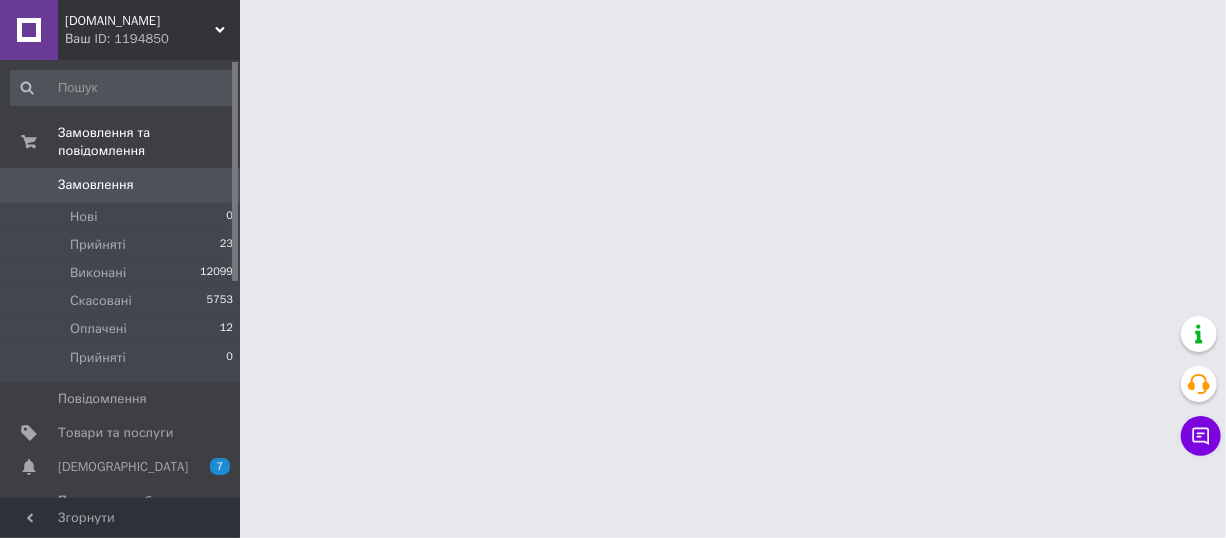 scroll, scrollTop: 0, scrollLeft: 0, axis: both 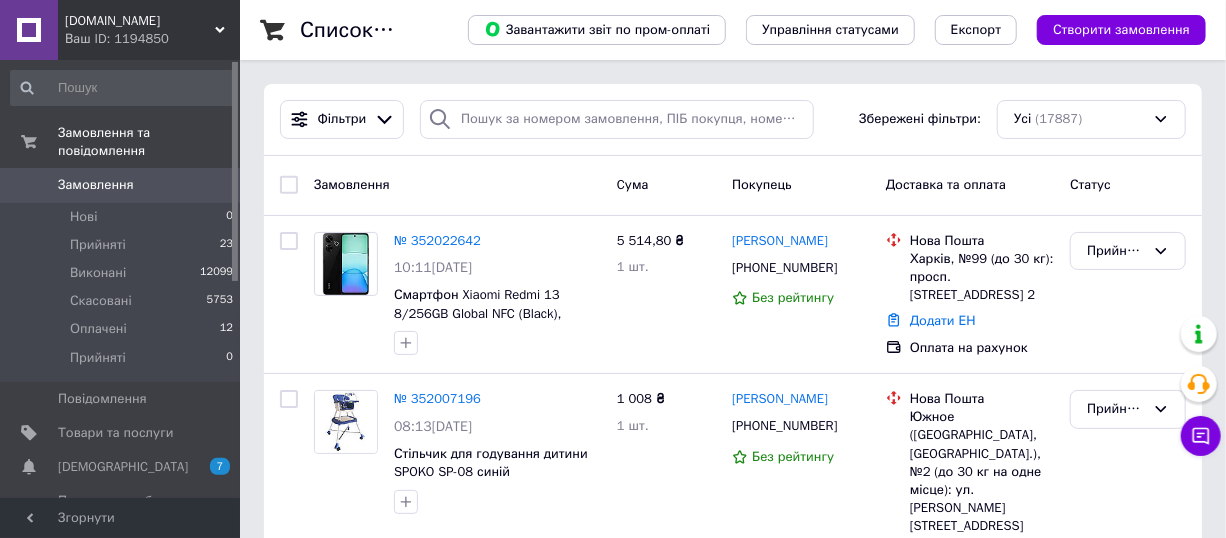 click on "Замовлення" at bounding box center [121, 185] 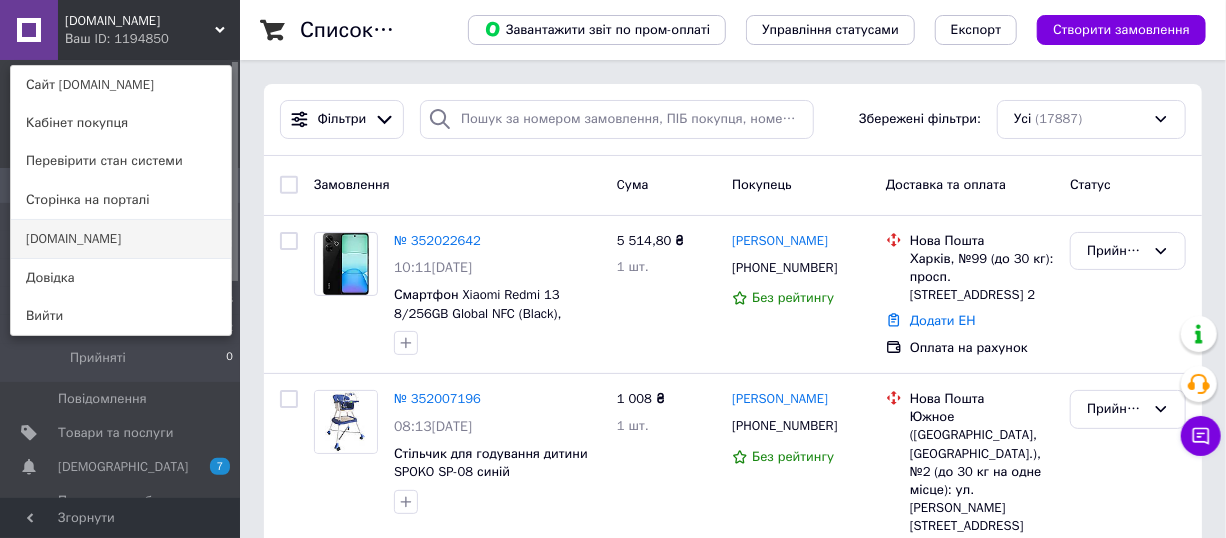click on "[DOMAIN_NAME]" at bounding box center (121, 239) 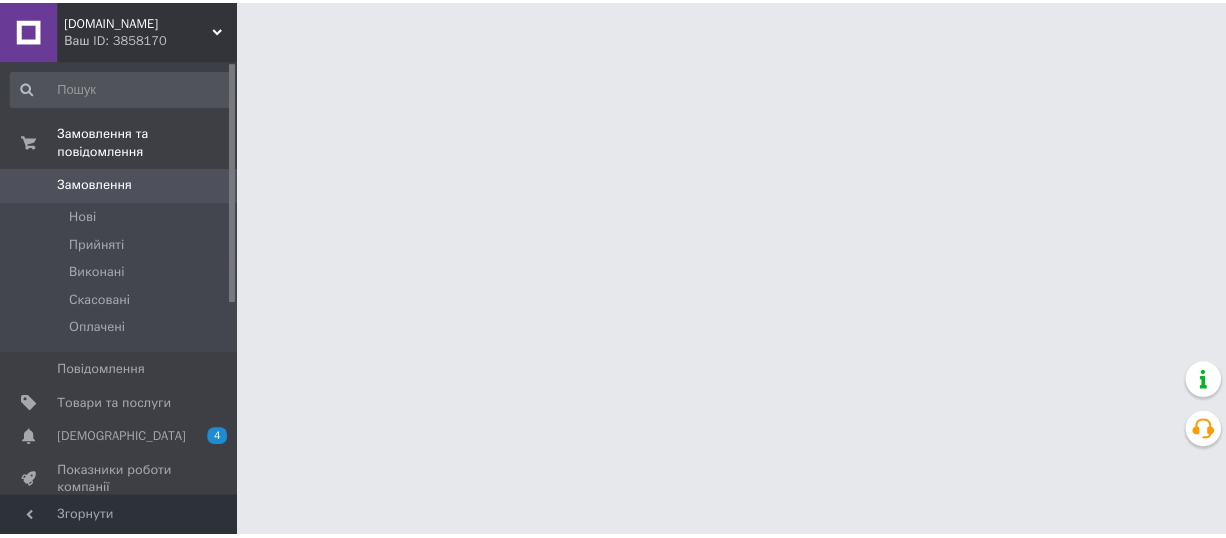 scroll, scrollTop: 0, scrollLeft: 0, axis: both 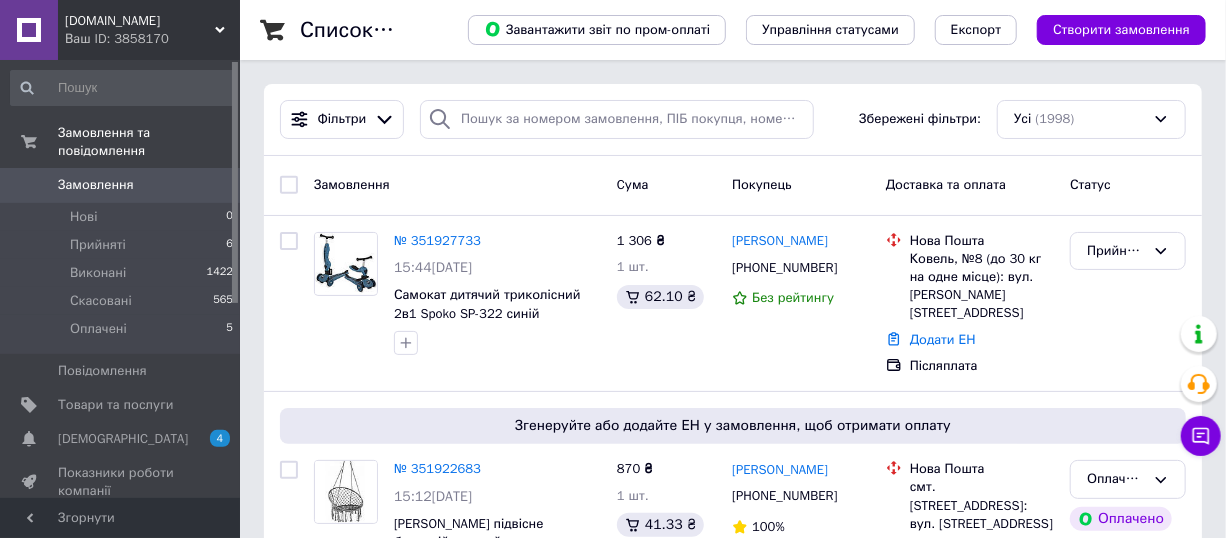 click on "[DOMAIN_NAME] Ваш ID: 3858170" at bounding box center [149, 30] 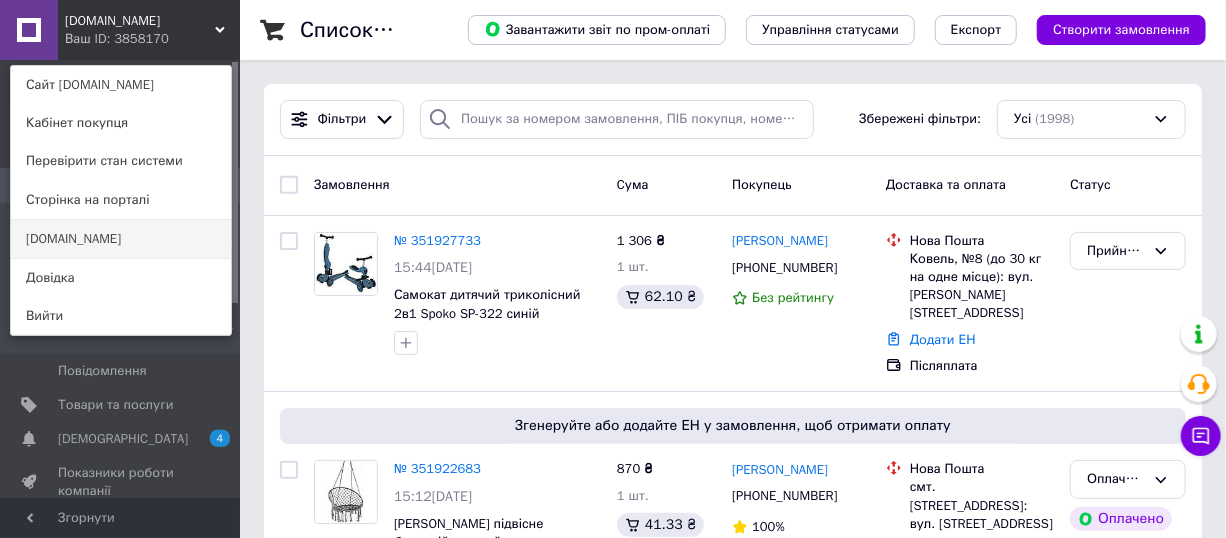 click on "[DOMAIN_NAME]" at bounding box center [121, 239] 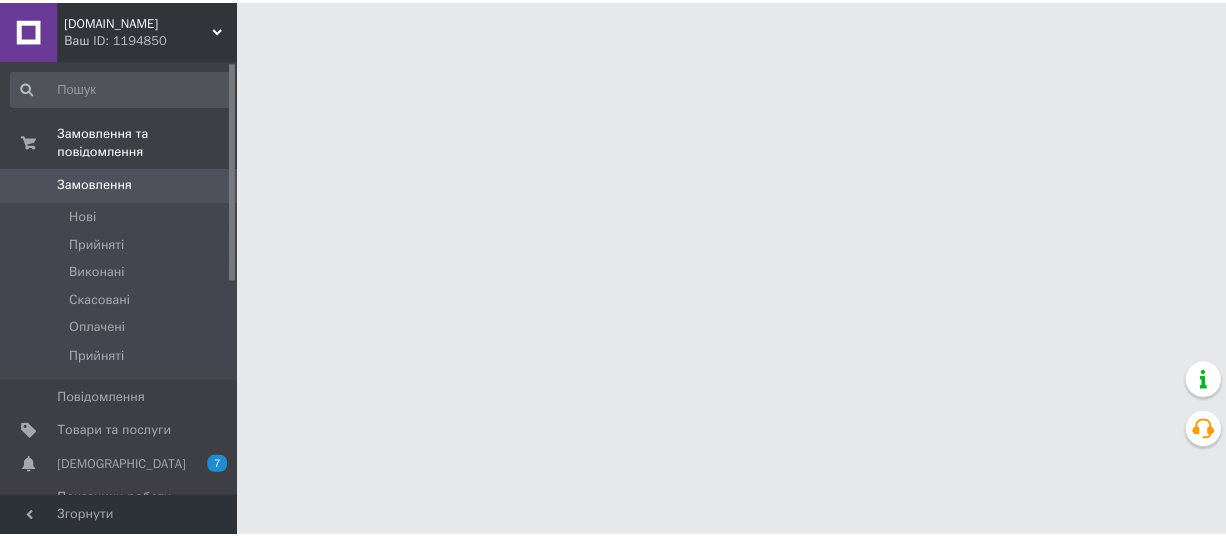 scroll, scrollTop: 0, scrollLeft: 0, axis: both 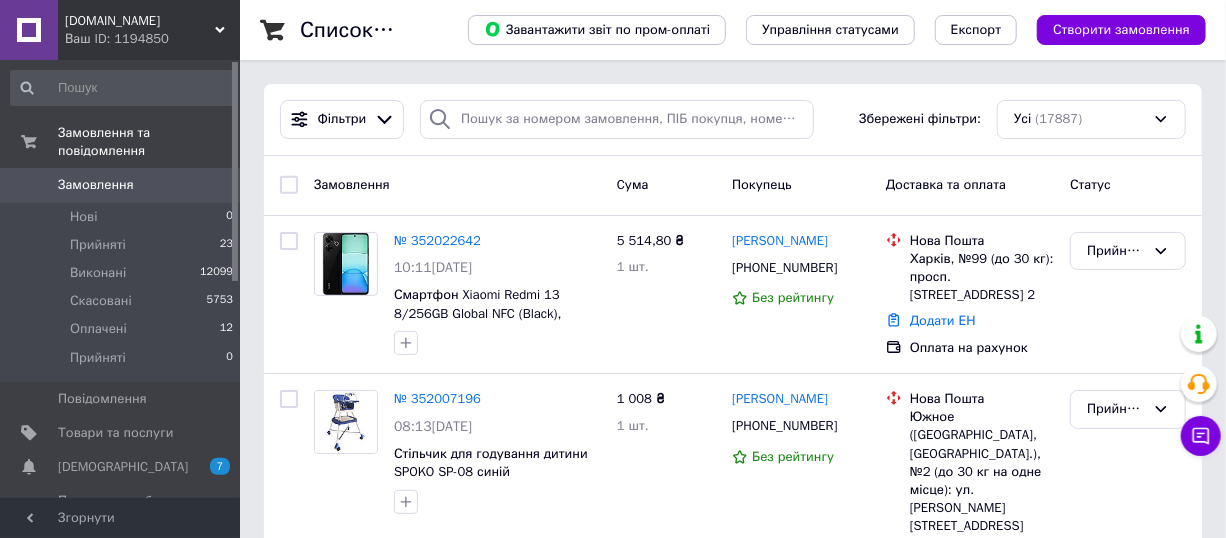 click on "Замовлення" at bounding box center [121, 185] 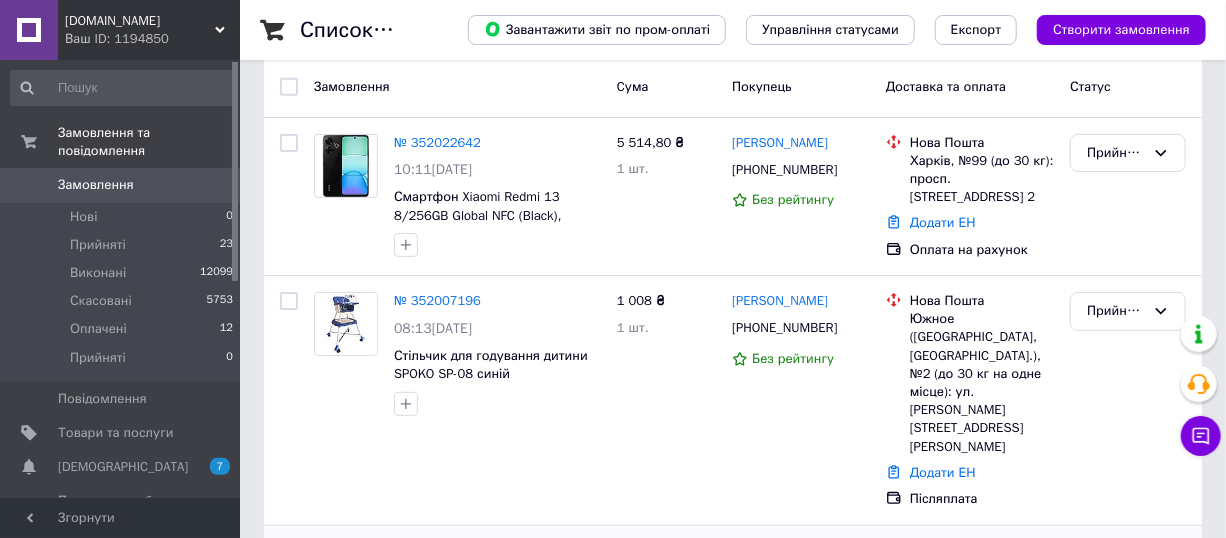 scroll, scrollTop: 363, scrollLeft: 0, axis: vertical 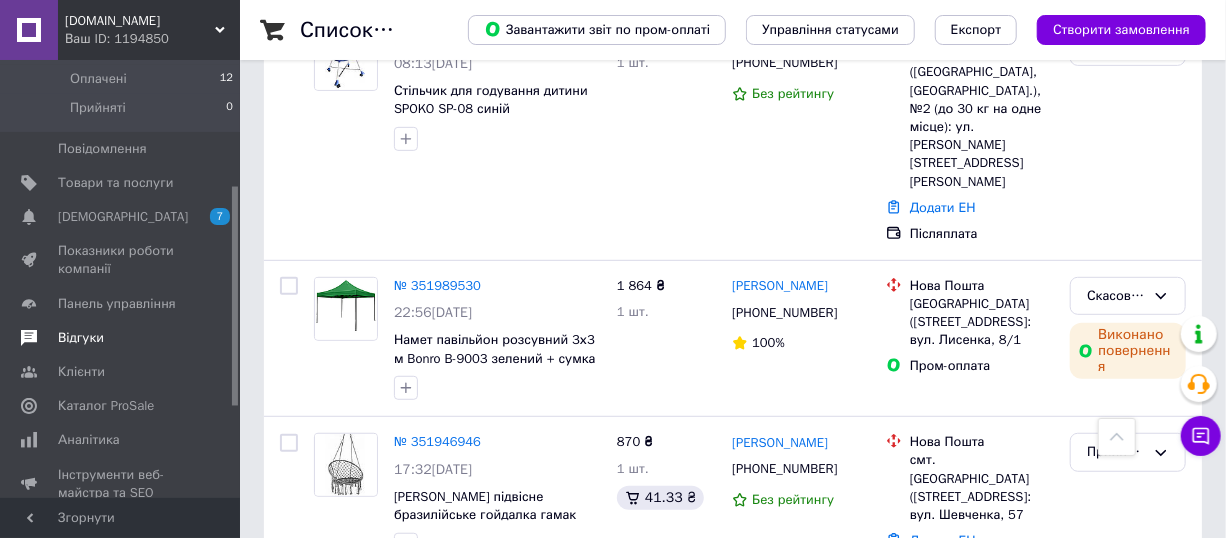 click on "Відгуки" at bounding box center [121, 338] 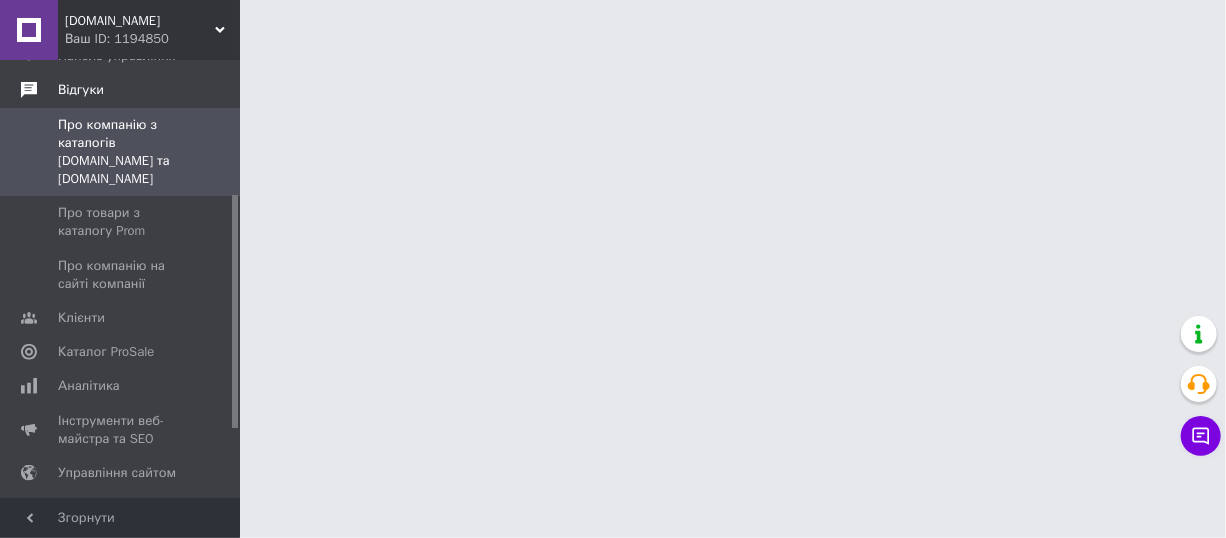 scroll, scrollTop: 0, scrollLeft: 0, axis: both 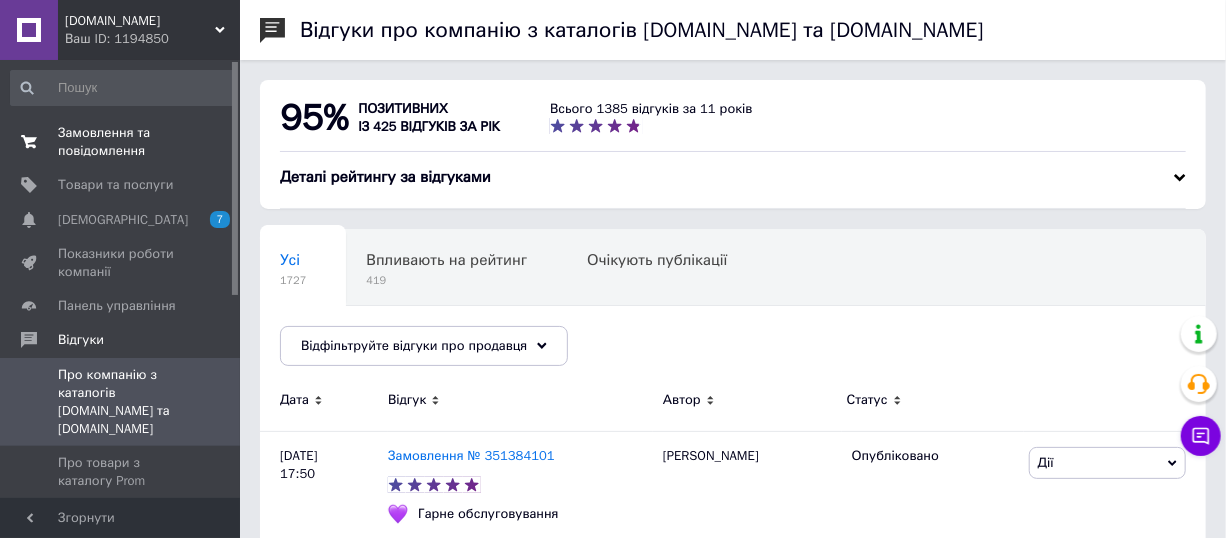 click on "Замовлення та повідомлення" at bounding box center [121, 142] 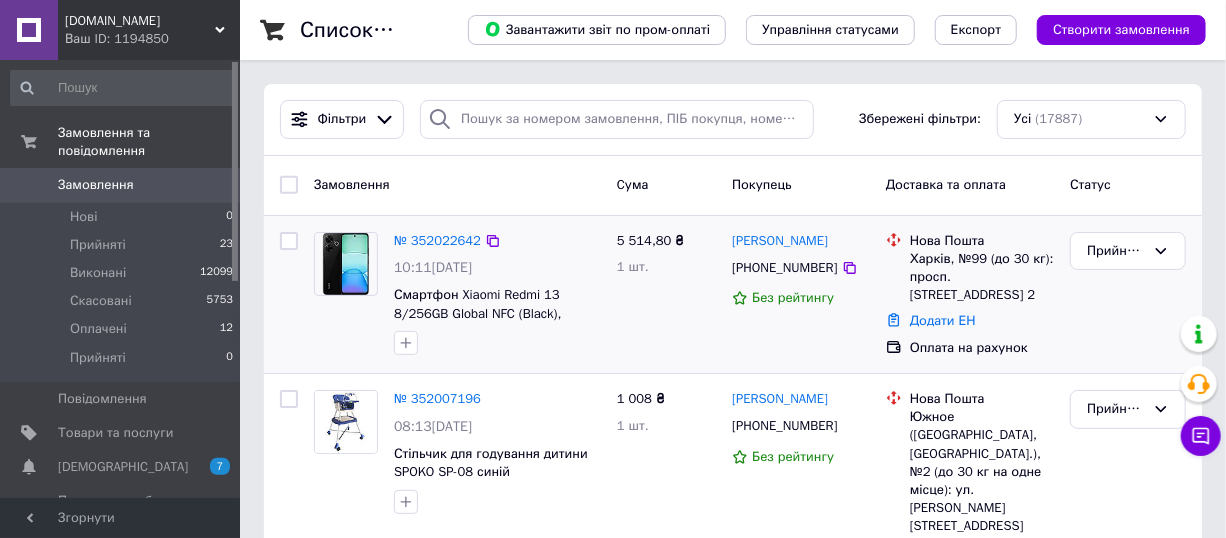 click at bounding box center [289, 295] 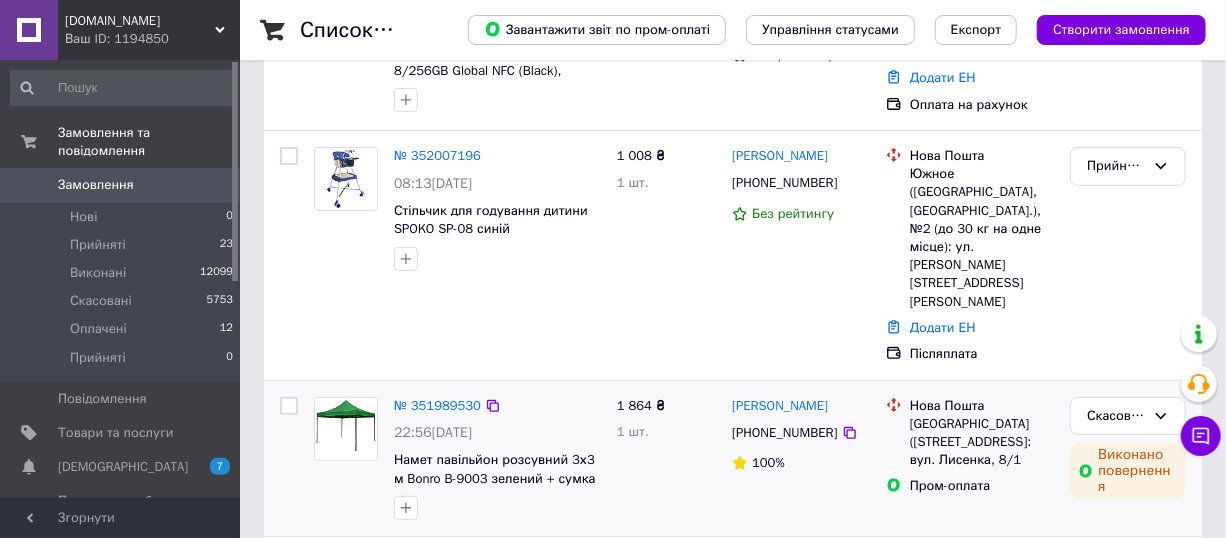 scroll, scrollTop: 363, scrollLeft: 0, axis: vertical 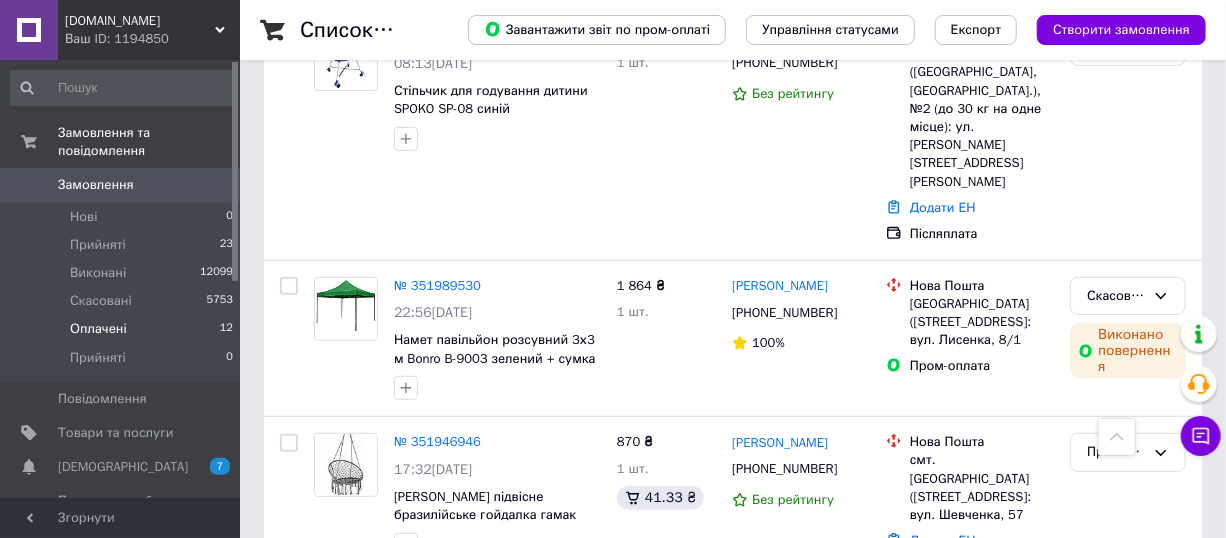 click on "Оплачені 12" at bounding box center (122, 329) 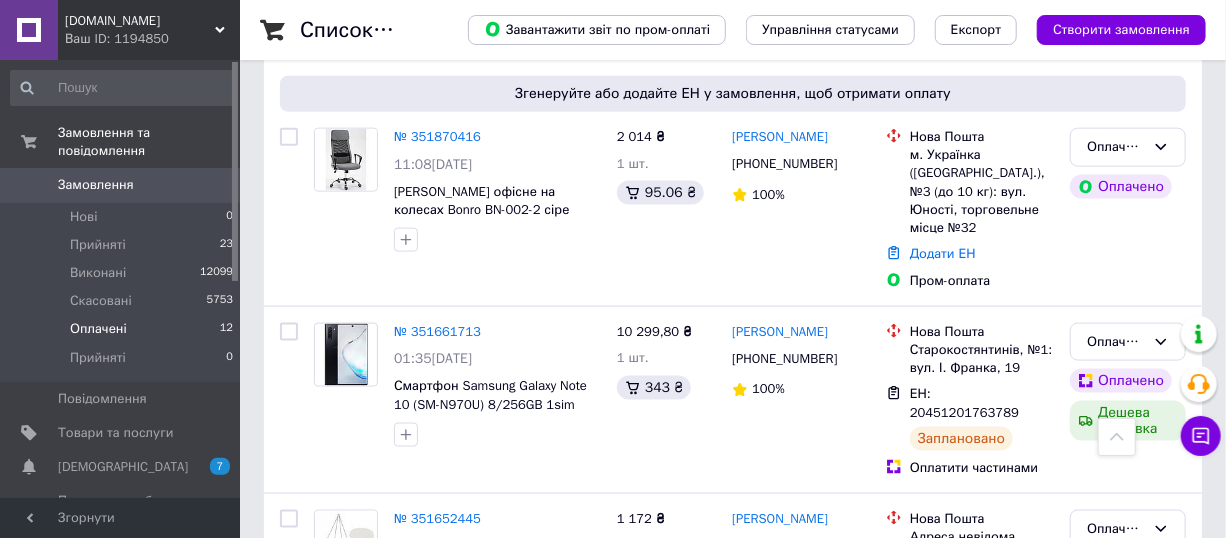 scroll, scrollTop: 1181, scrollLeft: 0, axis: vertical 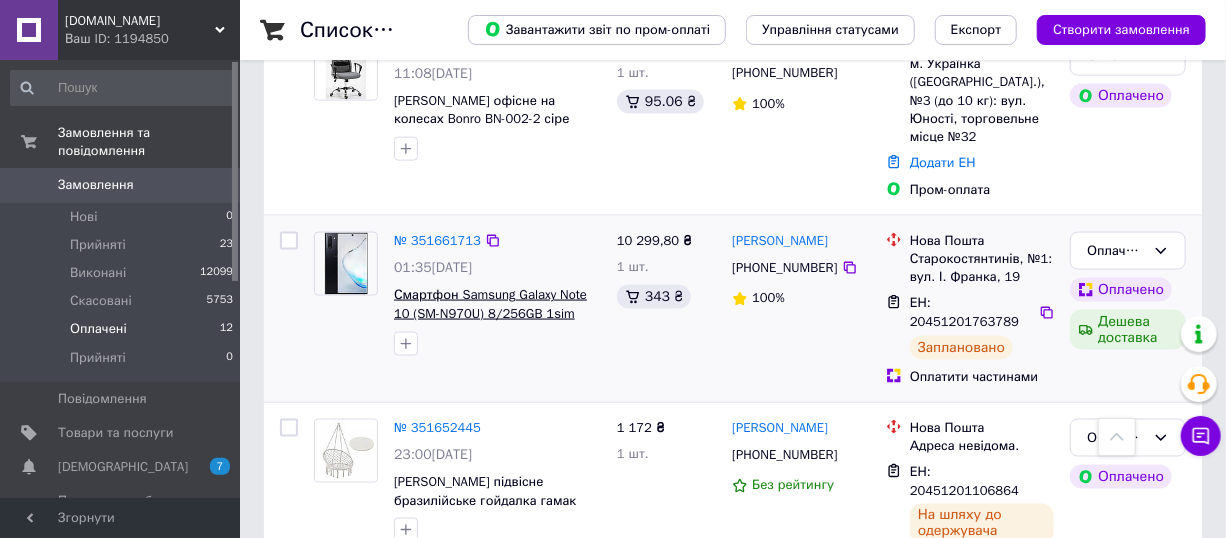 click on "Смартфон Samsung Galaxy Note 10 (SM-N970U) 8/256GB 1sim Black, 12+16+12/10Мп, 6,3", Snapdragon 855" at bounding box center [490, 322] 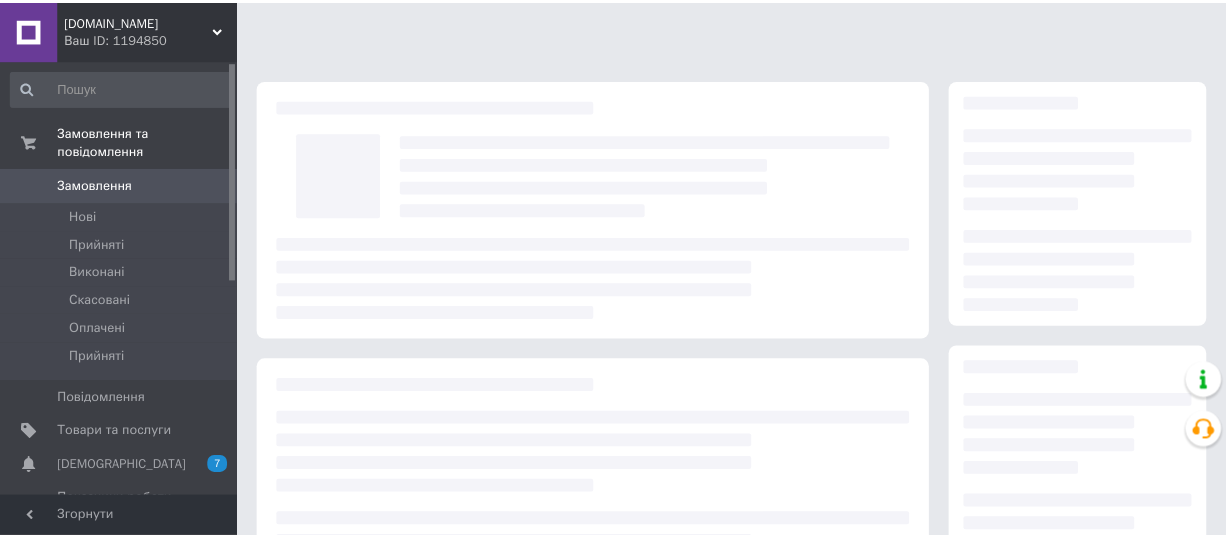 scroll, scrollTop: 0, scrollLeft: 0, axis: both 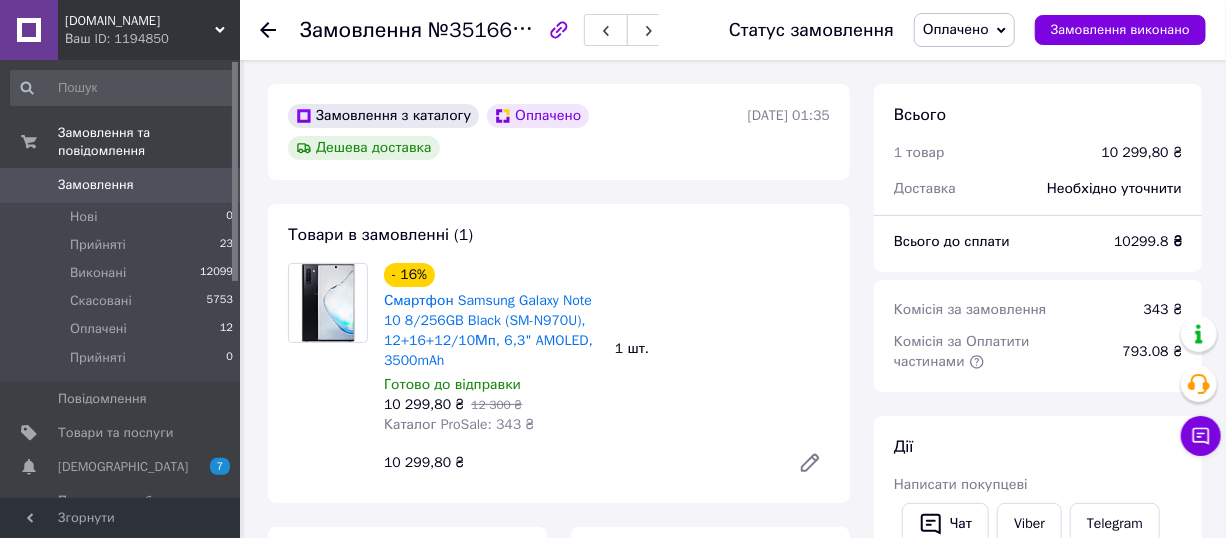 click on "Замовлення" at bounding box center (121, 185) 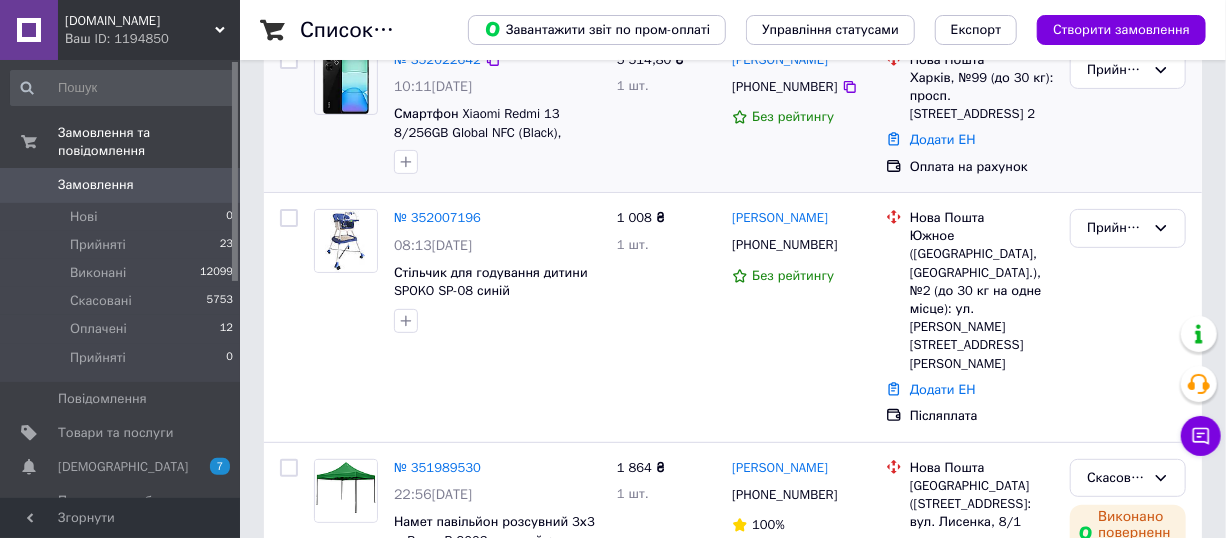 scroll, scrollTop: 0, scrollLeft: 0, axis: both 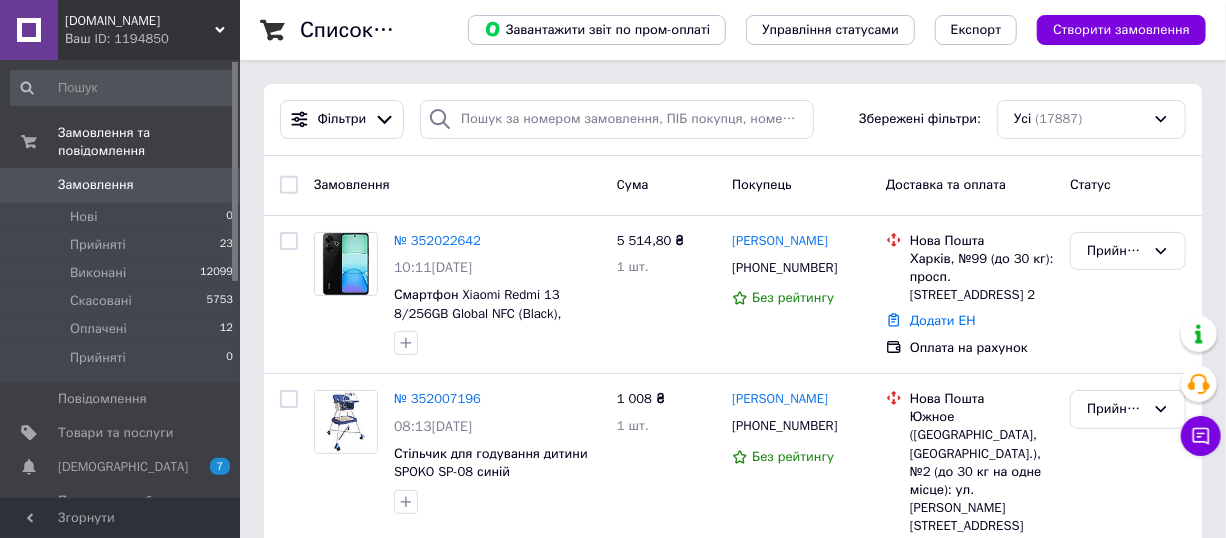 click on "Замовлення" at bounding box center (121, 185) 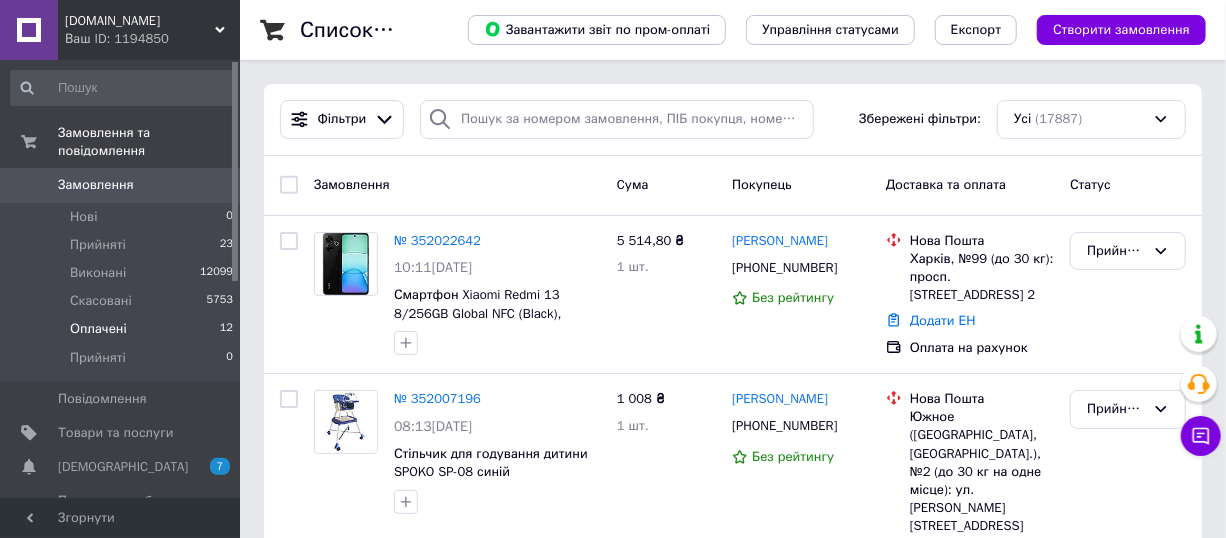 click on "Оплачені 12" at bounding box center (122, 329) 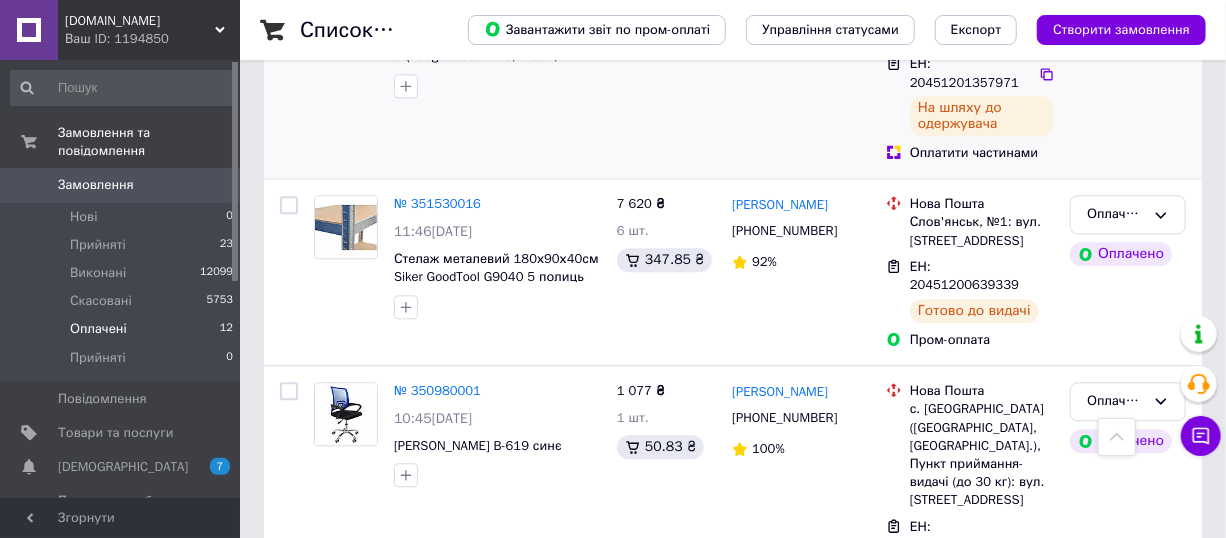 scroll, scrollTop: 2146, scrollLeft: 0, axis: vertical 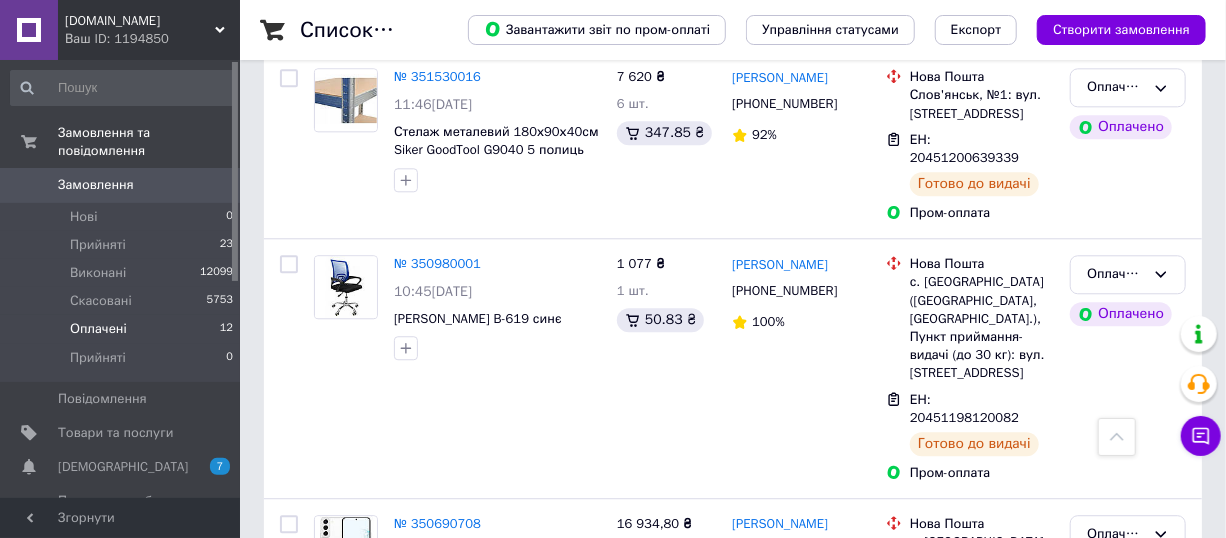 click on "Замовлення" at bounding box center [121, 185] 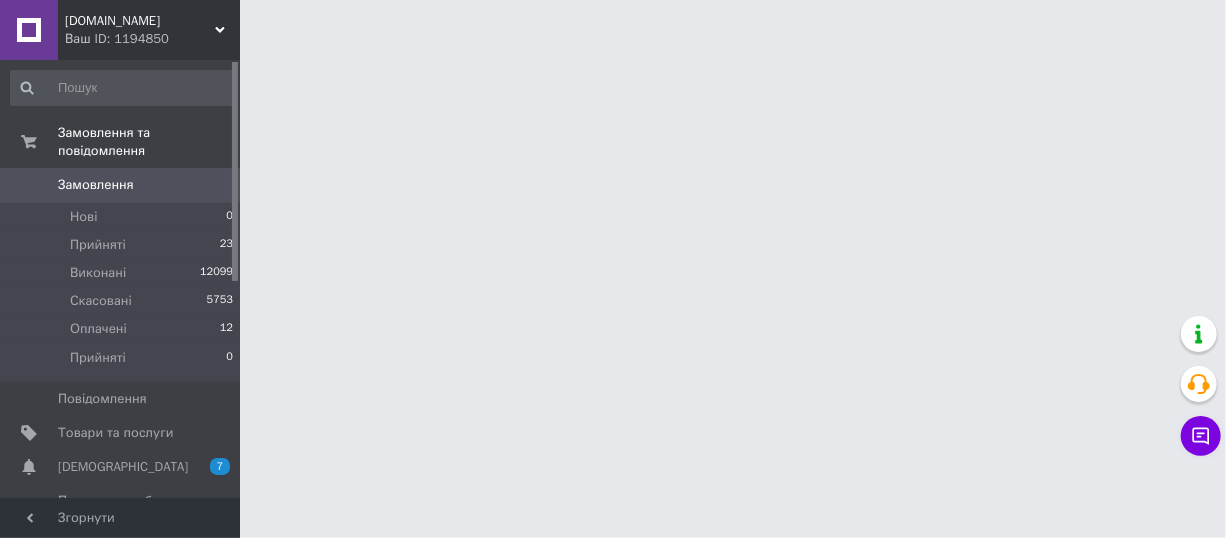 scroll, scrollTop: 0, scrollLeft: 0, axis: both 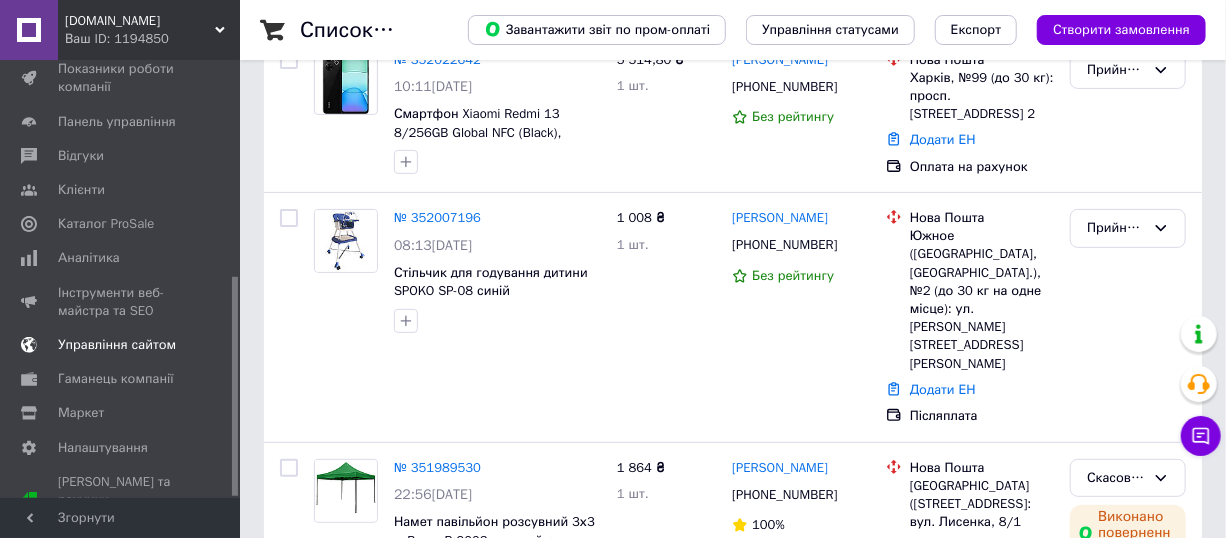 click on "Управління сайтом" at bounding box center (117, 345) 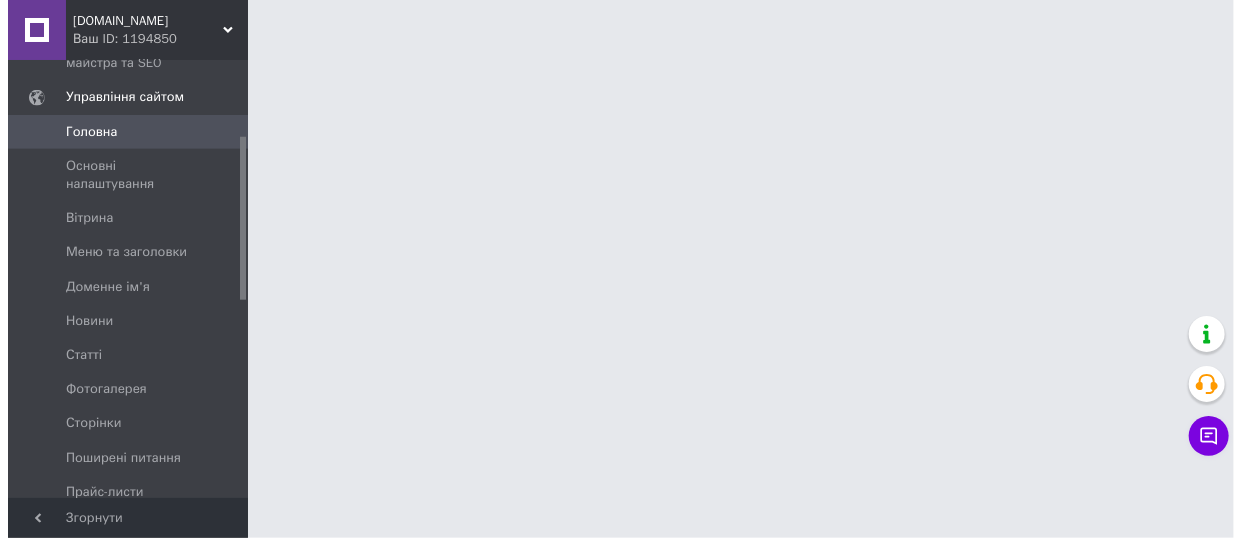 scroll, scrollTop: 0, scrollLeft: 0, axis: both 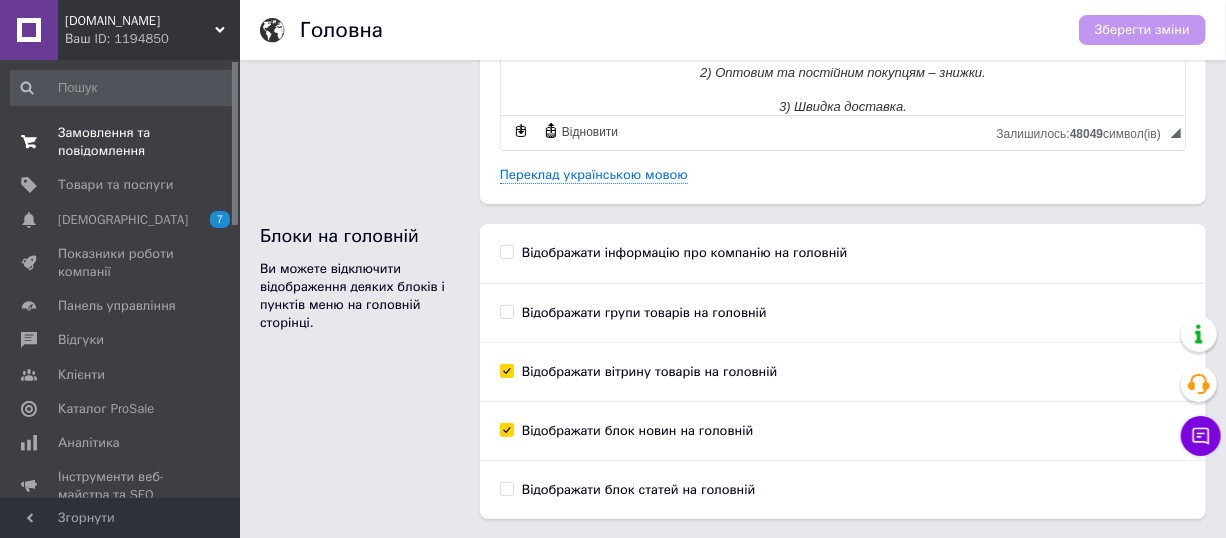 click on "Замовлення та повідомлення" at bounding box center [121, 142] 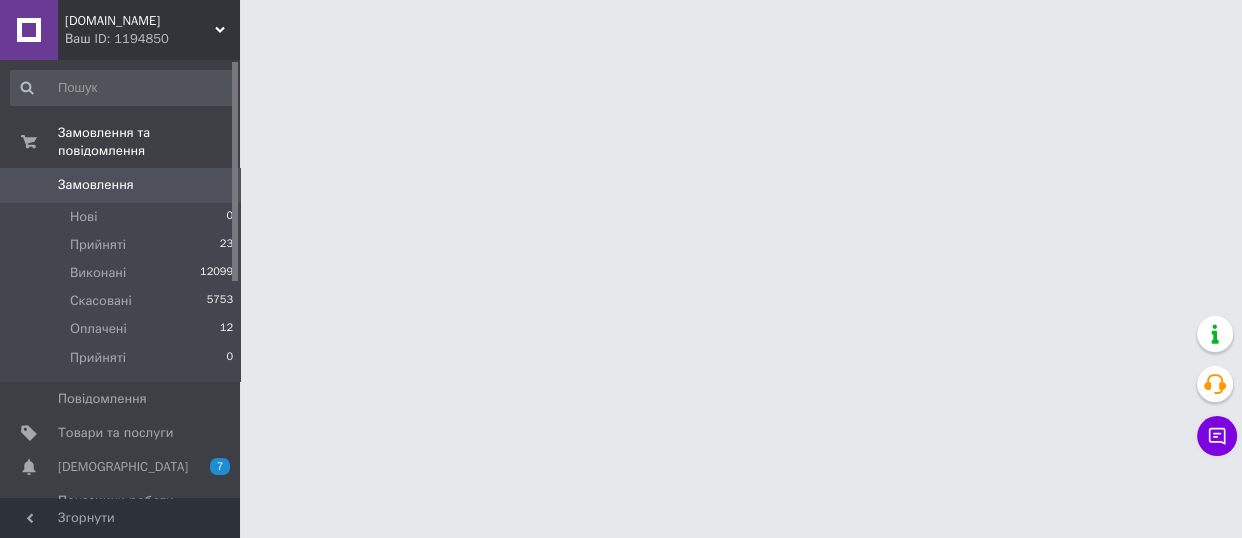 click on "Замовлення" at bounding box center [121, 185] 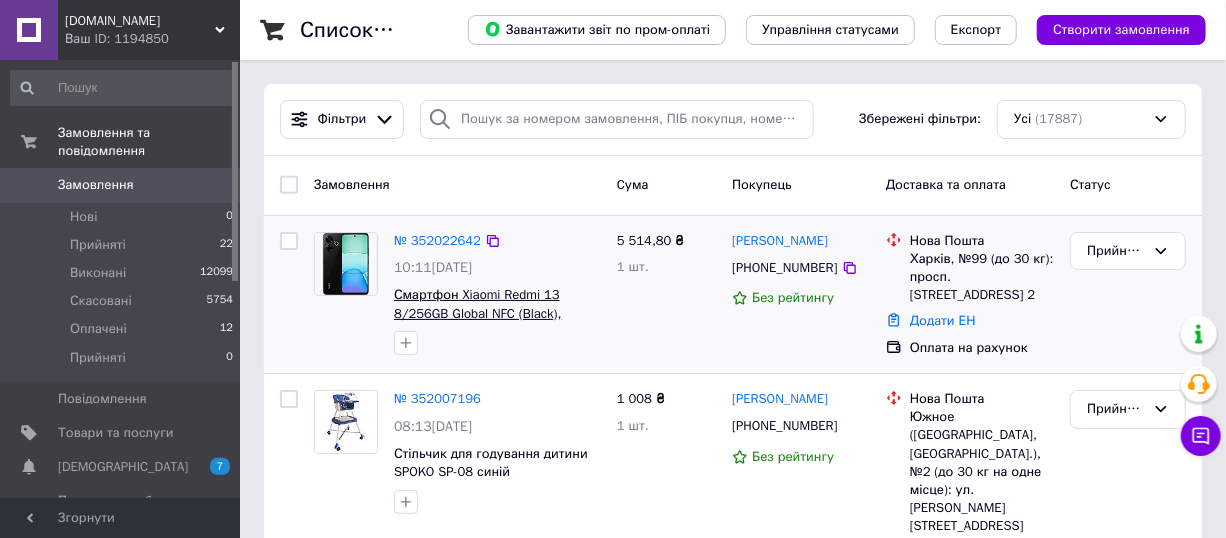 click on "Смартфон Xiaomi Redmi 13 8/256GB Global NFC (Black), 108+2/13Мп, Helio G91, IPS 6.79", 5030 мАг" at bounding box center [480, 322] 